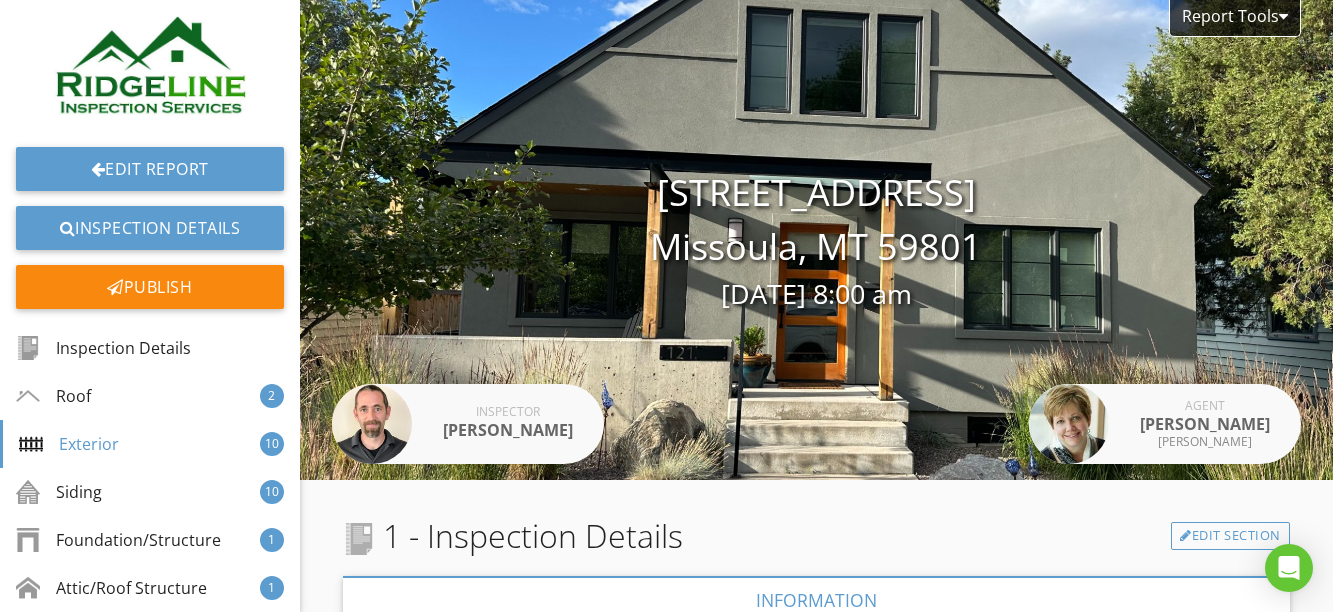 scroll, scrollTop: 0, scrollLeft: 0, axis: both 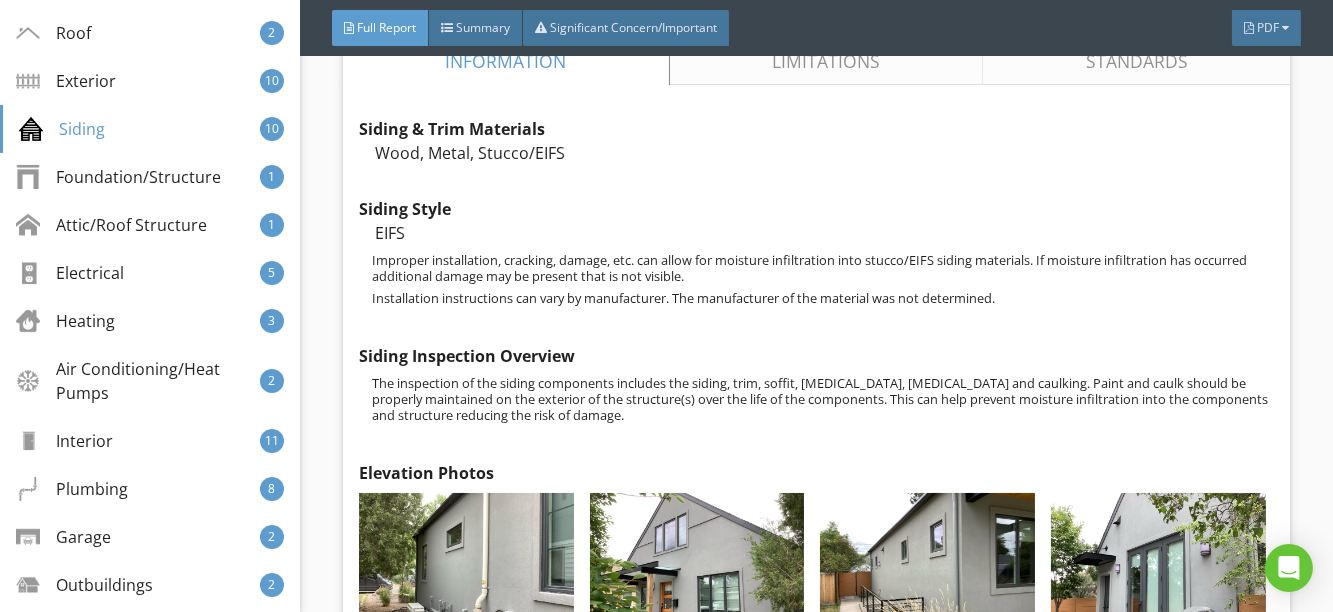 click on "Limitations" at bounding box center (827, 61) 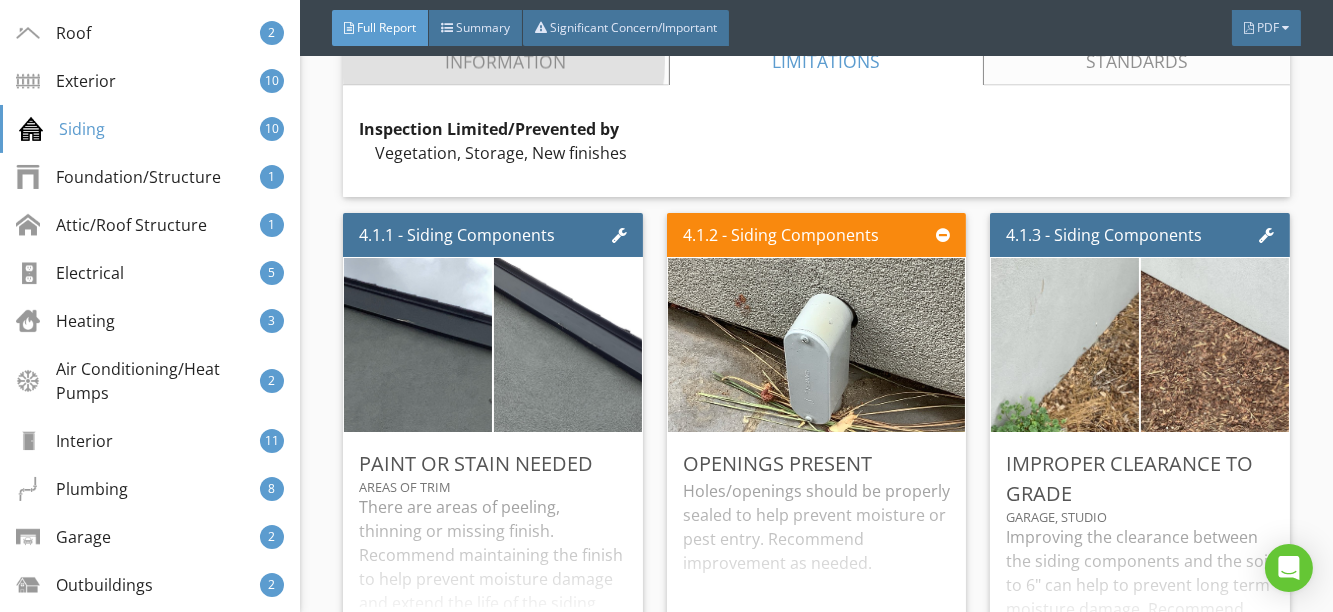 click on "Information" at bounding box center [506, 61] 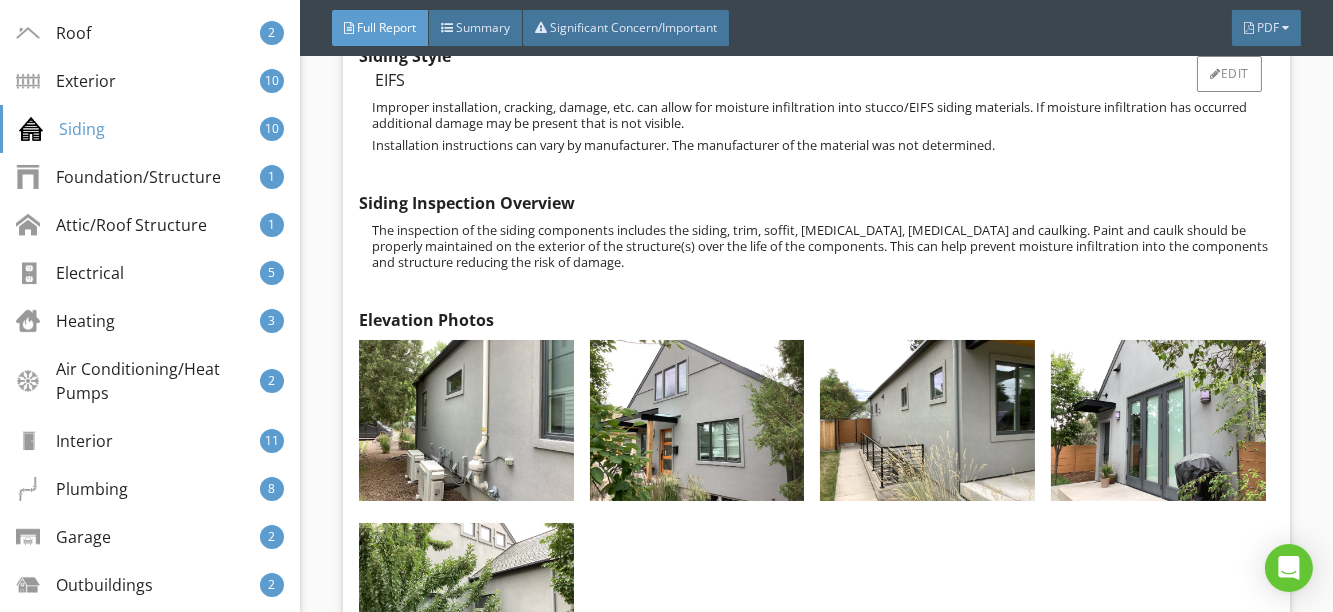 scroll, scrollTop: 7183, scrollLeft: 0, axis: vertical 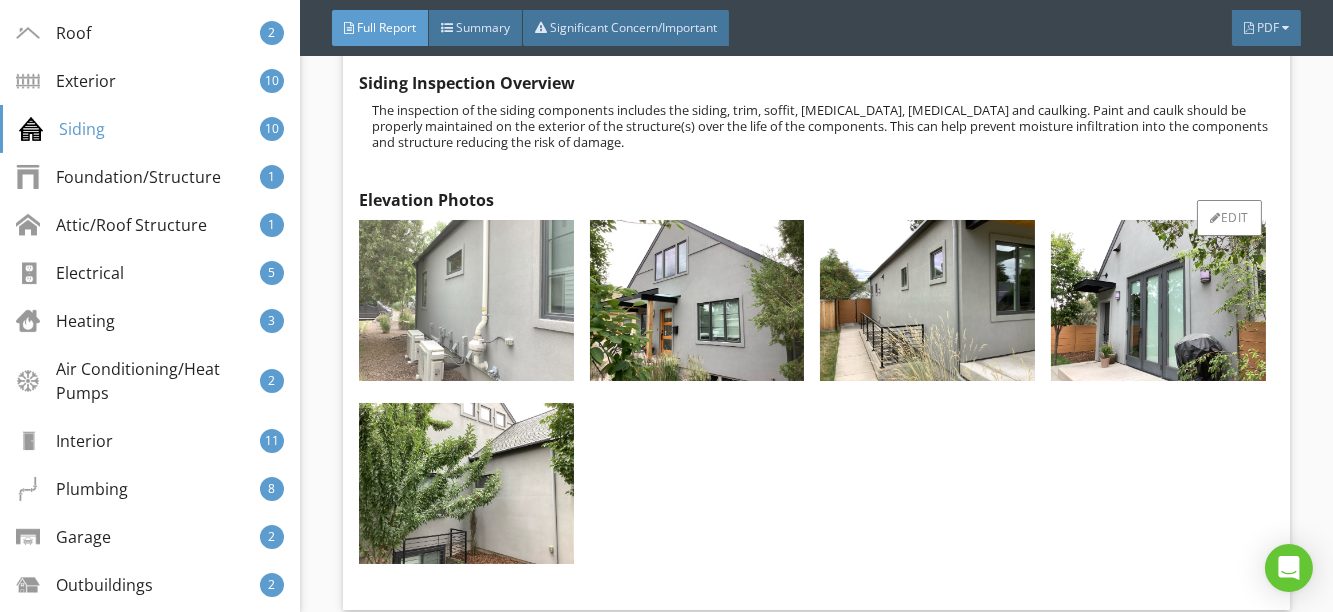 click at bounding box center [466, 300] 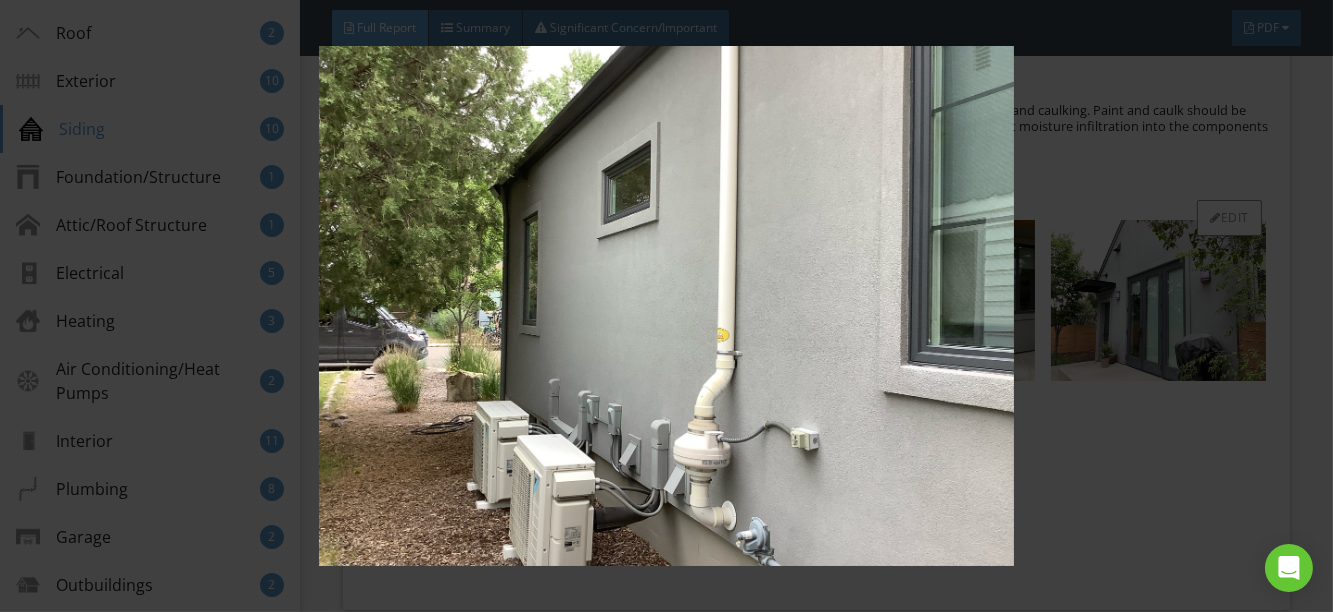 click at bounding box center (667, 306) 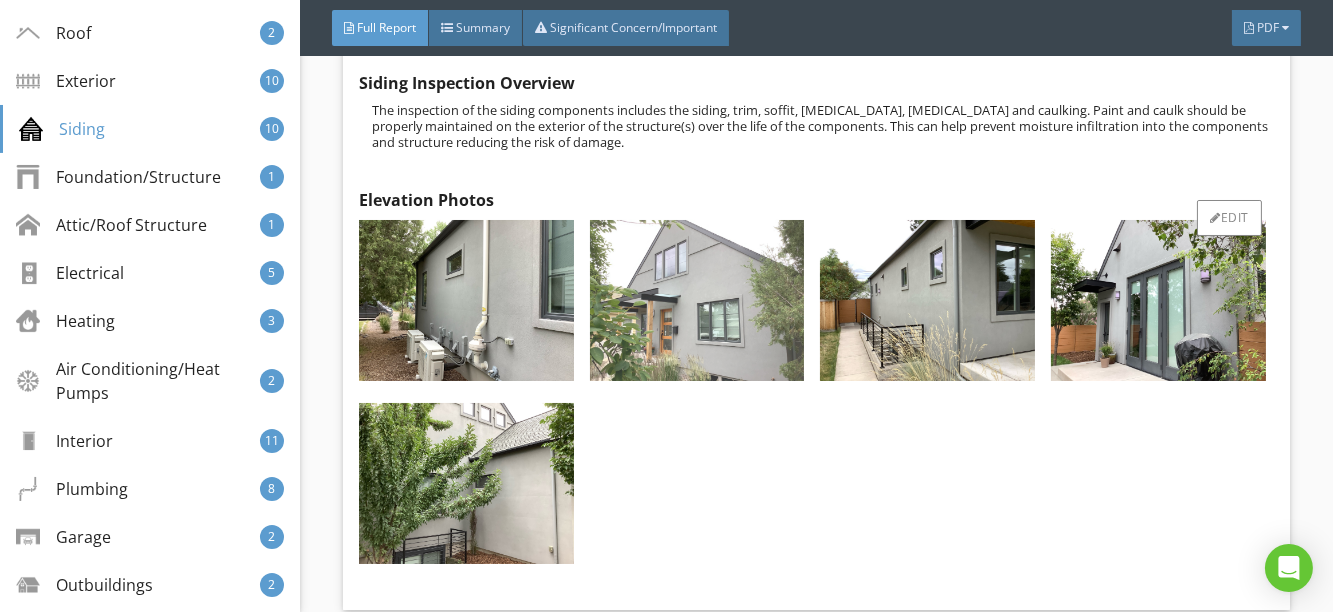 click at bounding box center [697, 300] 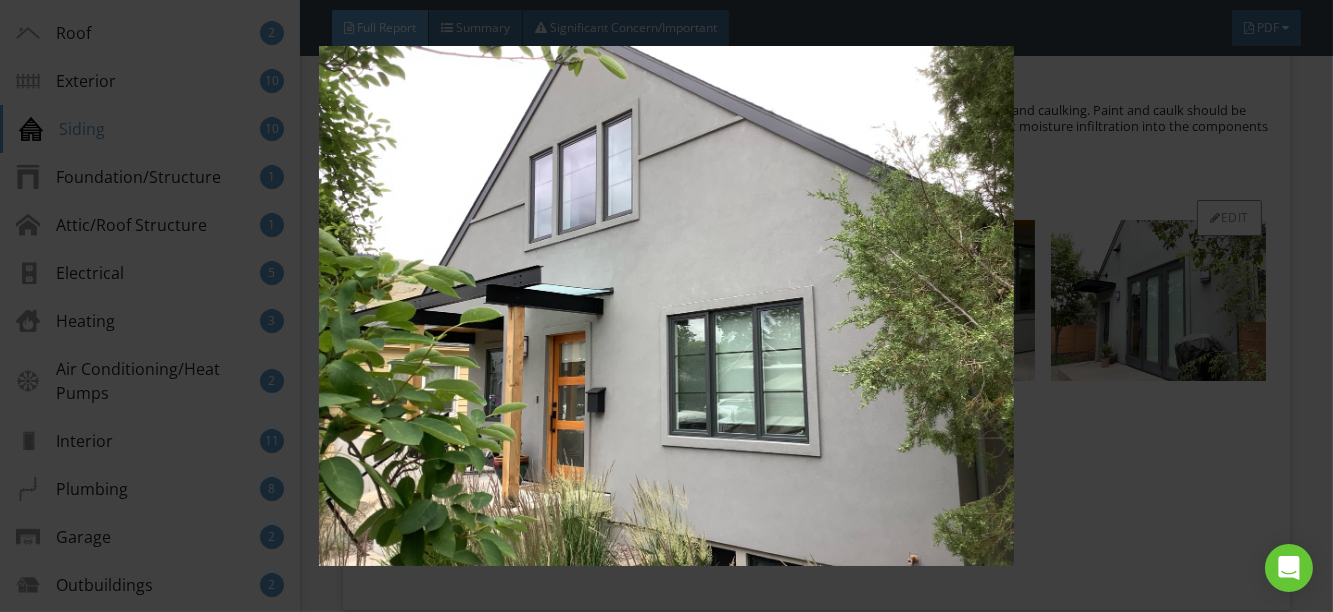 click at bounding box center (667, 306) 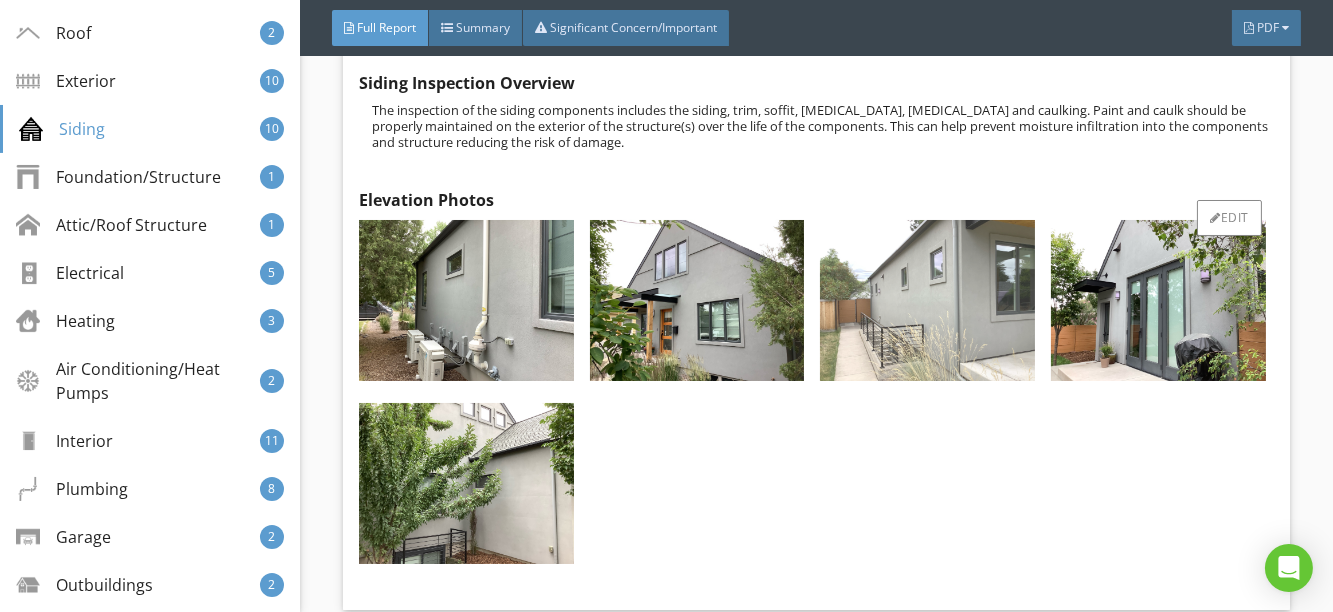 click at bounding box center (927, 300) 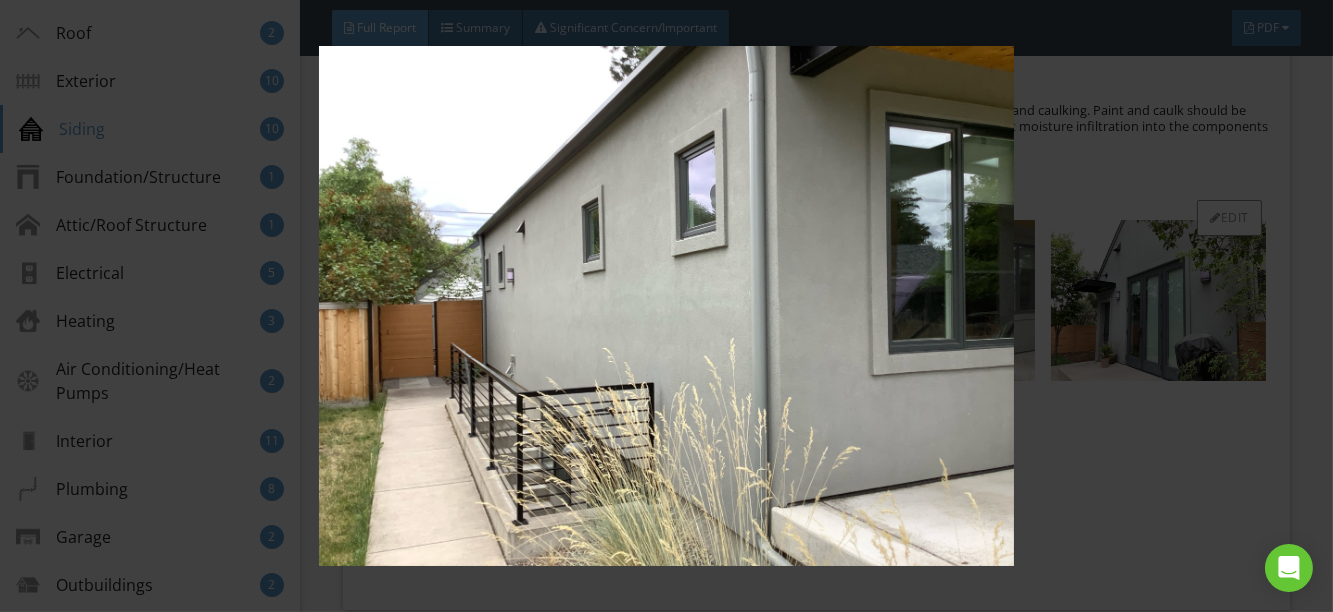 click at bounding box center [667, 306] 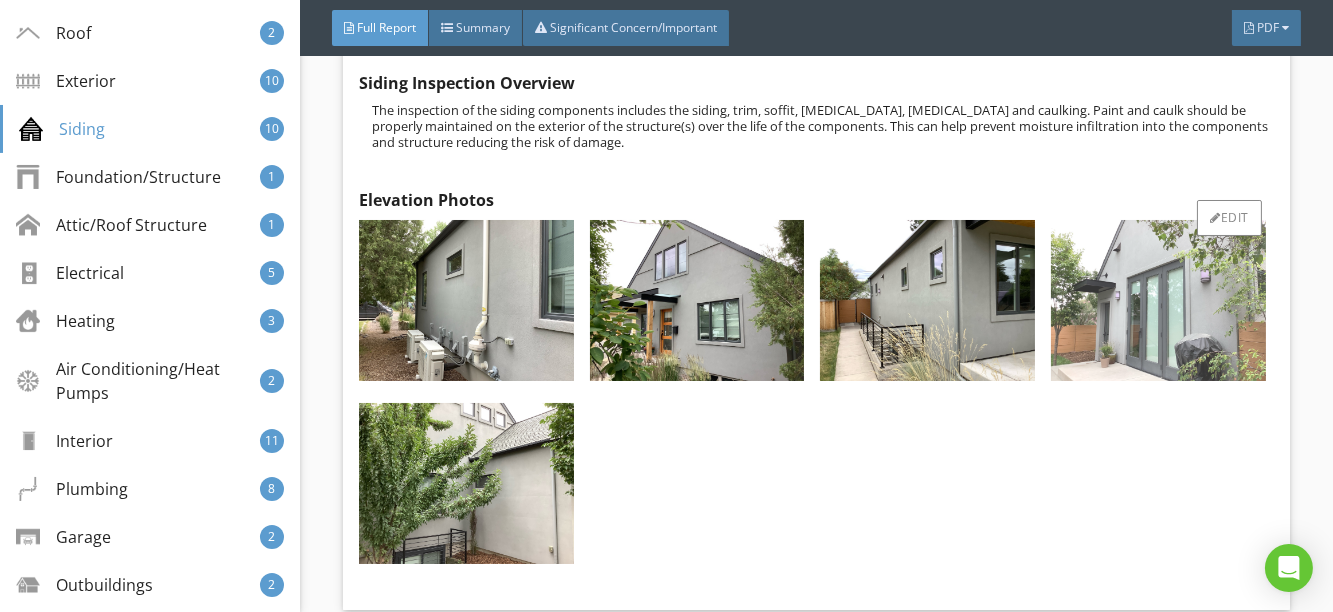click at bounding box center [1158, 300] 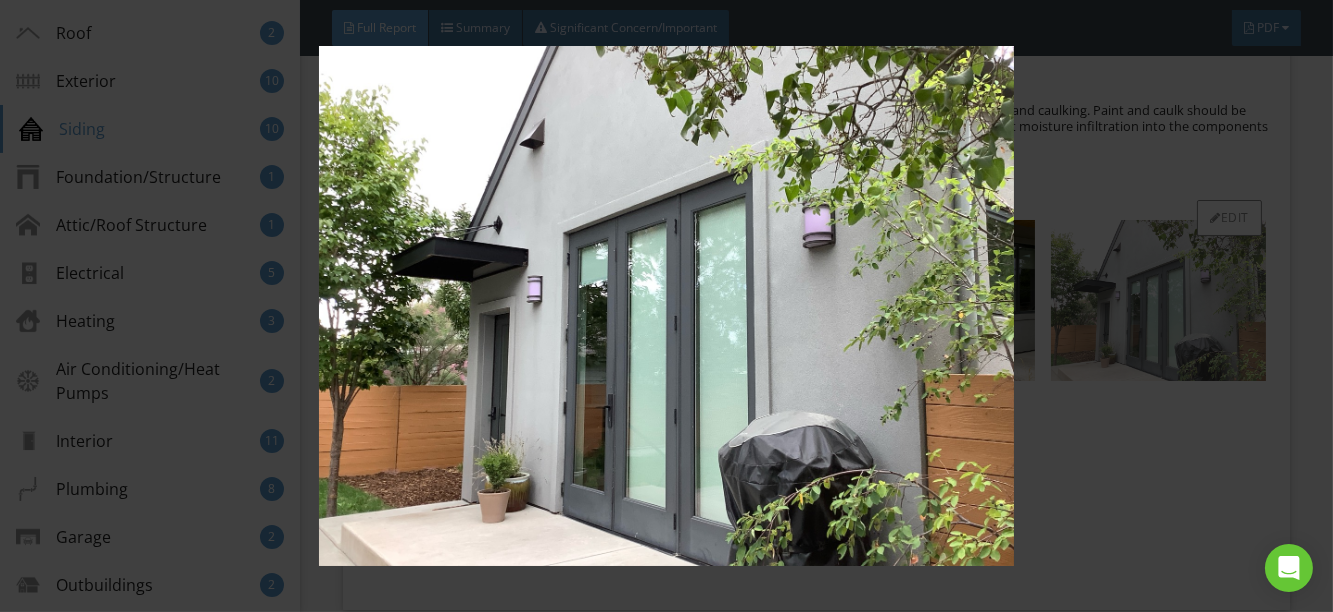 click at bounding box center (667, 306) 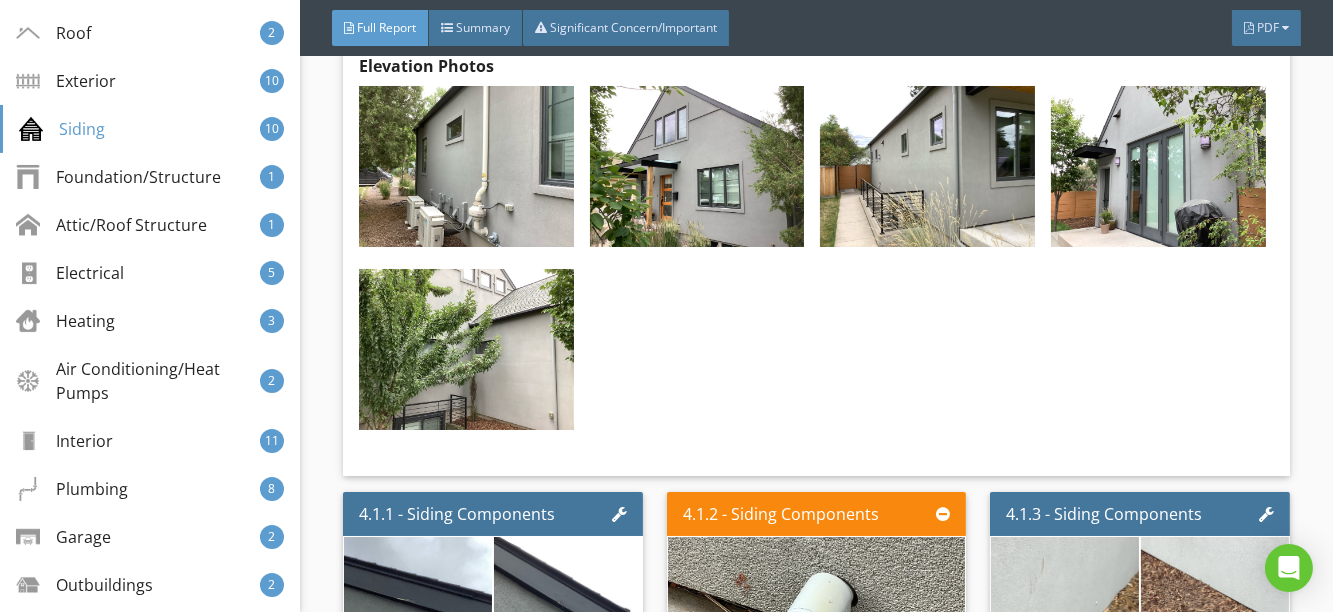 scroll, scrollTop: 7455, scrollLeft: 0, axis: vertical 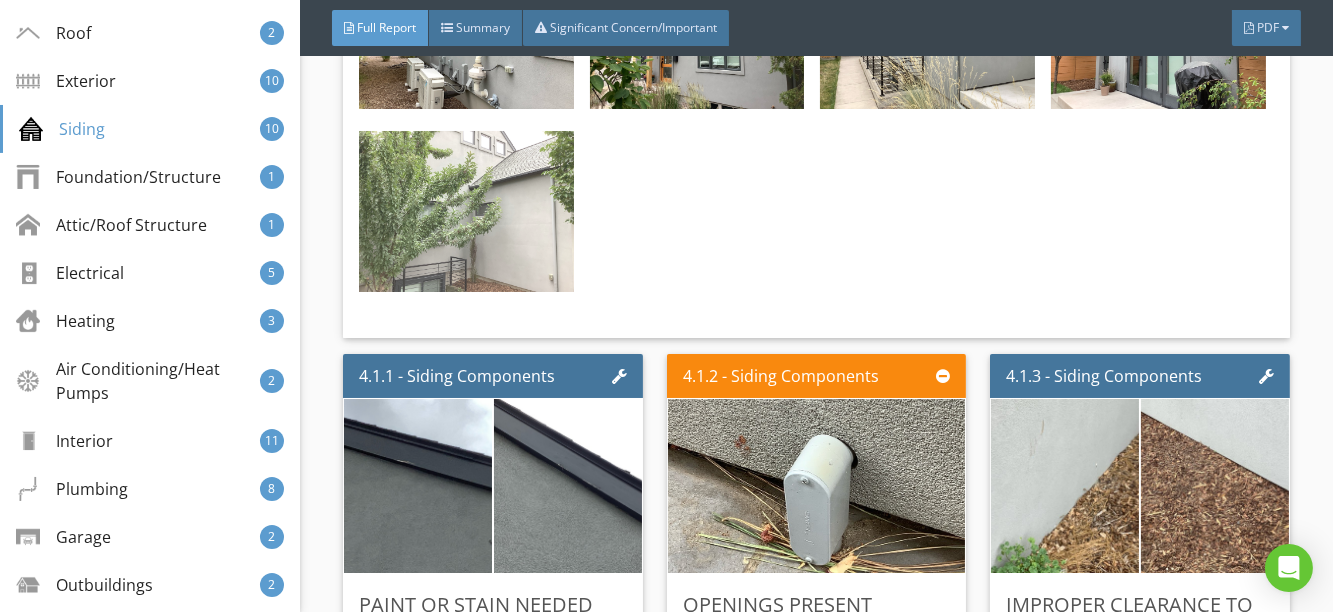 click at bounding box center [466, 211] 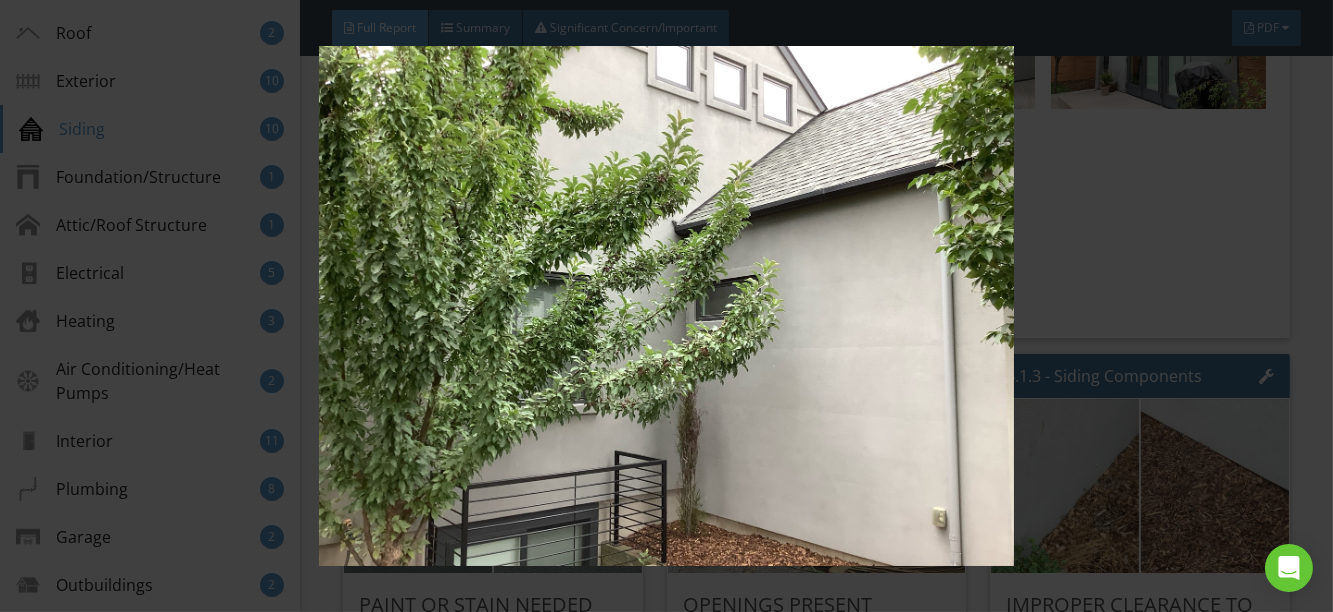 click at bounding box center [667, 306] 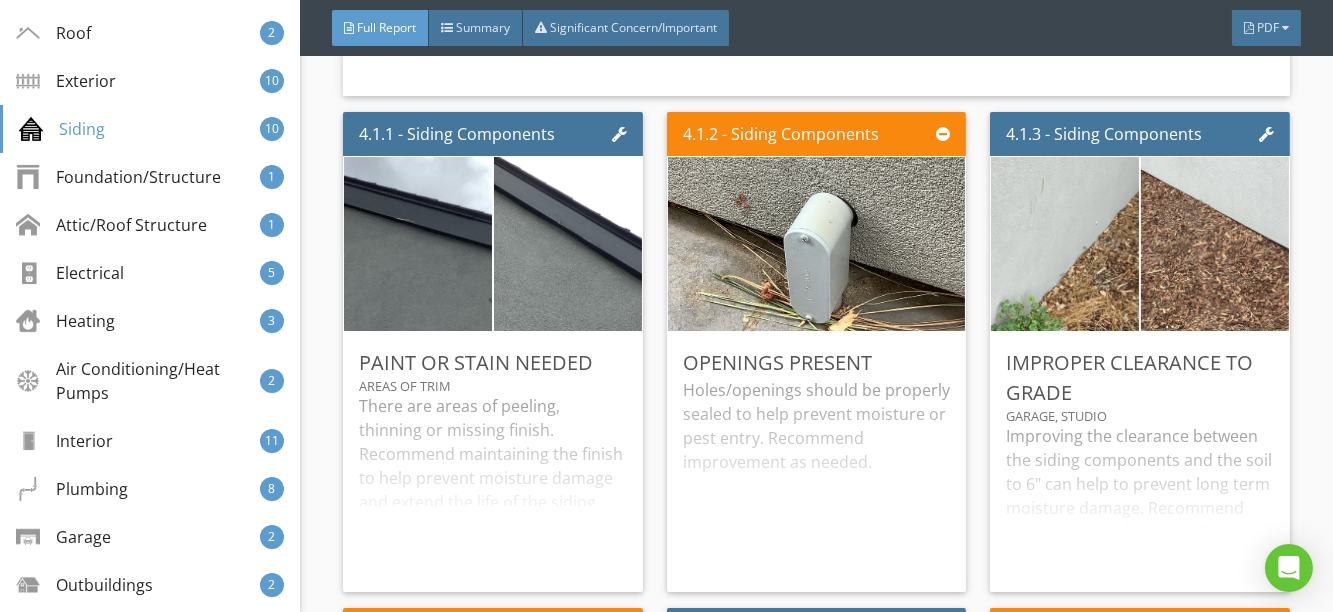 scroll, scrollTop: 7728, scrollLeft: 0, axis: vertical 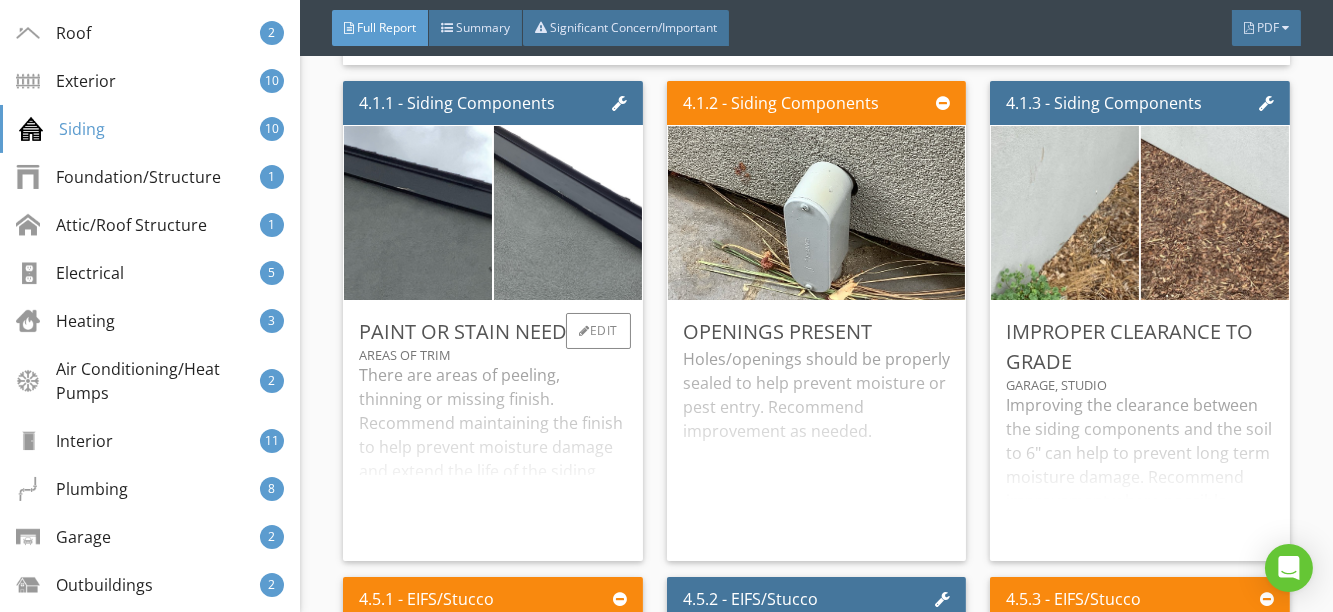 click on "There are areas of peeling, thinning or missing finish. Recommend maintaining the finish to help prevent moisture damage and extend the life of the siding components." at bounding box center (493, 454) 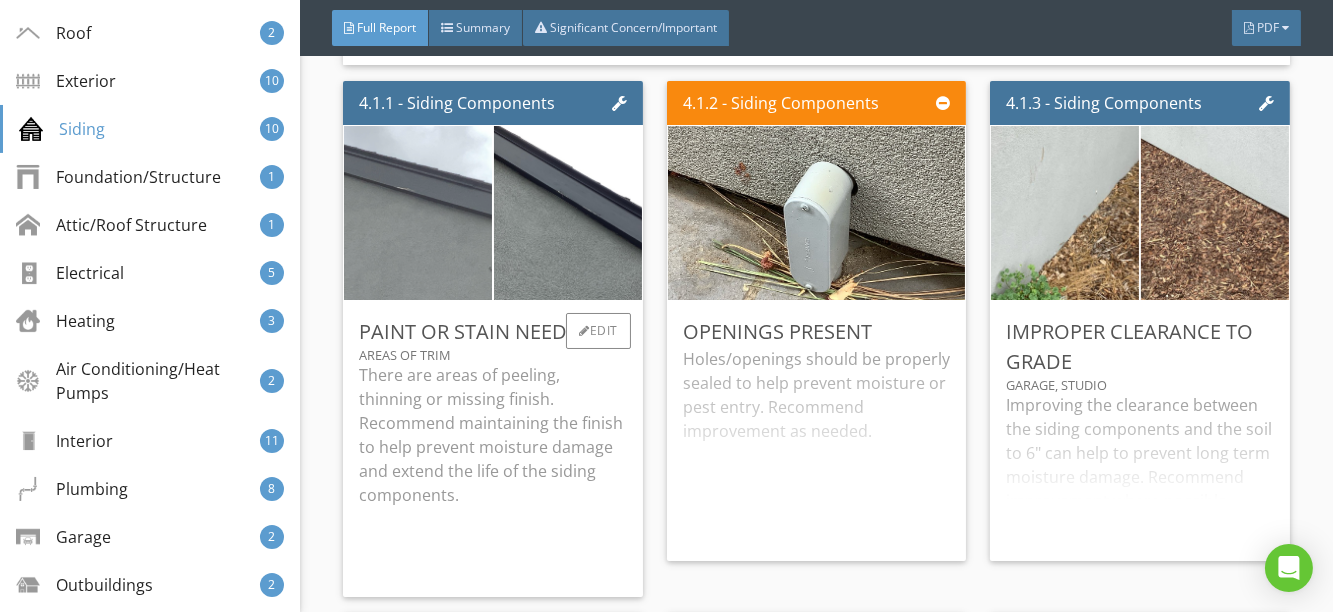 click at bounding box center [418, 213] 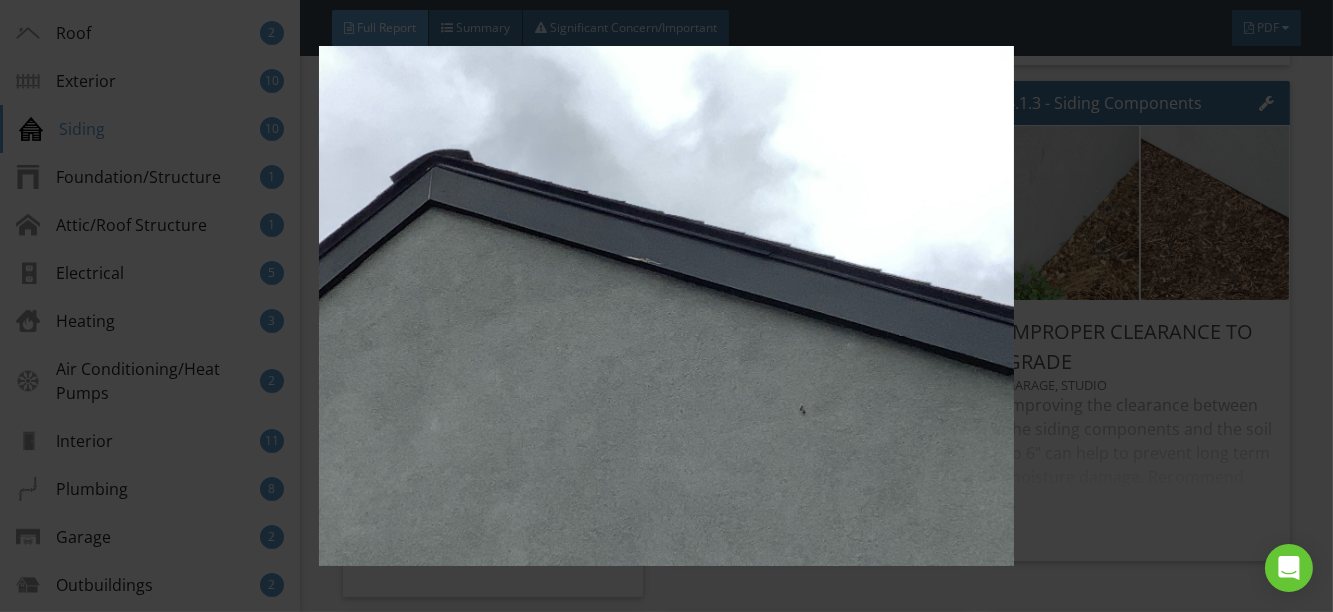 click at bounding box center [667, 306] 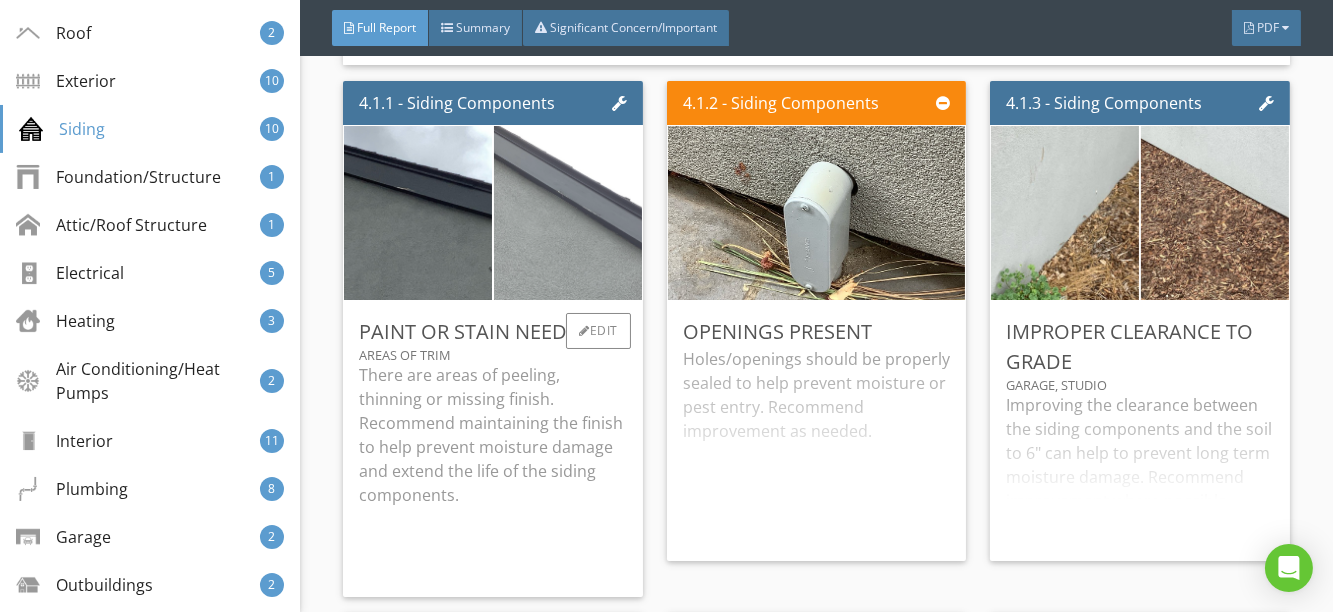 click at bounding box center (568, 213) 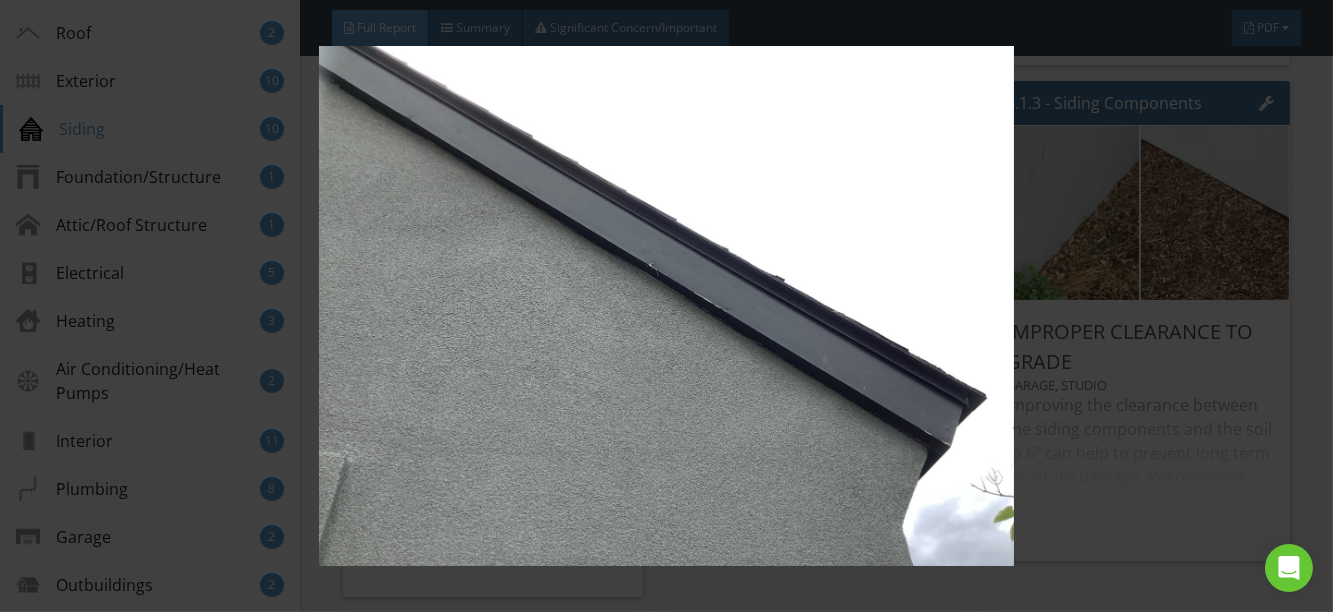 click at bounding box center [667, 306] 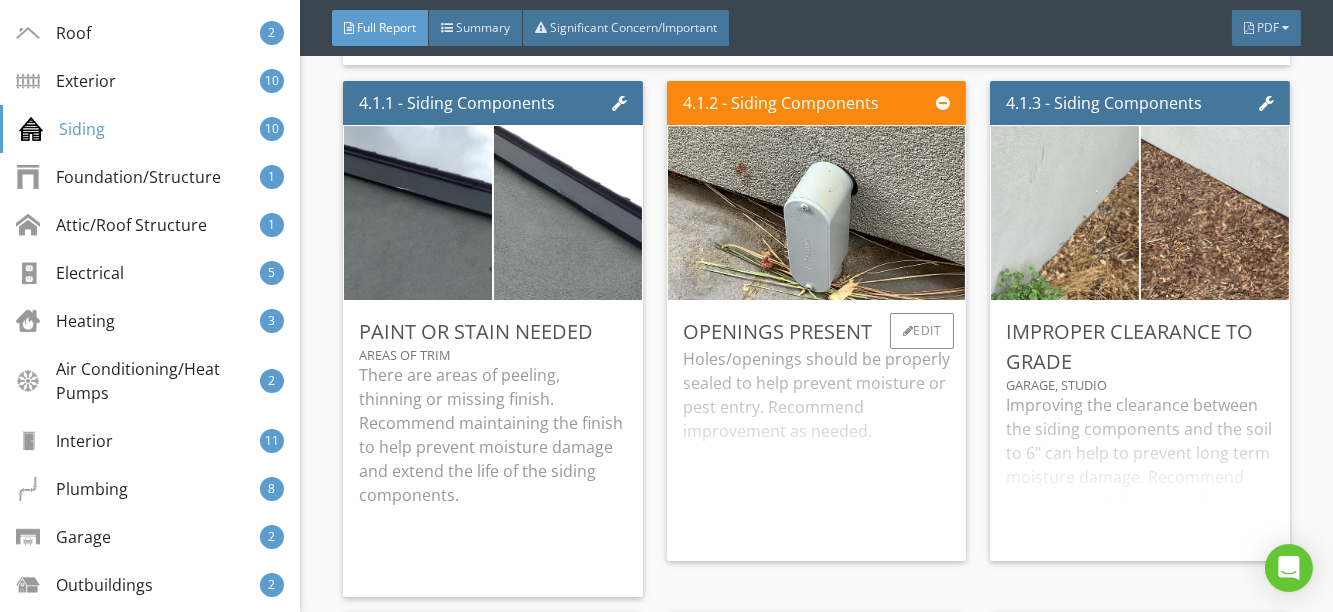 click on "Holes/openings should be properly sealed to help prevent moisture or pest entry. Recommend improvement as needed." at bounding box center [817, 446] 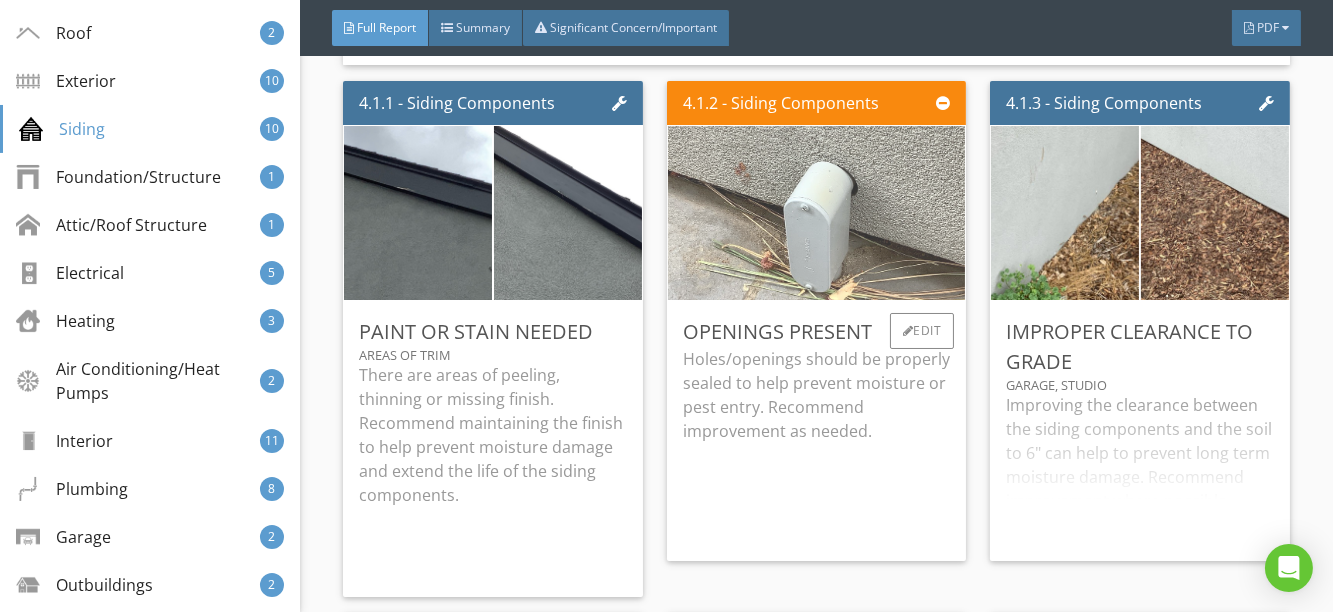 click at bounding box center (816, 213) 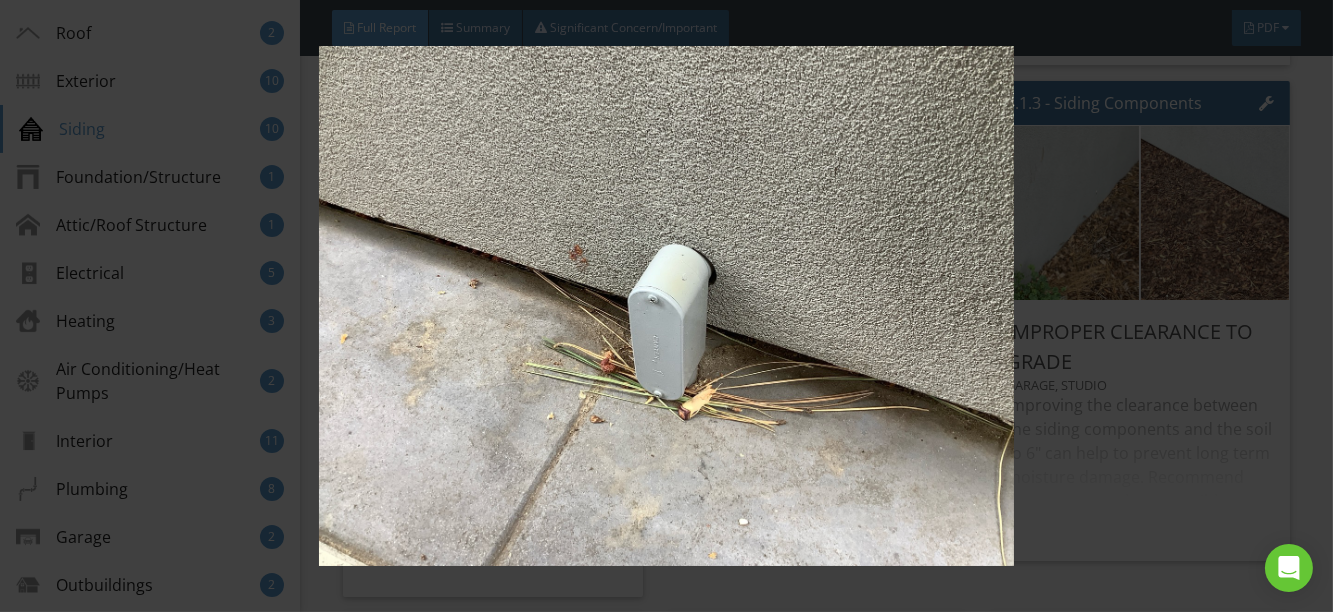 click at bounding box center (667, 306) 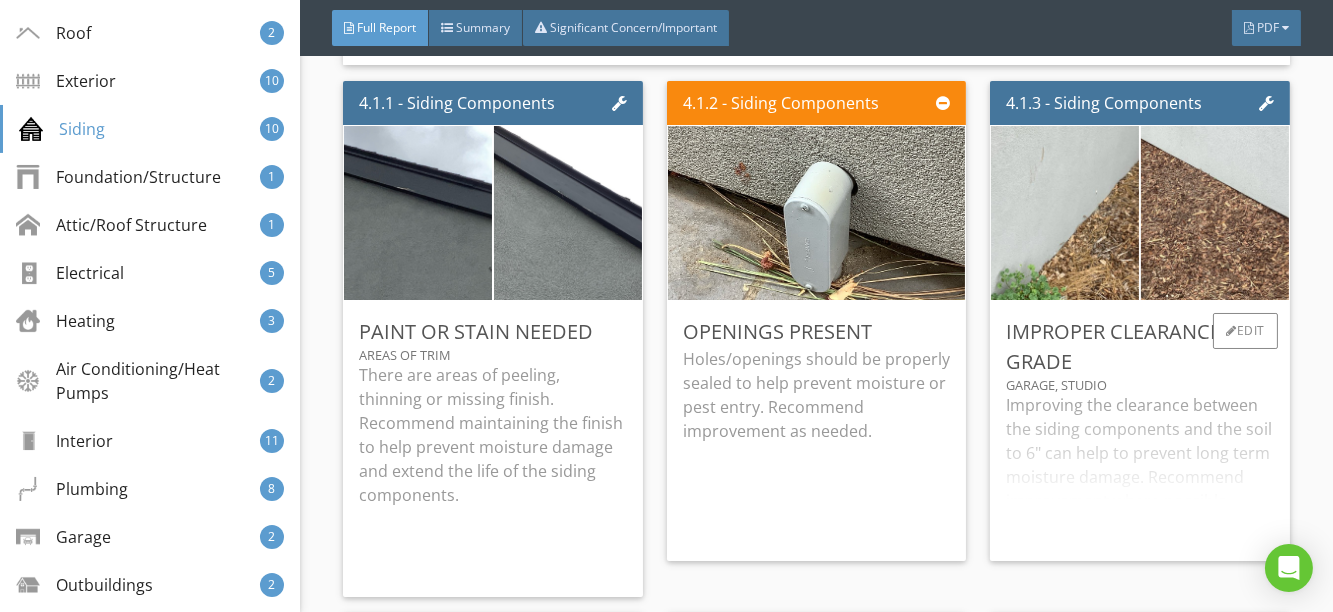 click on "Improving the clearance between the siding components and the soil to 6" can help to prevent long term moisture damage. Recommend improvement where possible." at bounding box center [1140, 469] 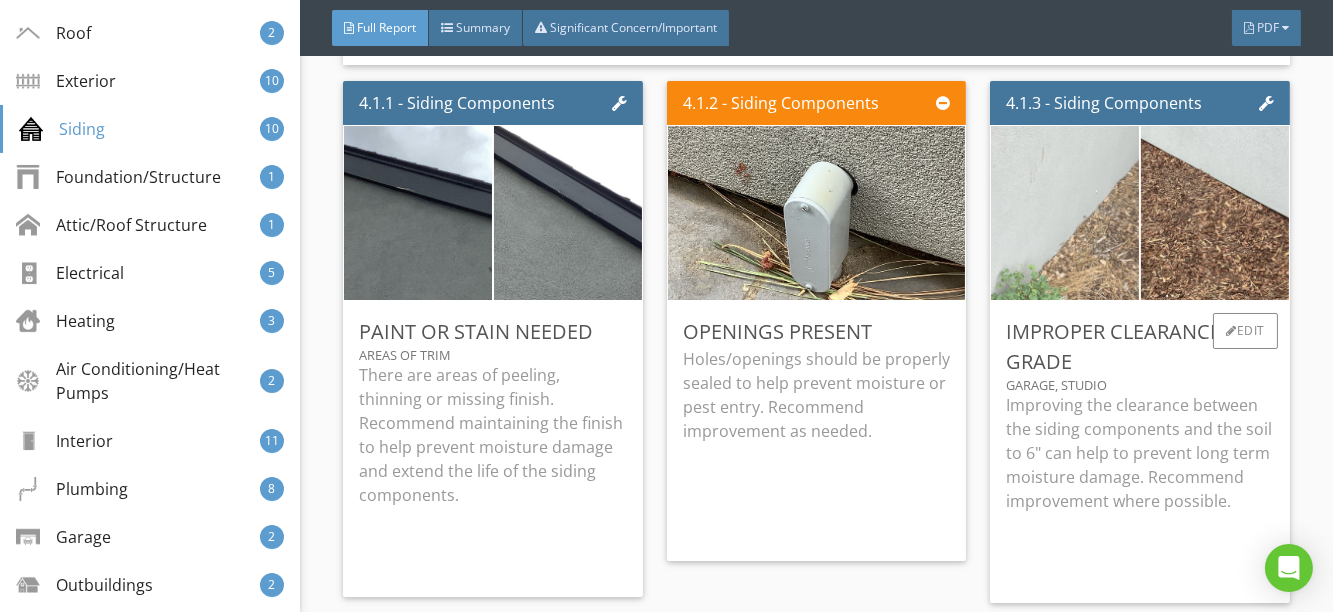 click at bounding box center [1065, 213] 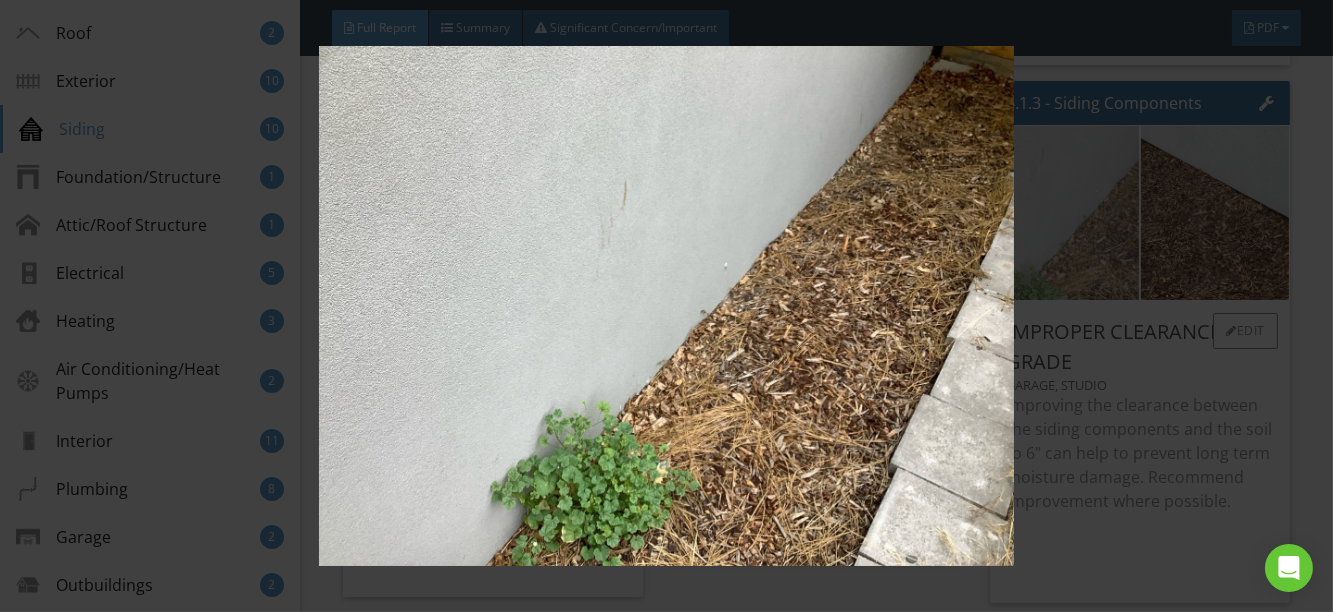 click at bounding box center (667, 306) 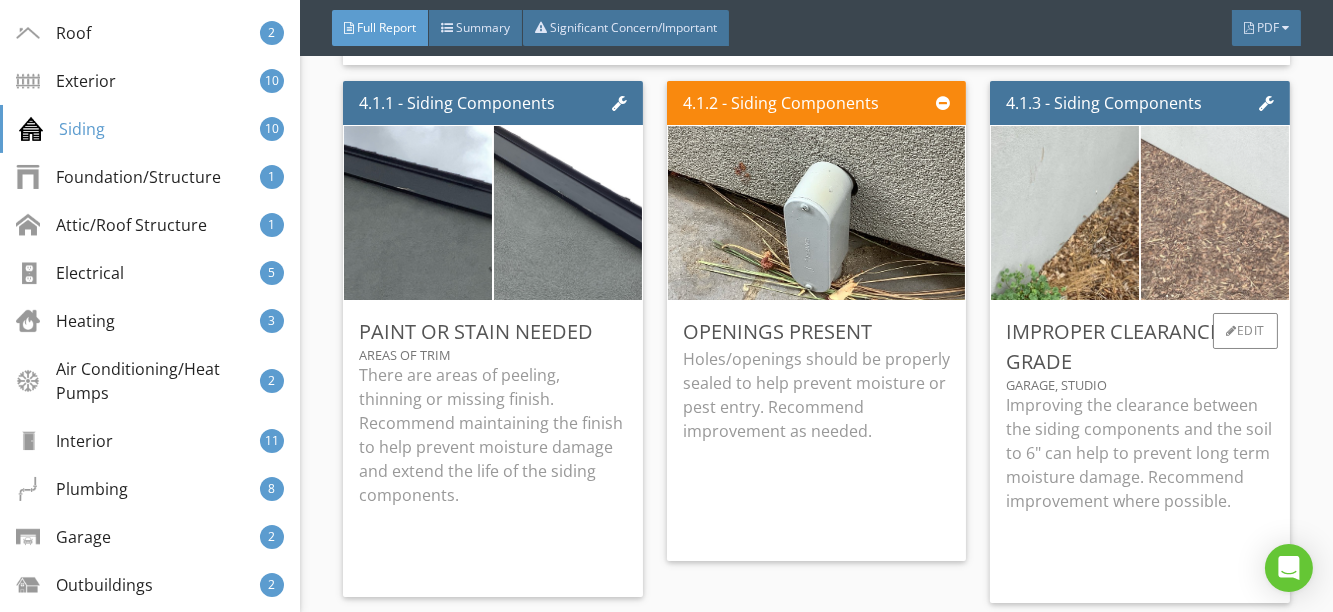 click at bounding box center (1215, 213) 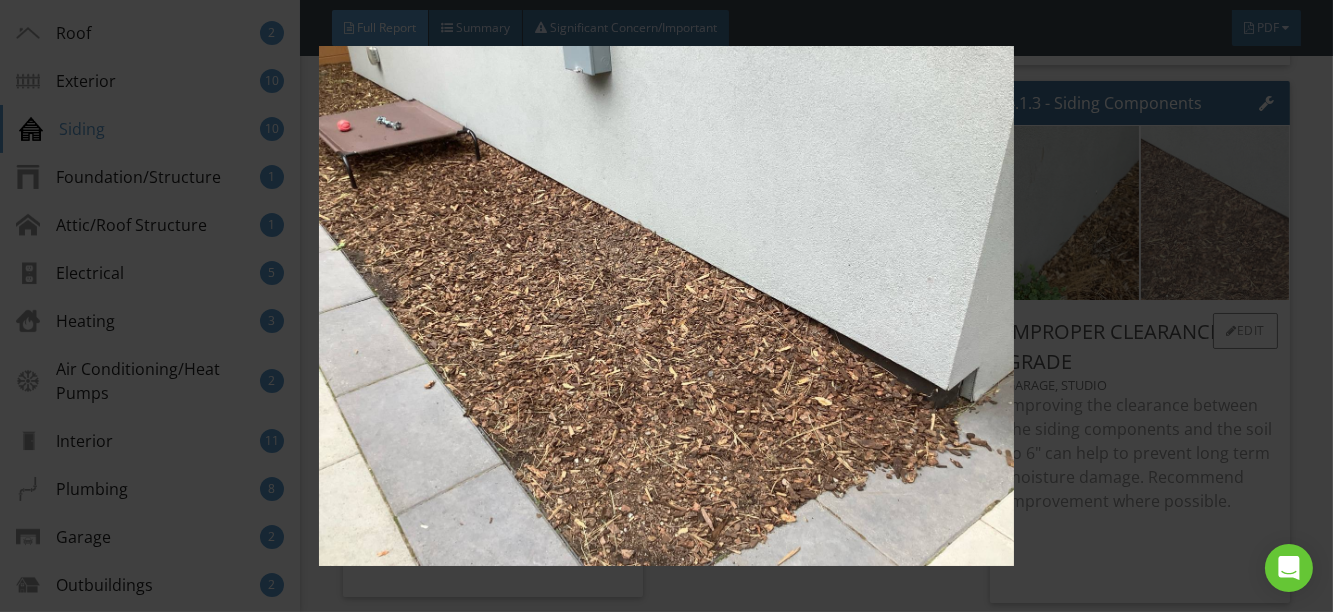 click at bounding box center [667, 306] 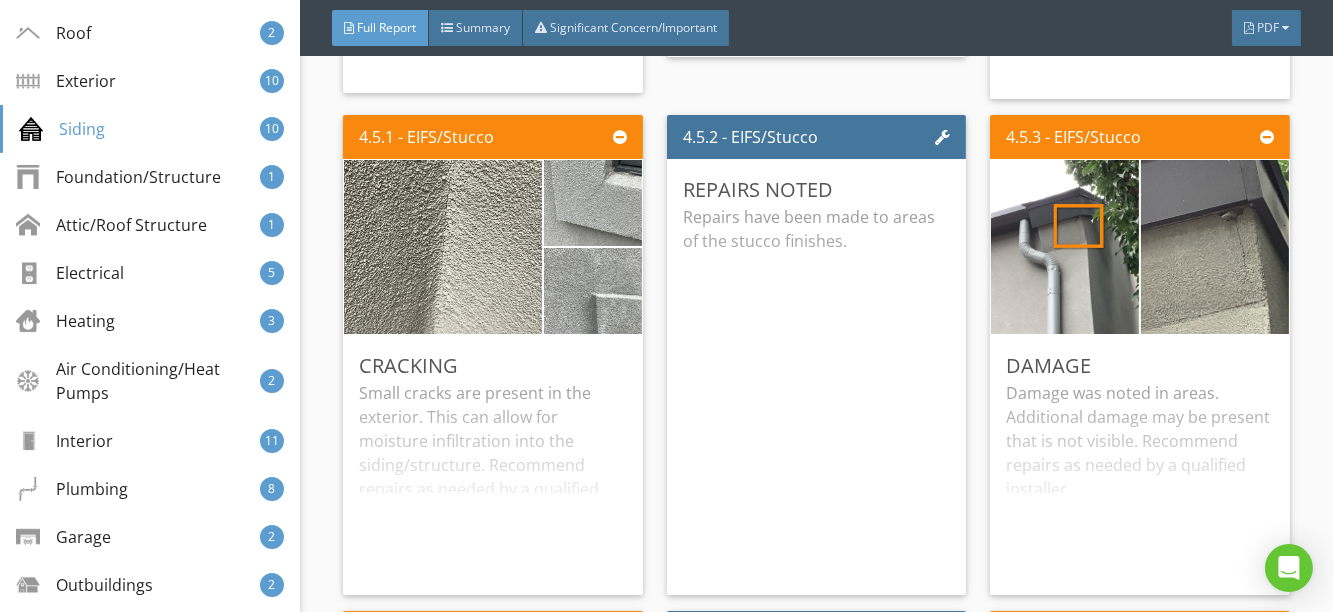scroll, scrollTop: 8274, scrollLeft: 0, axis: vertical 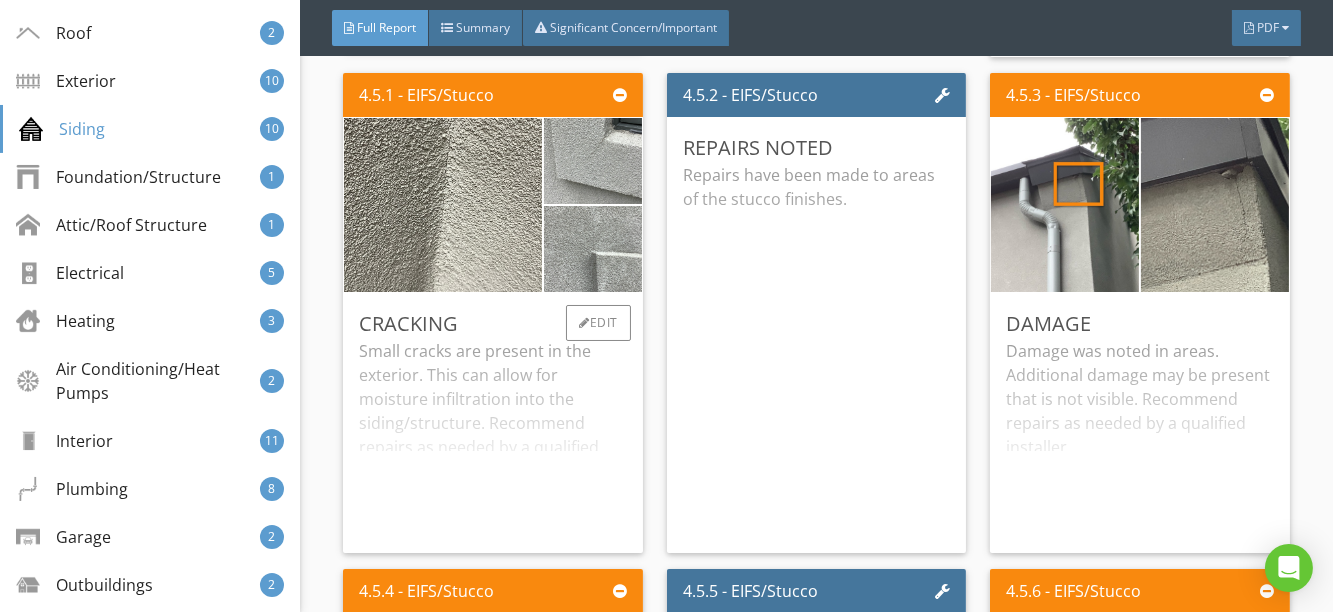click on "Small cracks are present in the exterior. This can allow for moisture infiltration into the siding/structure. Recommend repairs as needed by a qualified installer." at bounding box center [493, 438] 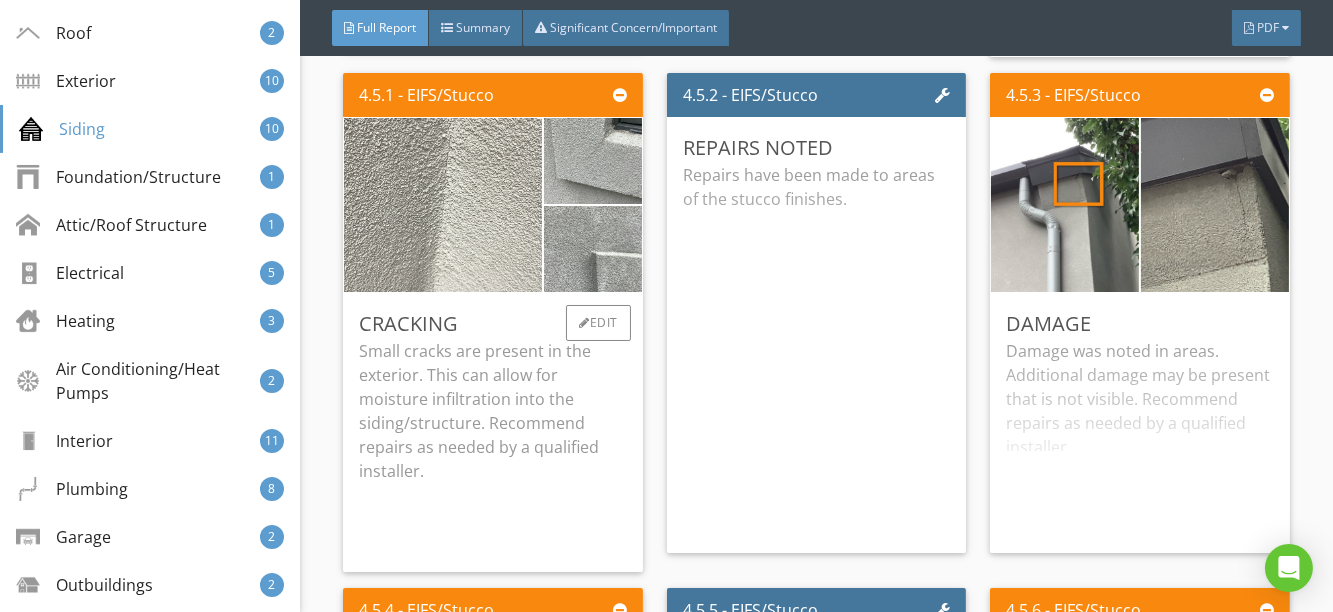 click at bounding box center (443, 205) 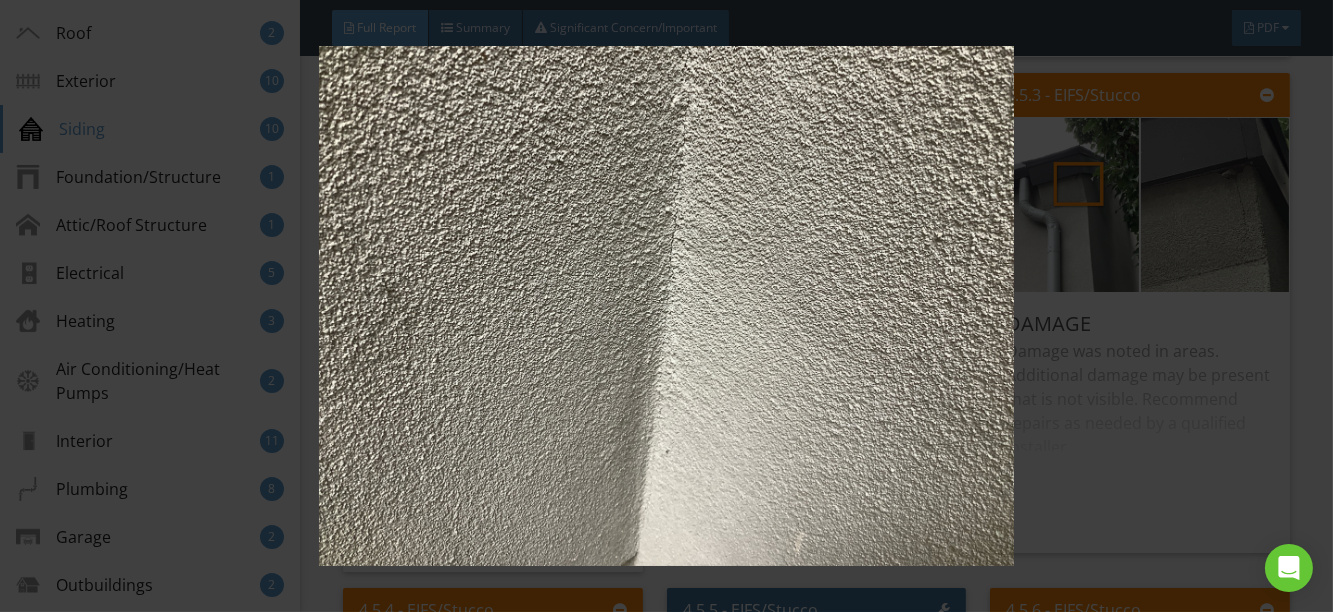 click at bounding box center [667, 306] 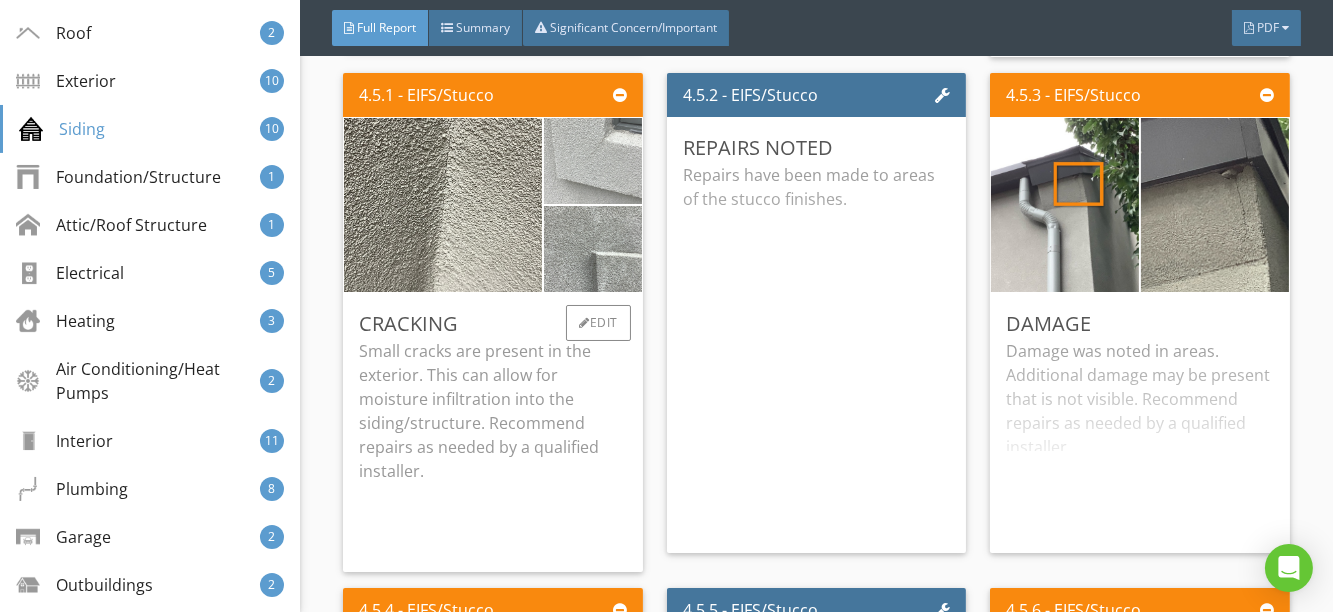 click at bounding box center [592, 161] 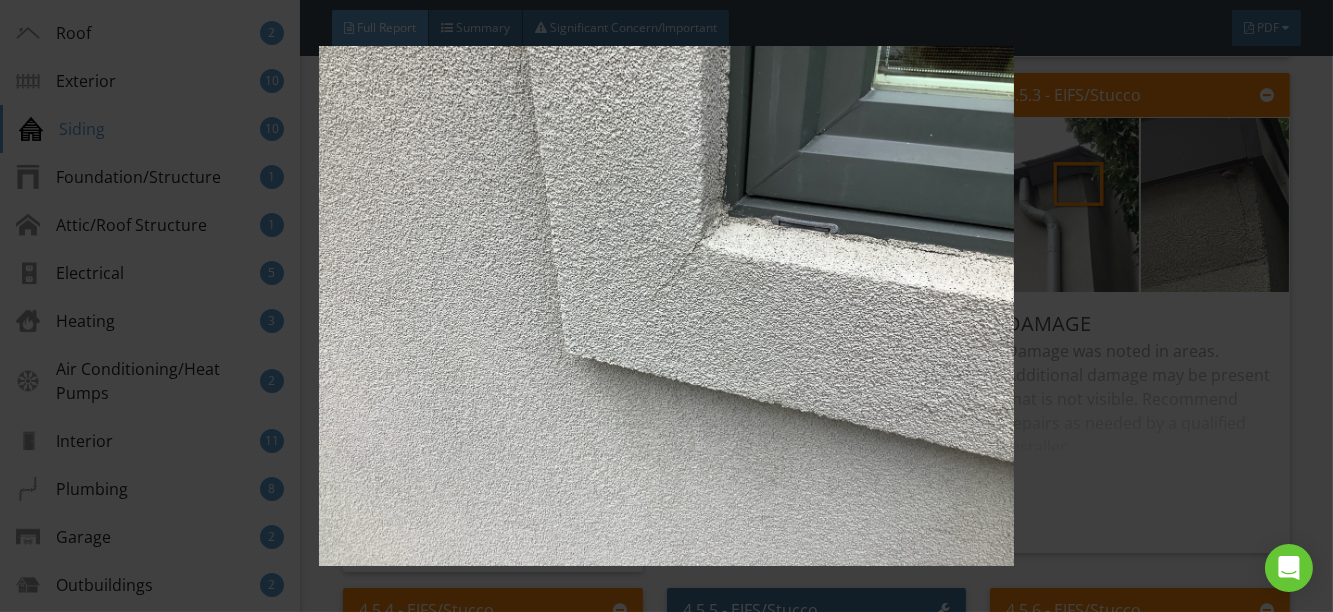 click at bounding box center [667, 306] 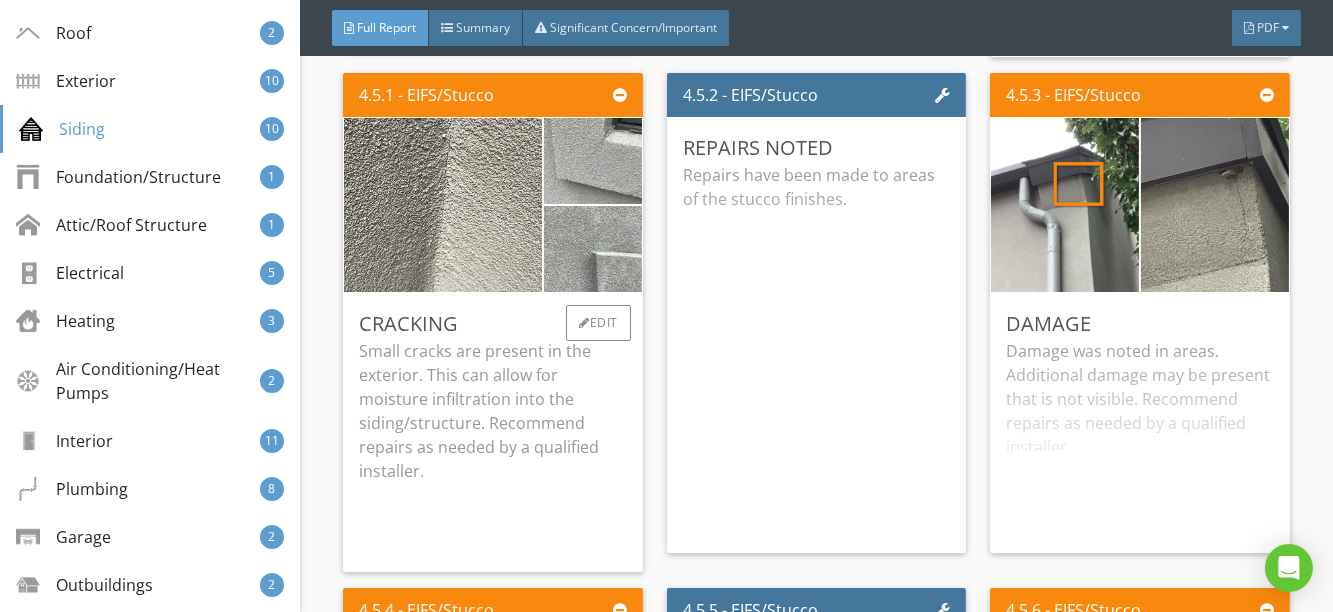 click on "Cracking
Small cracks are present in the exterior. This can allow for moisture infiltration into the siding/structure. Recommend repairs as needed by a qualified installer.
Edit" at bounding box center (493, 433) 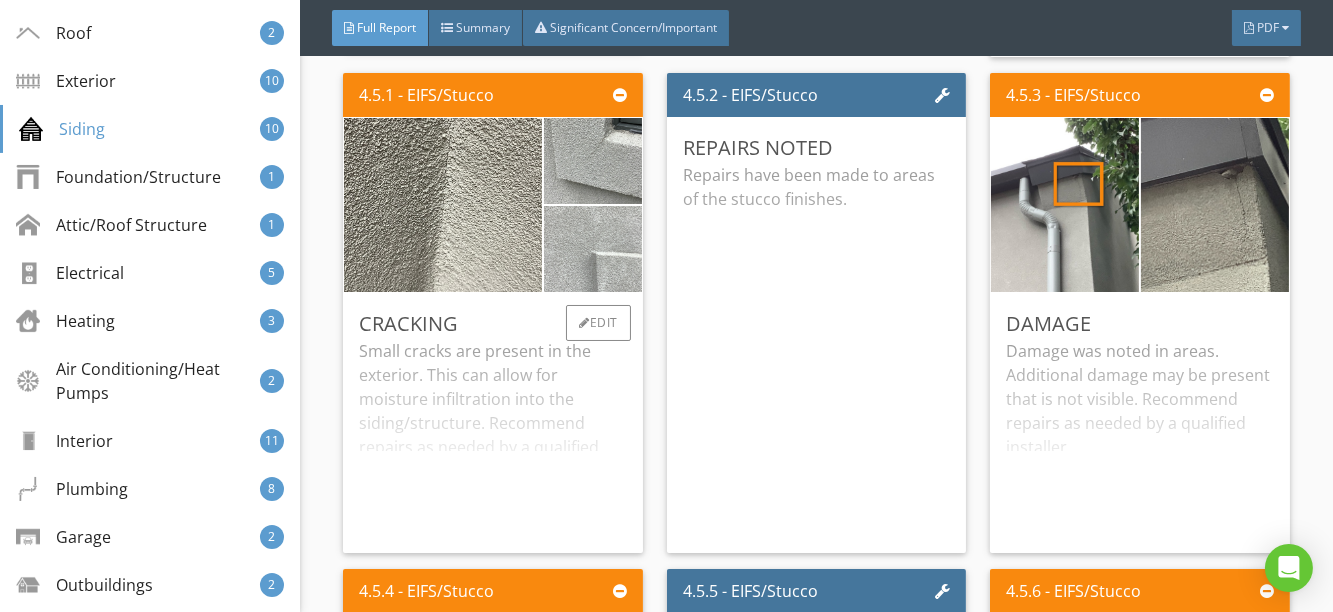 click at bounding box center (592, 249) 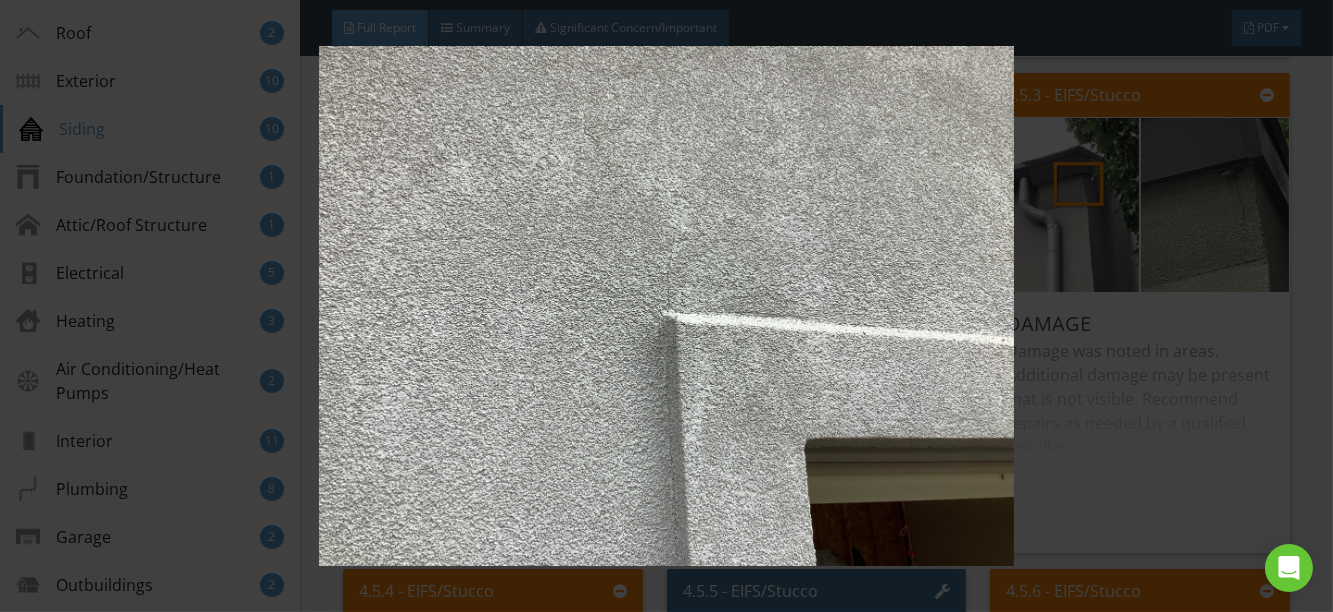 click at bounding box center [667, 306] 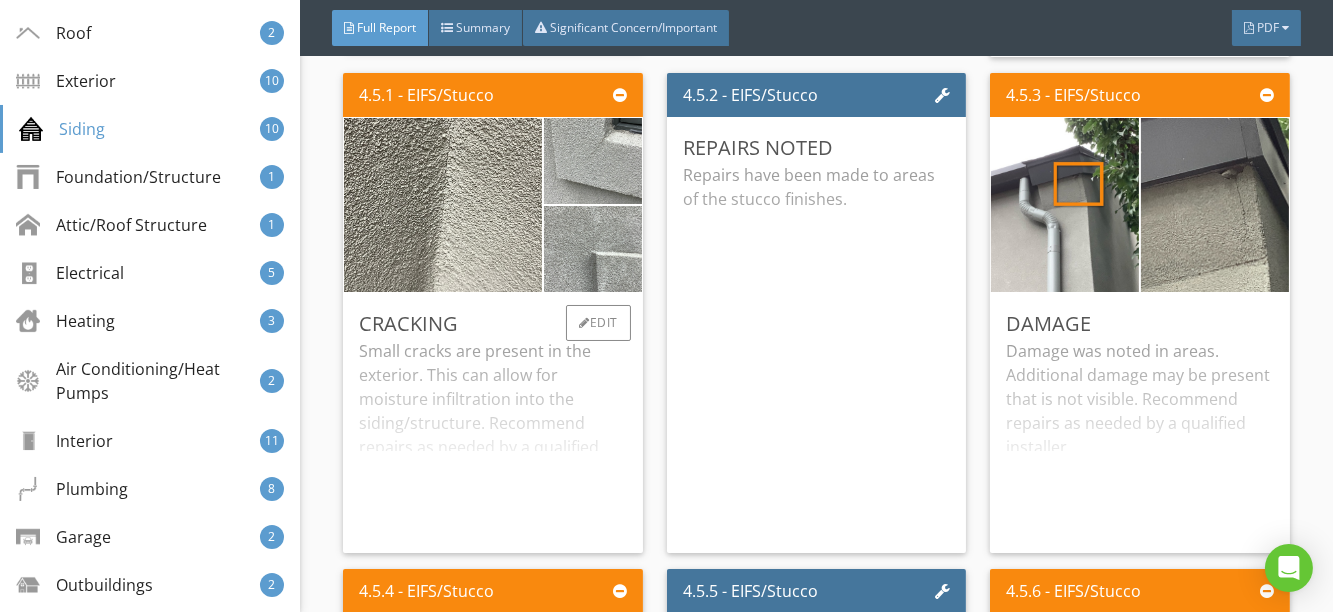 click on "Small cracks are present in the exterior. This can allow for moisture infiltration into the siding/structure. Recommend repairs as needed by a qualified installer." at bounding box center (493, 438) 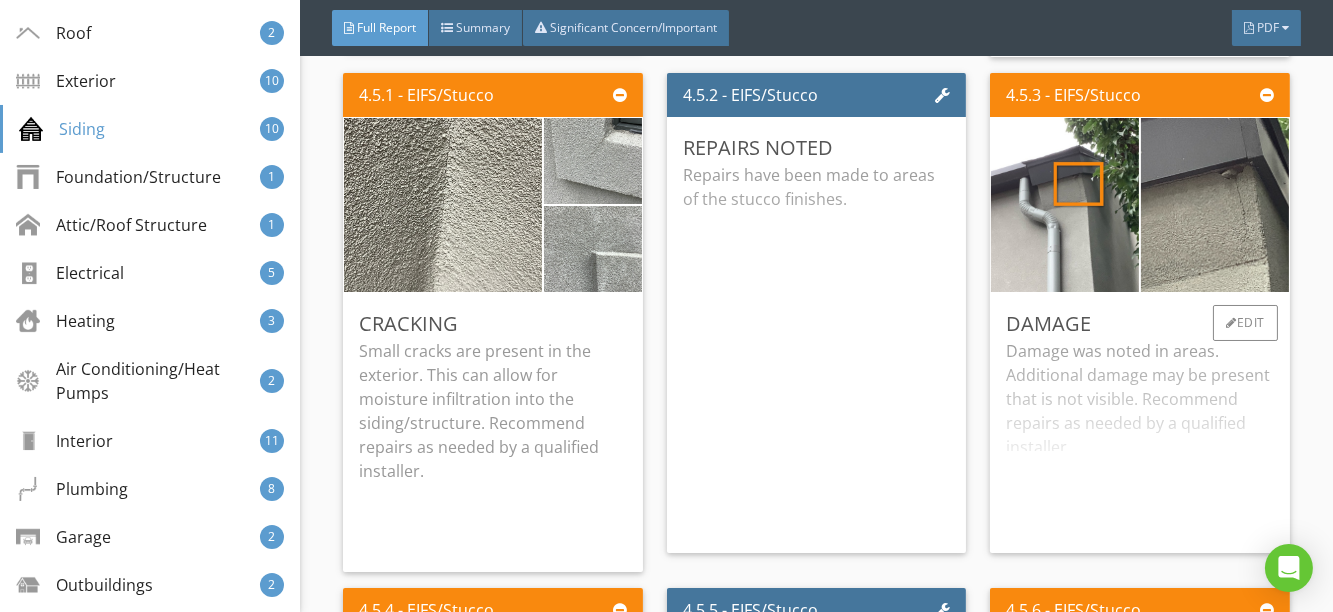 click on "Damage was noted in areas. Additional damage may be present that is not visible. Recommend repairs as needed by a qualified installer." at bounding box center (1140, 438) 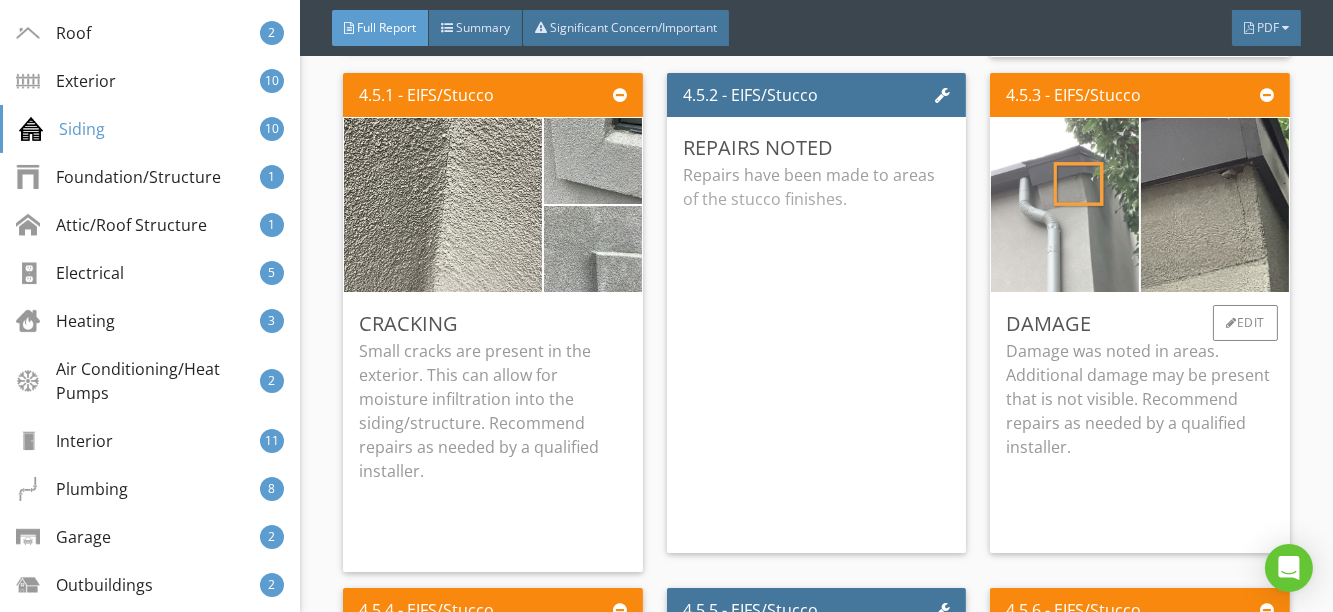 click at bounding box center [1065, 204] 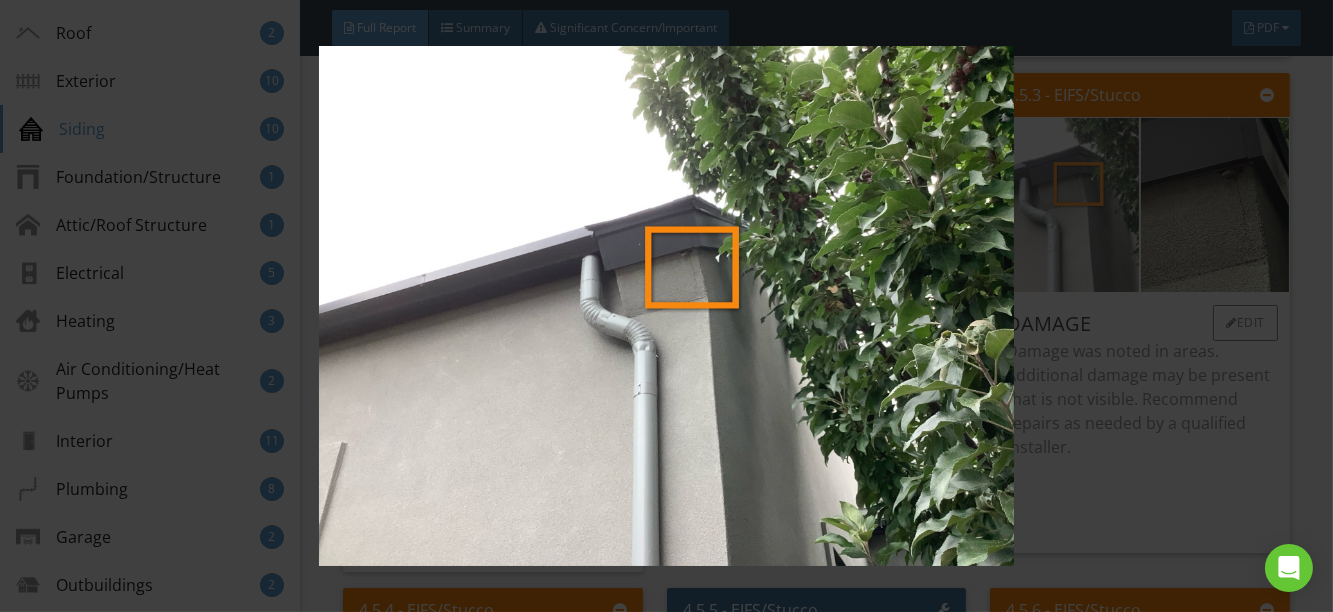 click at bounding box center [667, 306] 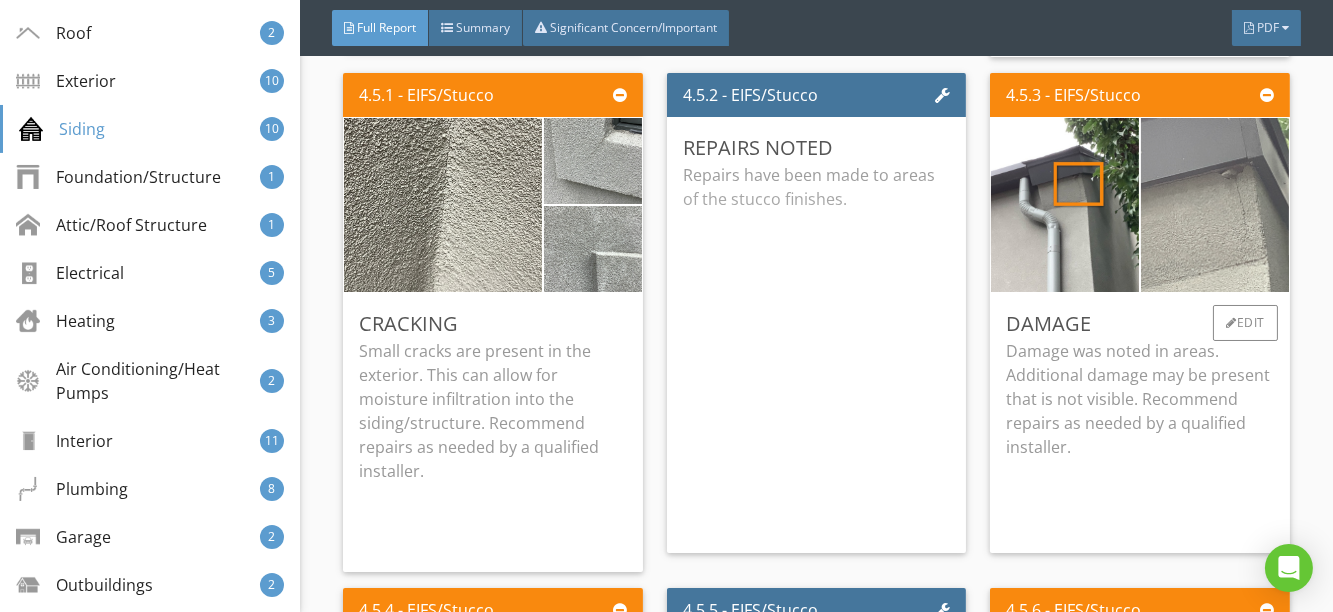 click at bounding box center (1215, 204) 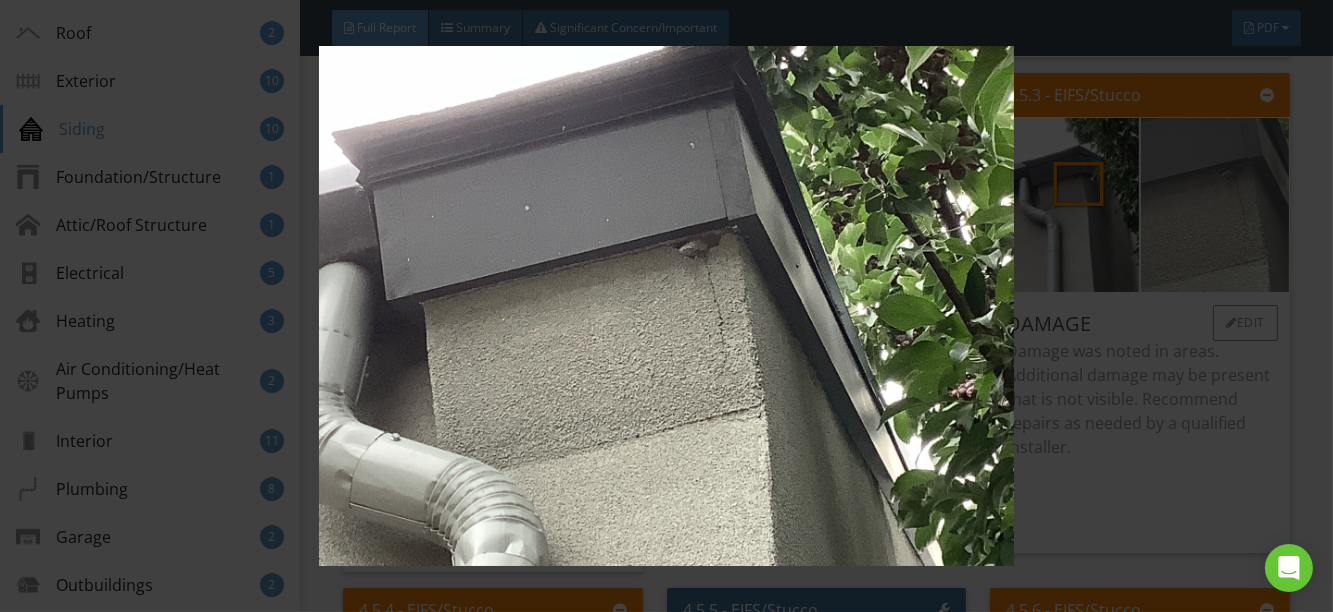 click at bounding box center (667, 306) 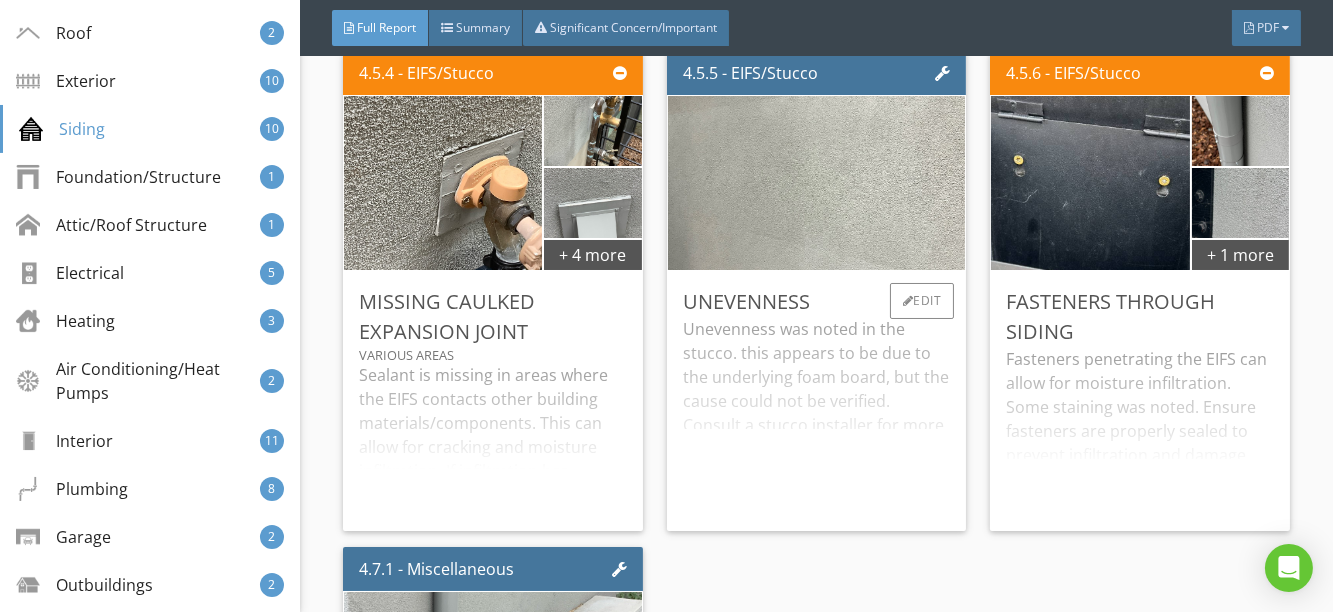 scroll, scrollTop: 8819, scrollLeft: 0, axis: vertical 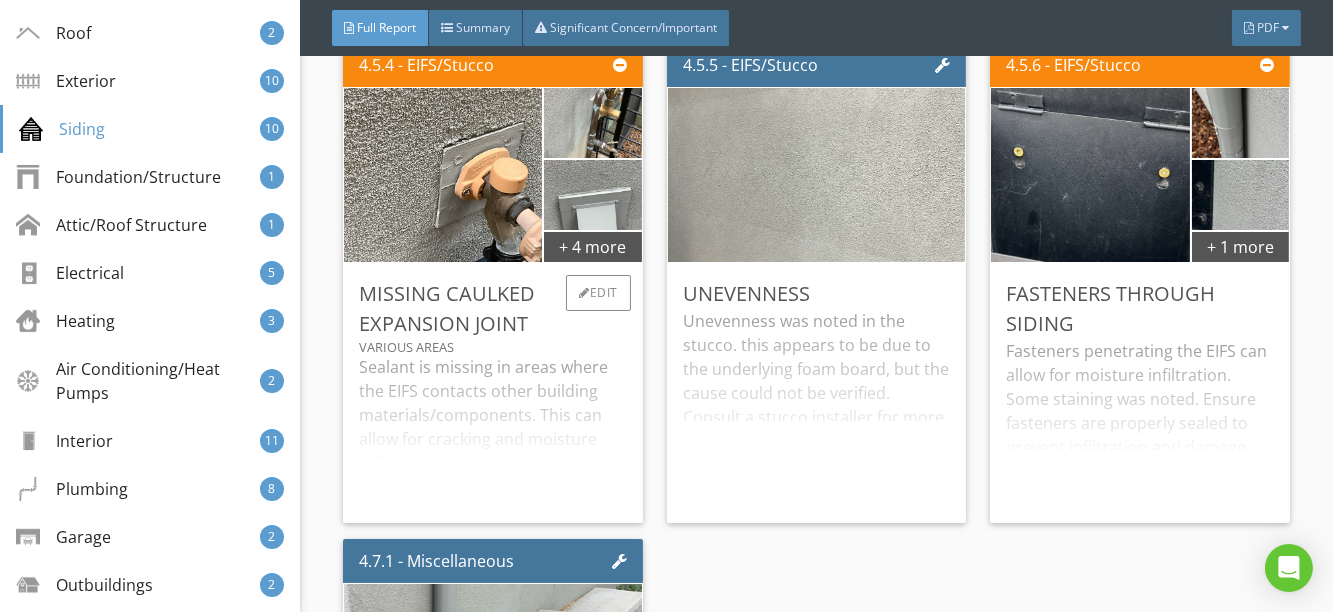 click on "Sealant is missing in areas where the EIFS contacts other building materials/components. This can allow for cracking and moisture infiltration. If infiltration has occurred damage may be present that was not visible. Penetrations and junctions should be properly sealed according to the manufacturer's installation instructions. Recommend repairs as needed by a qualified installer." at bounding box center [493, 431] 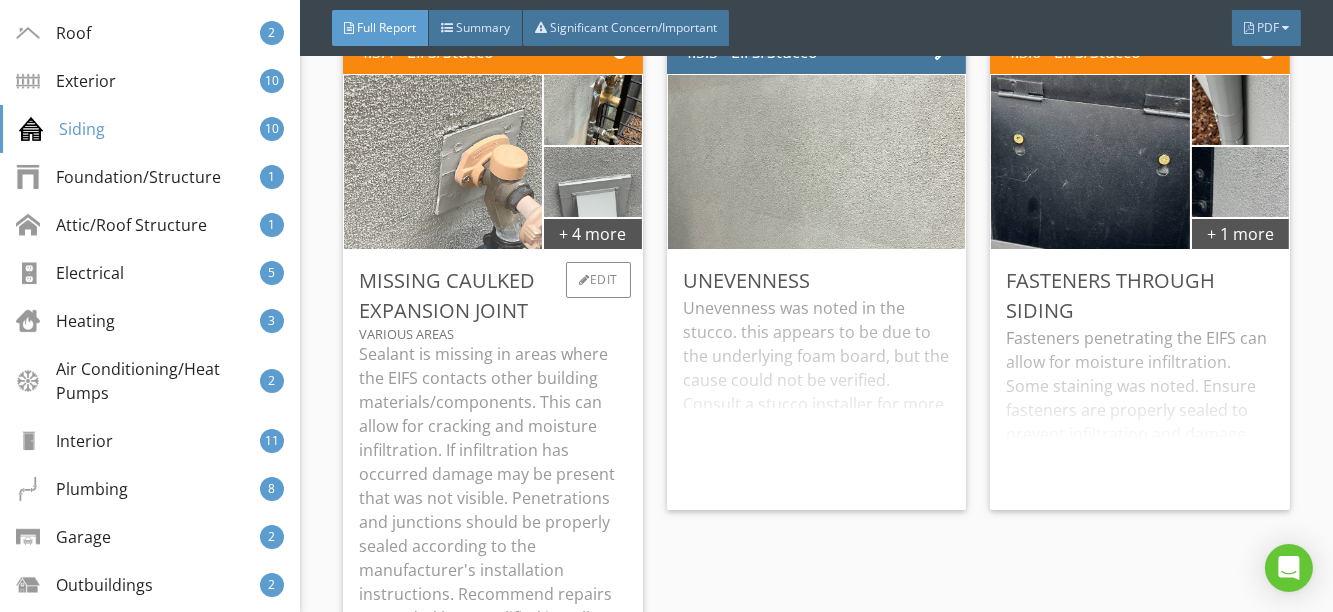 scroll, scrollTop: 8819, scrollLeft: 0, axis: vertical 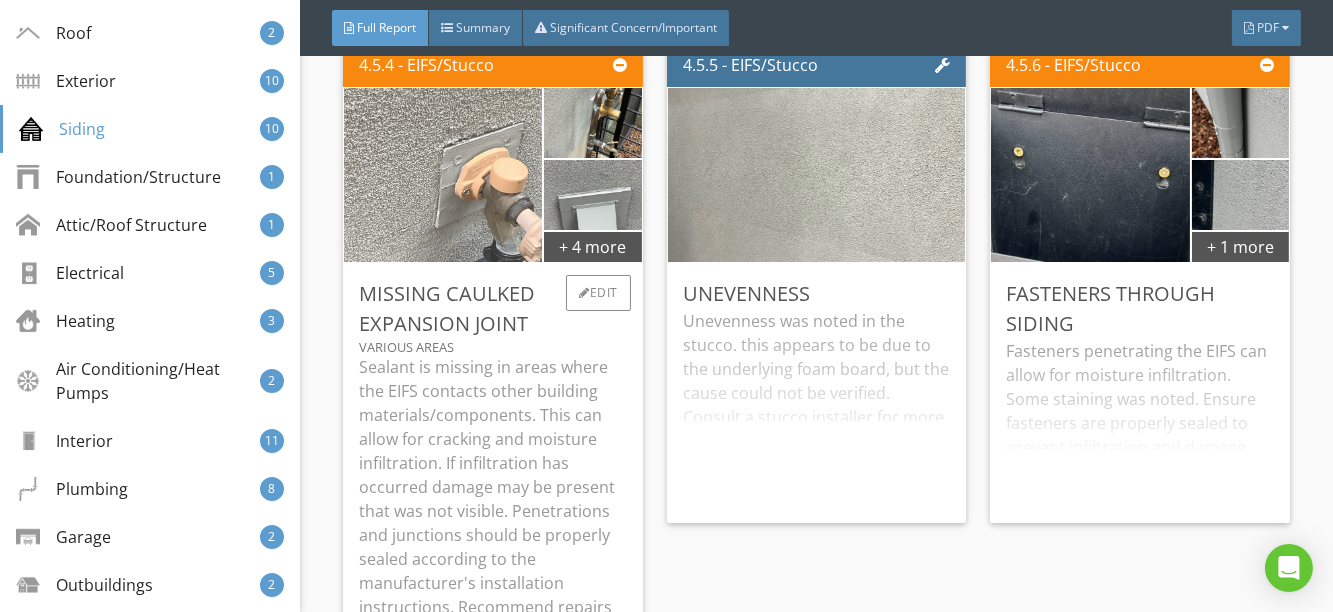 click at bounding box center (443, 175) 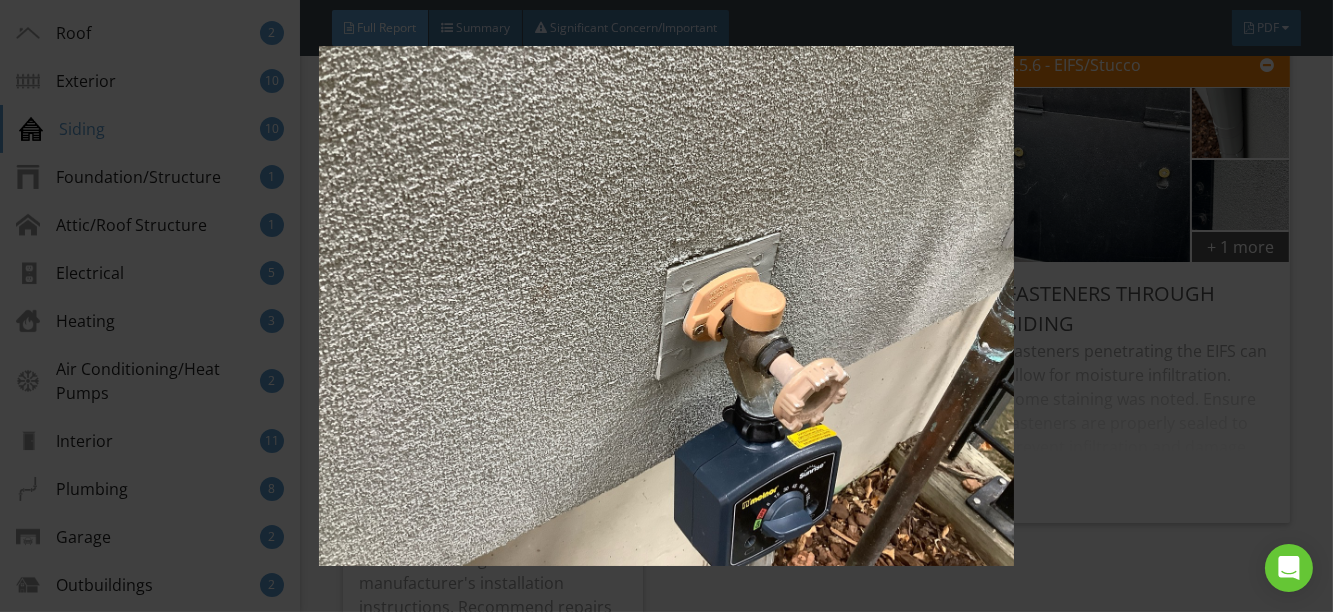 click at bounding box center [667, 306] 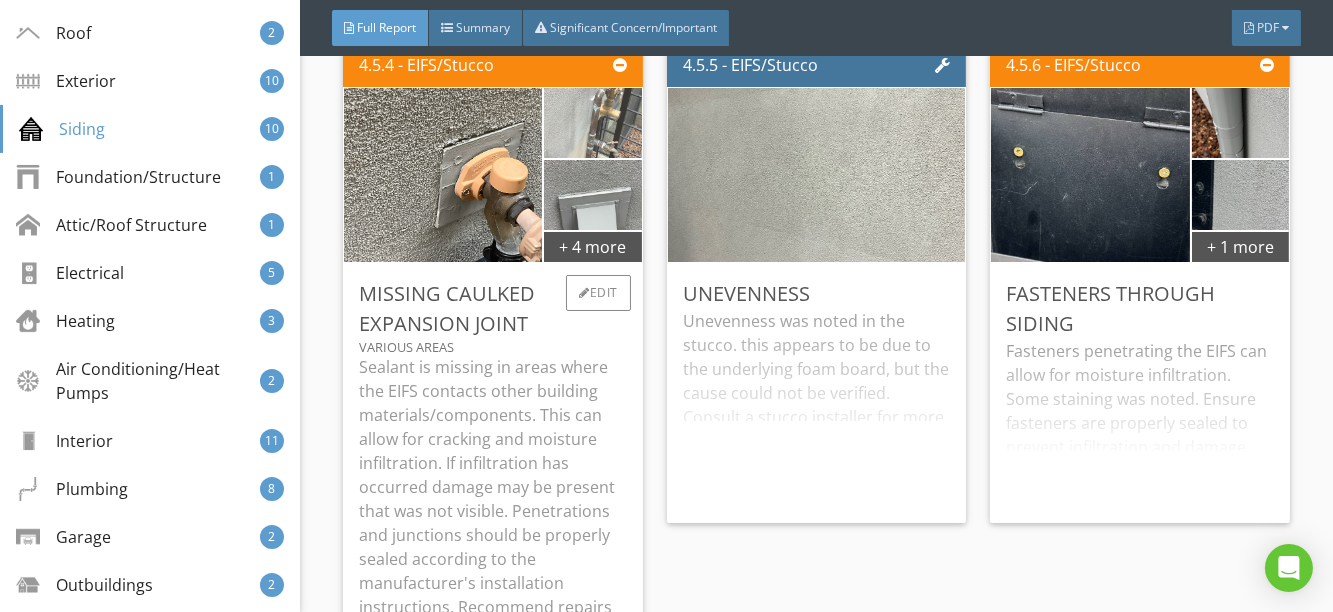 click at bounding box center [592, 123] 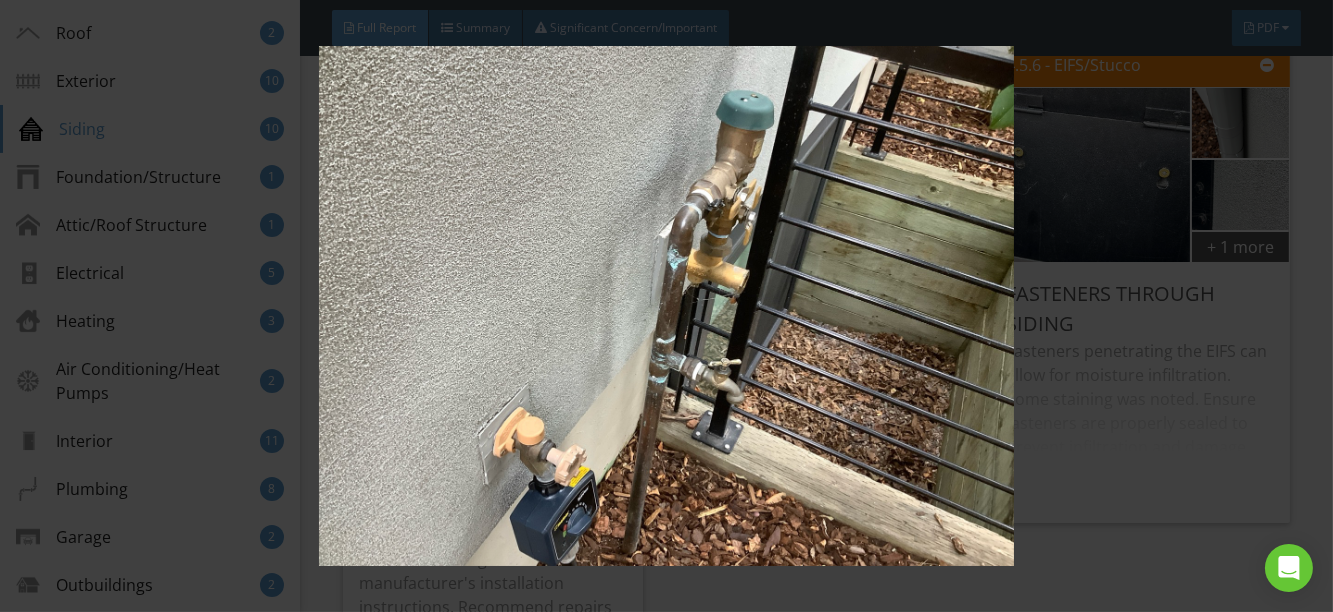 click at bounding box center [667, 306] 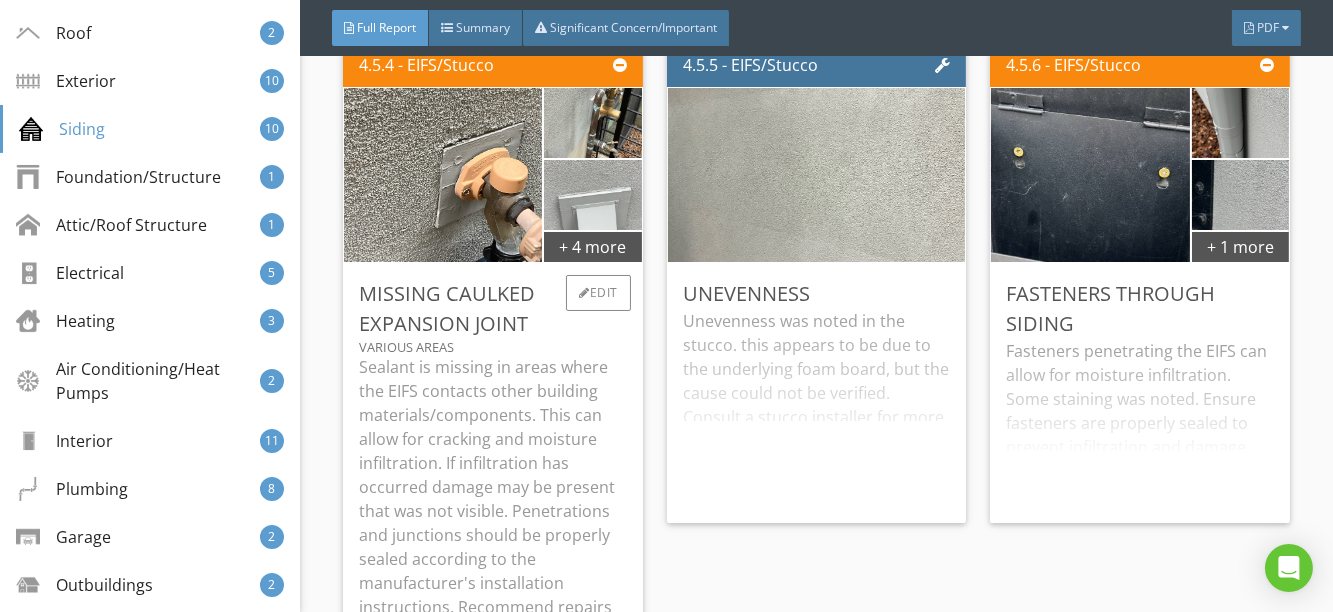 click at bounding box center (592, 195) 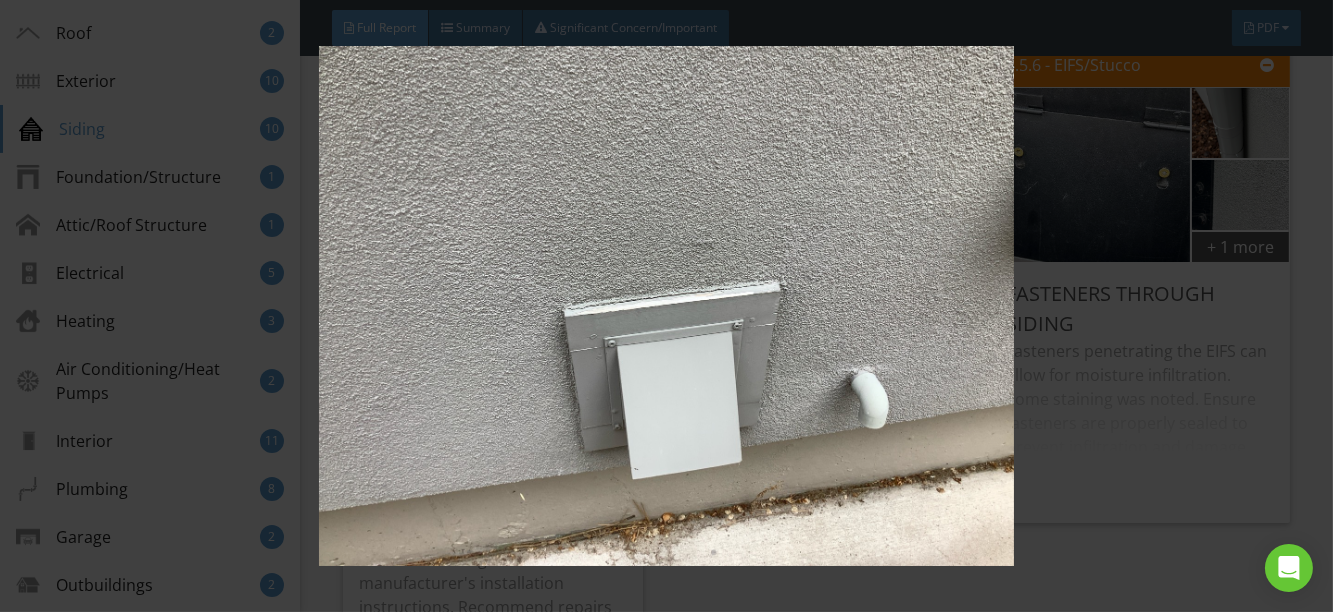 click at bounding box center (667, 306) 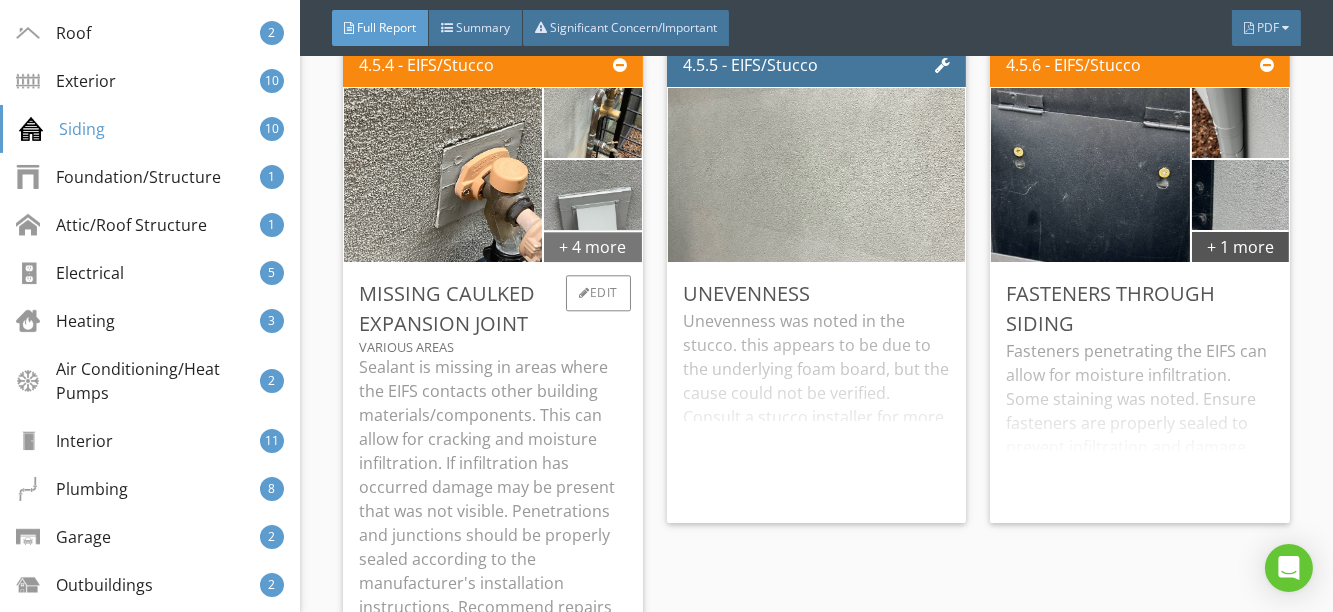 click on "+ 4 more" at bounding box center [592, 246] 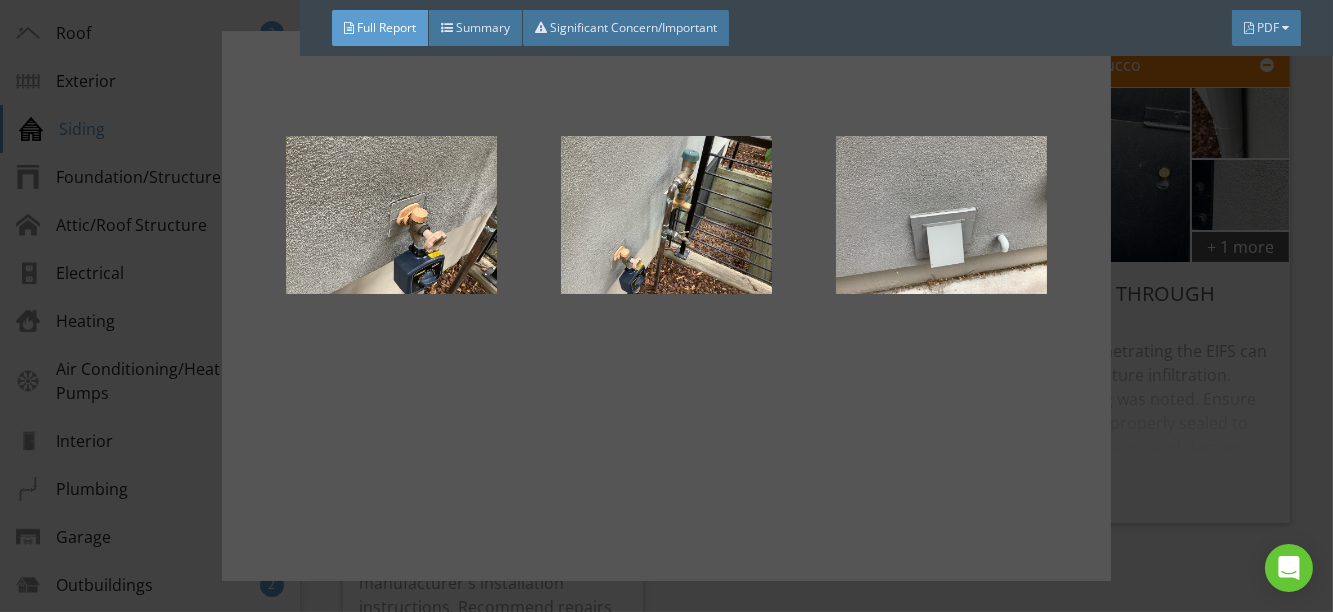 scroll, scrollTop: 272, scrollLeft: 0, axis: vertical 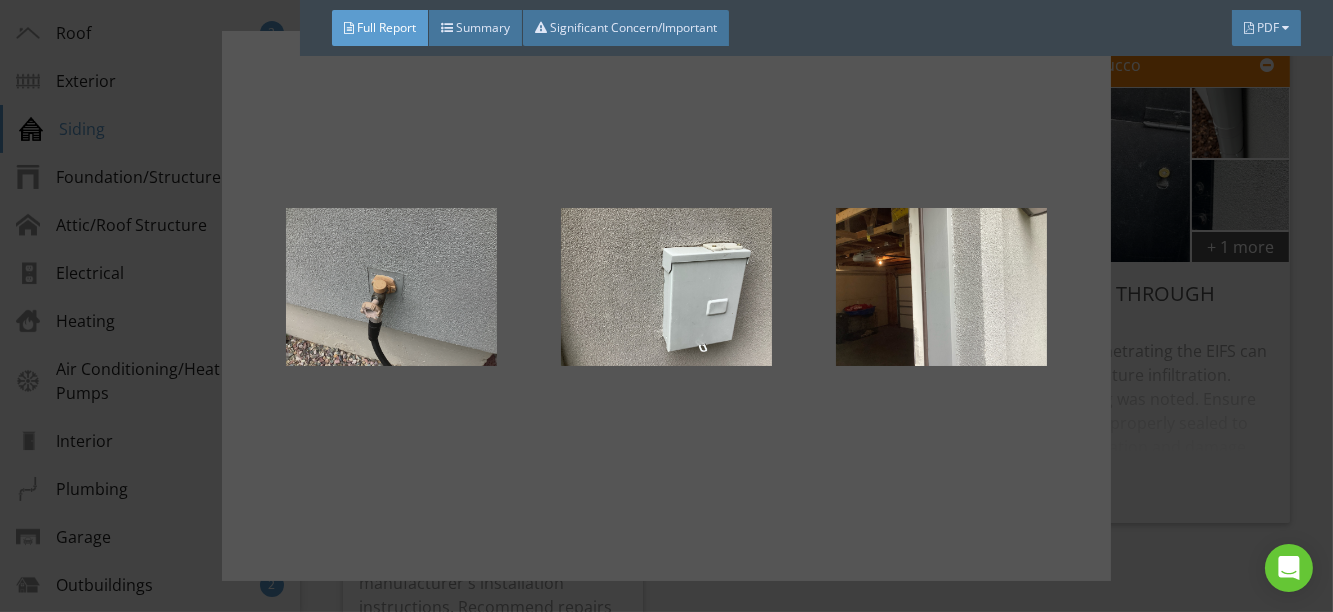 click at bounding box center (391, 287) 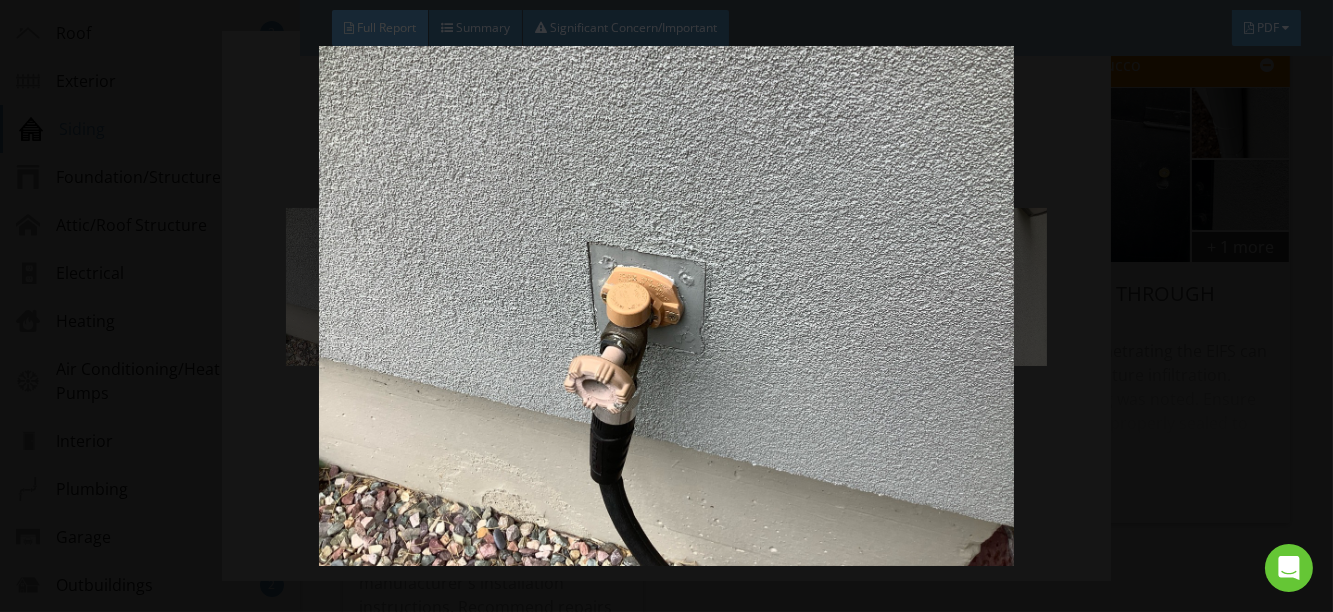 click at bounding box center (667, 306) 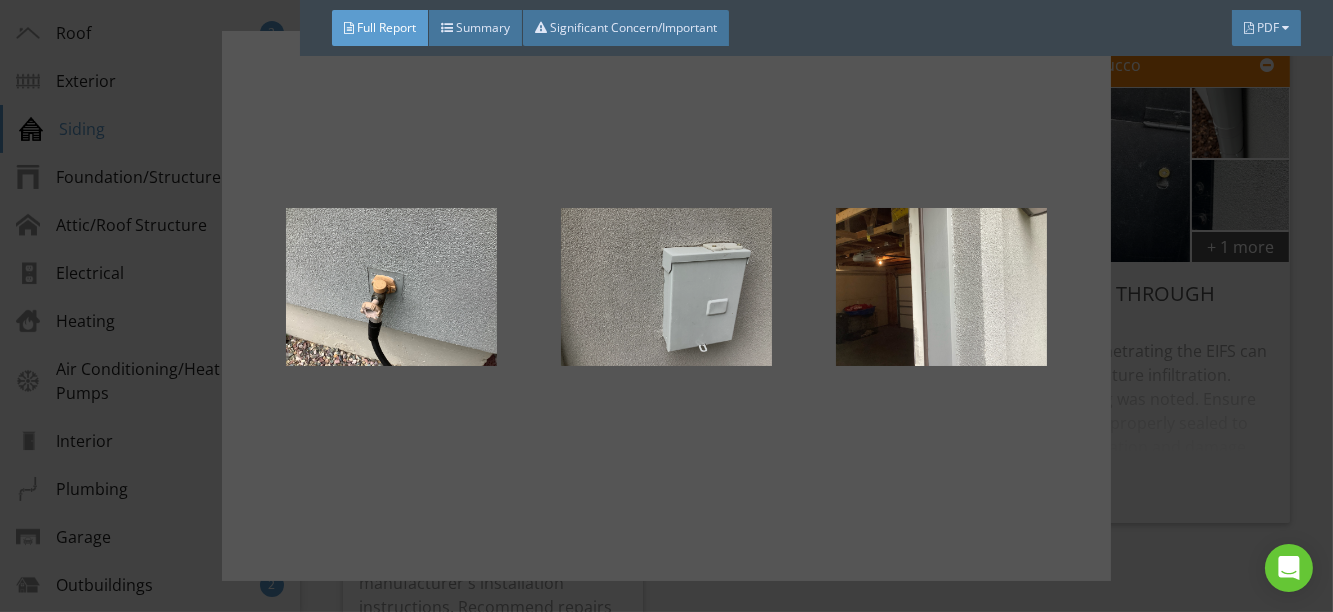 click at bounding box center [666, 287] 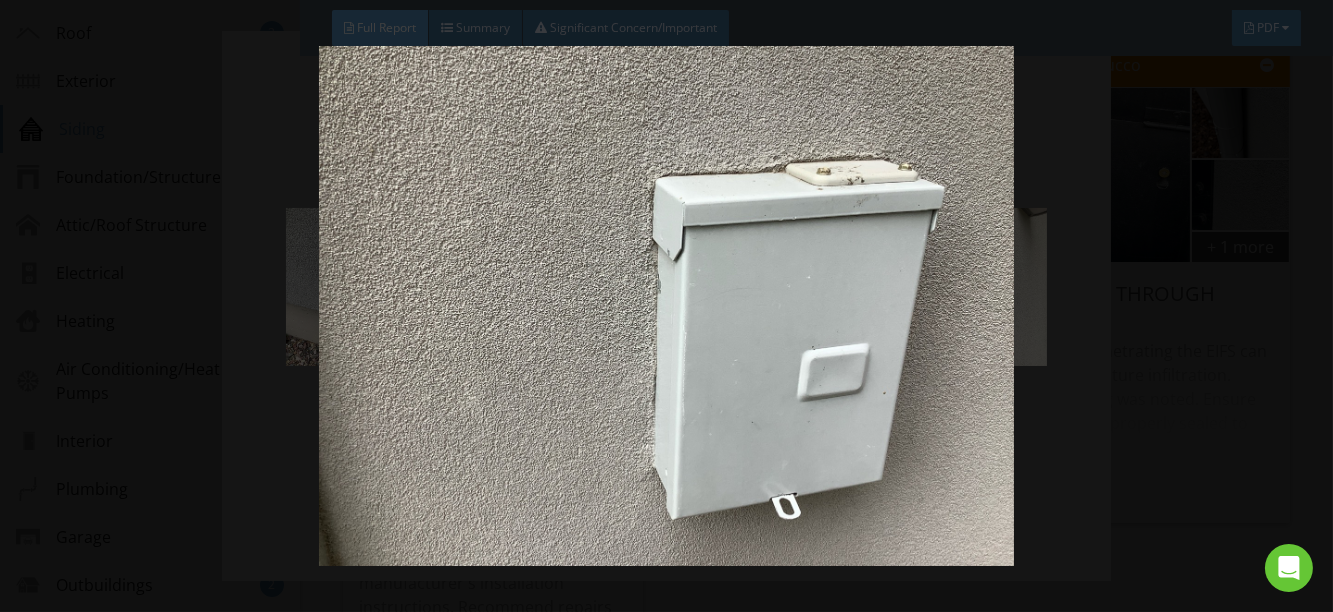 click at bounding box center [667, 306] 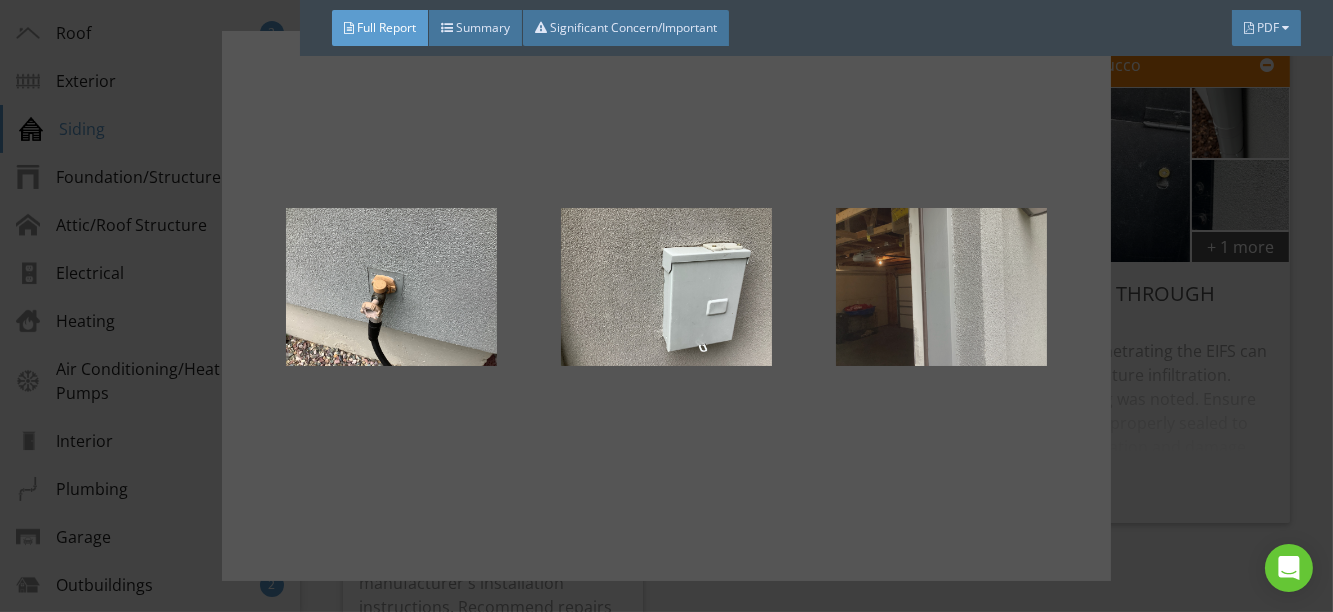 click at bounding box center (941, 287) 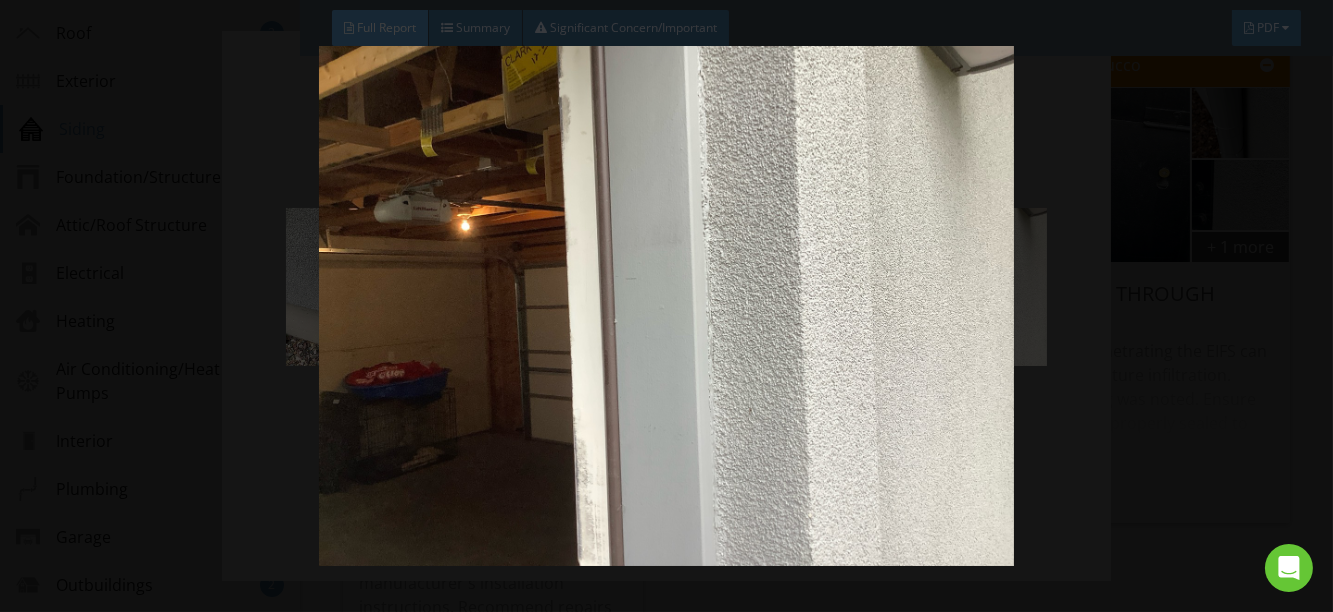 click at bounding box center (667, 306) 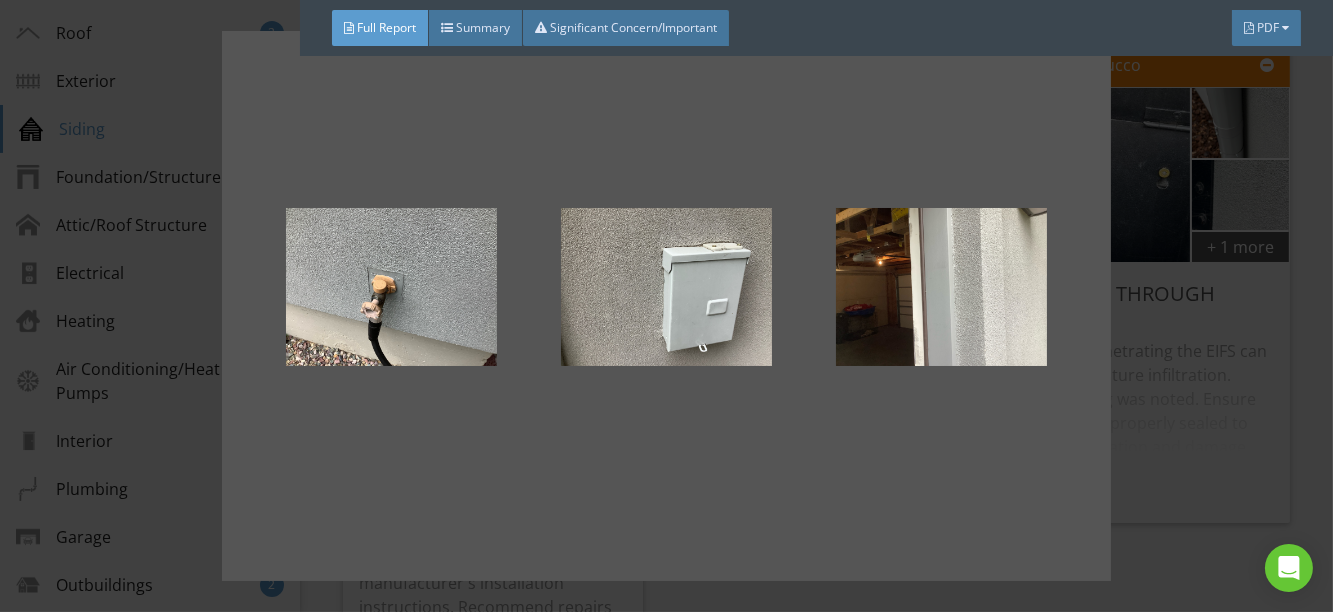 click at bounding box center [666, 306] 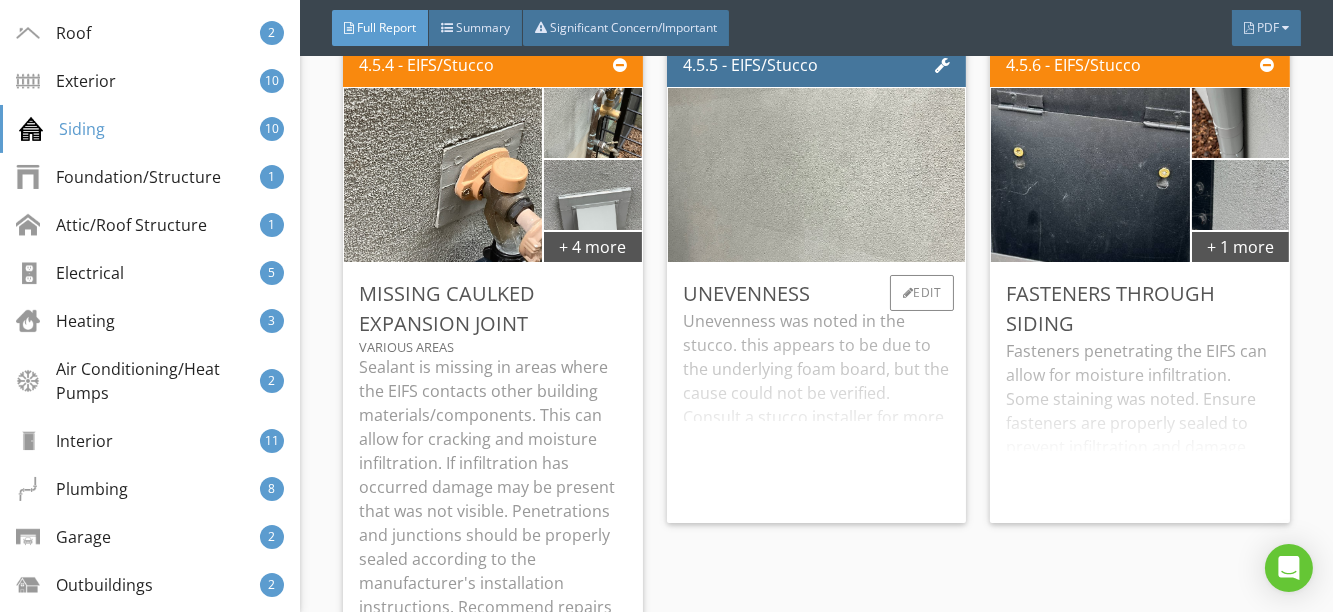 click on "Unevenness was noted in the stucco. this appears to be due to the underlying foam board, but the cause could not be verified. Consult a stucco installer for more information." at bounding box center (817, 408) 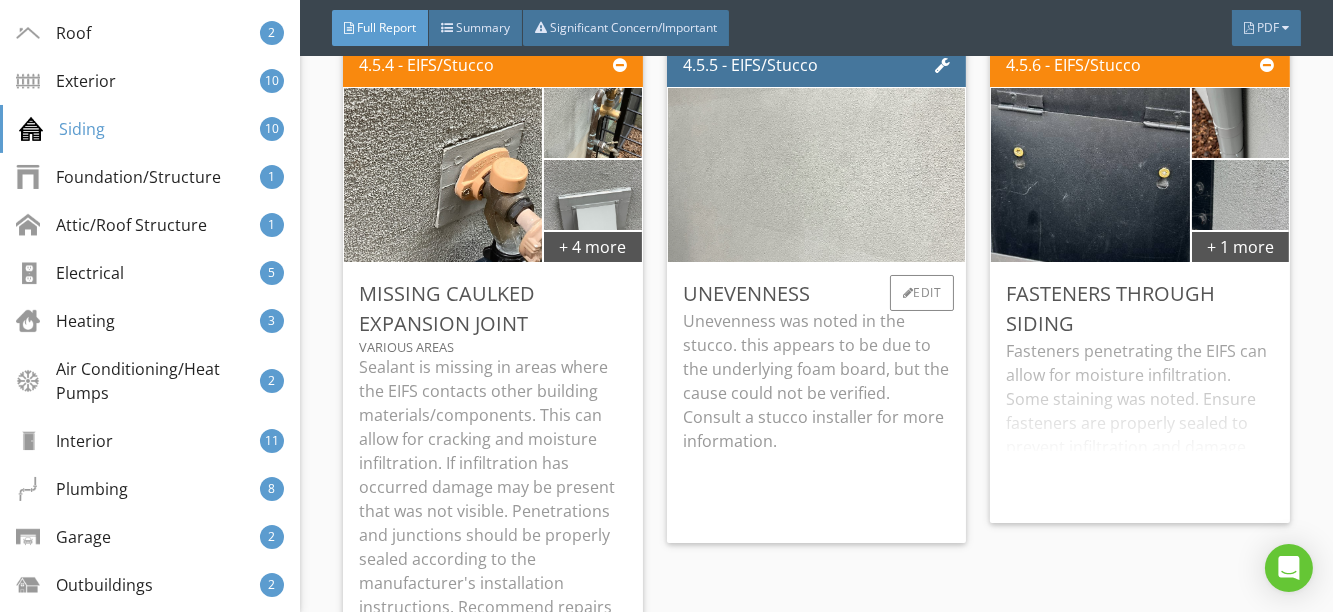 click at bounding box center [816, 175] 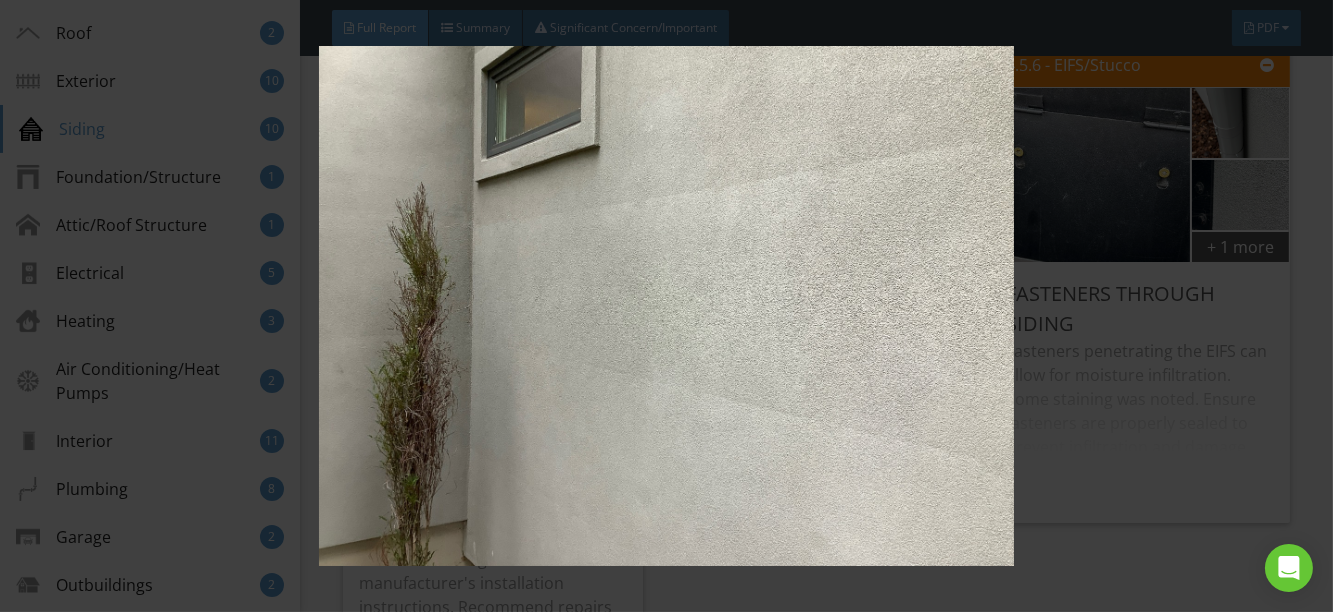 click at bounding box center (667, 306) 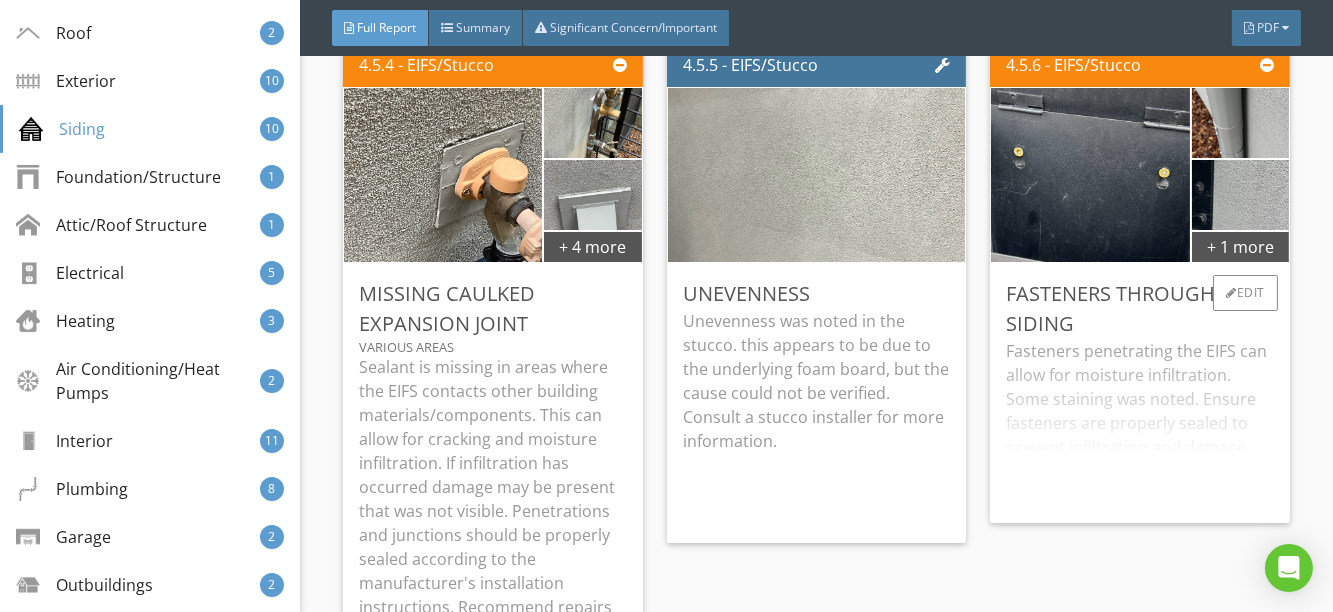 click on "Fasteners penetrating the EIFS can allow for moisture infiltration. Some staining was noted. Ensure fasteners are properly sealed to prevent infiltration and damage. Proper treatment of attachments could not be verified in areas due to visibility." at bounding box center [1140, 423] 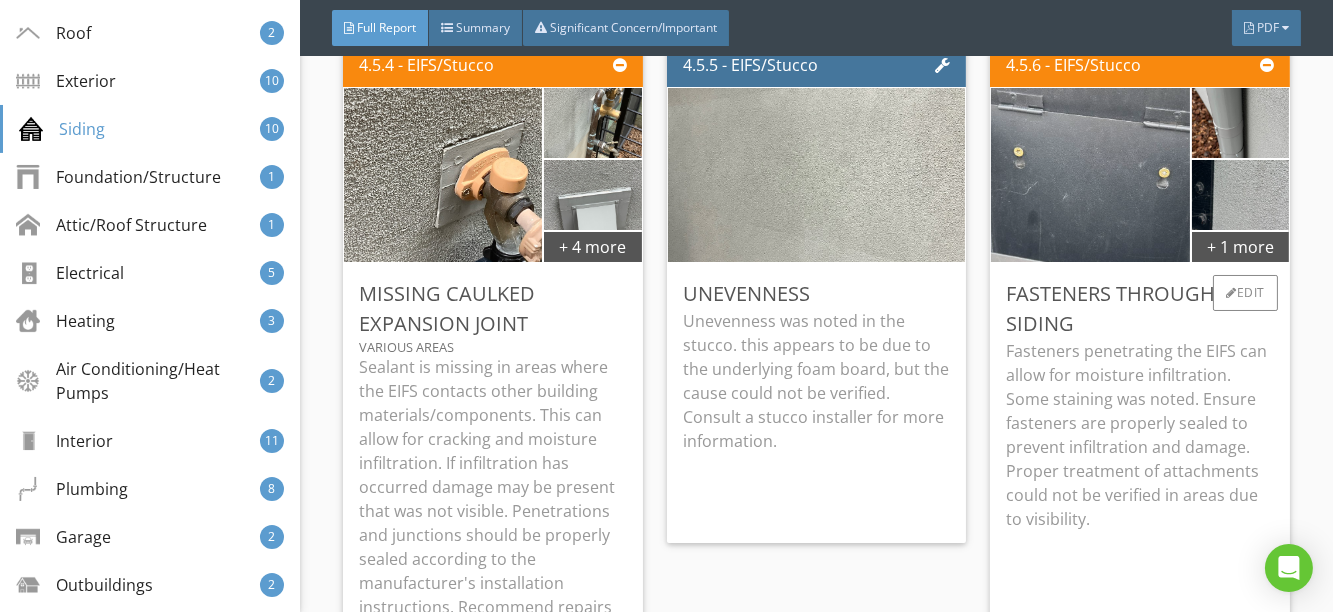 click at bounding box center [1090, 175] 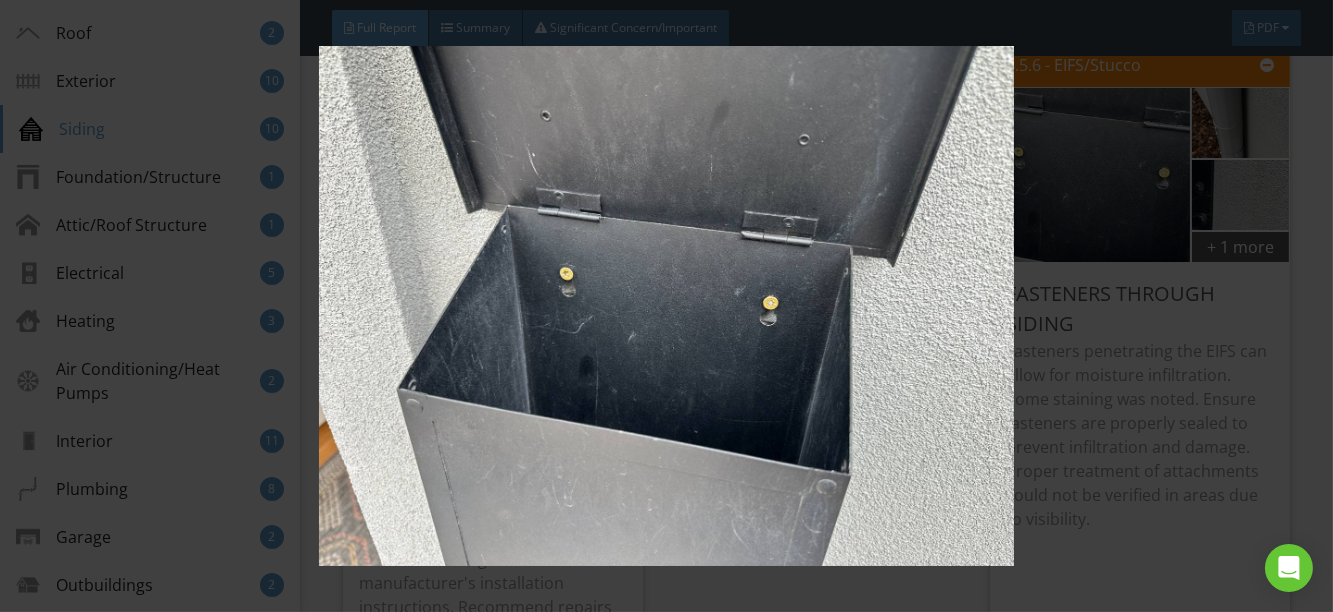 click at bounding box center (667, 306) 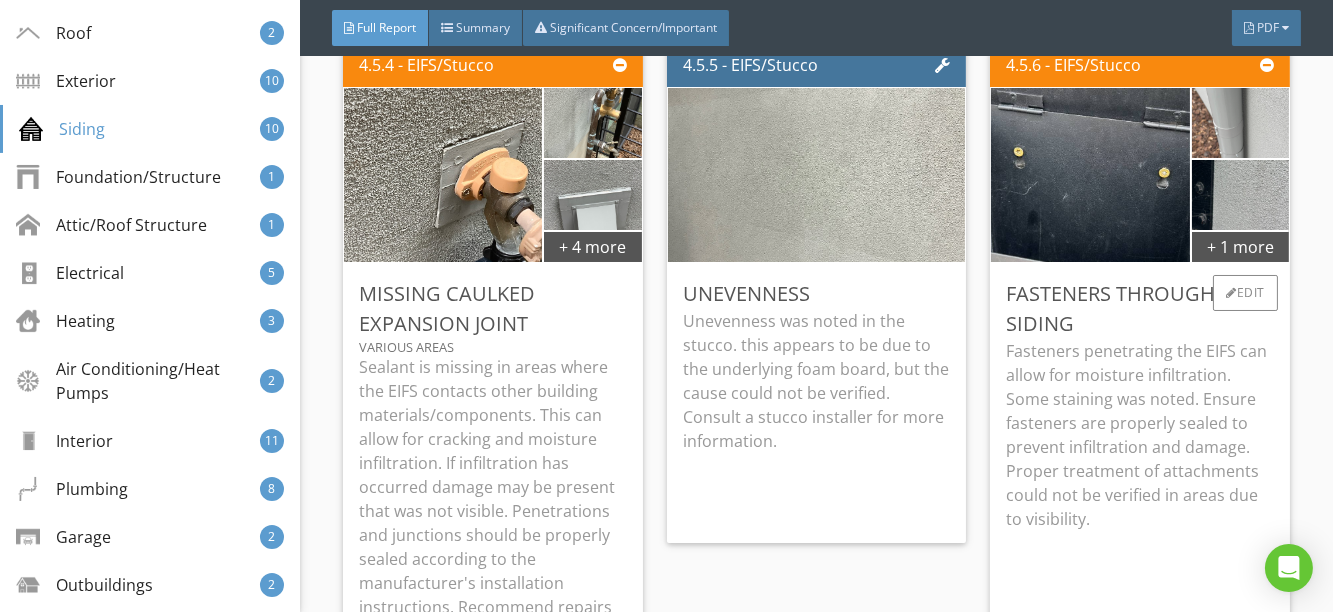 click at bounding box center (1240, 123) 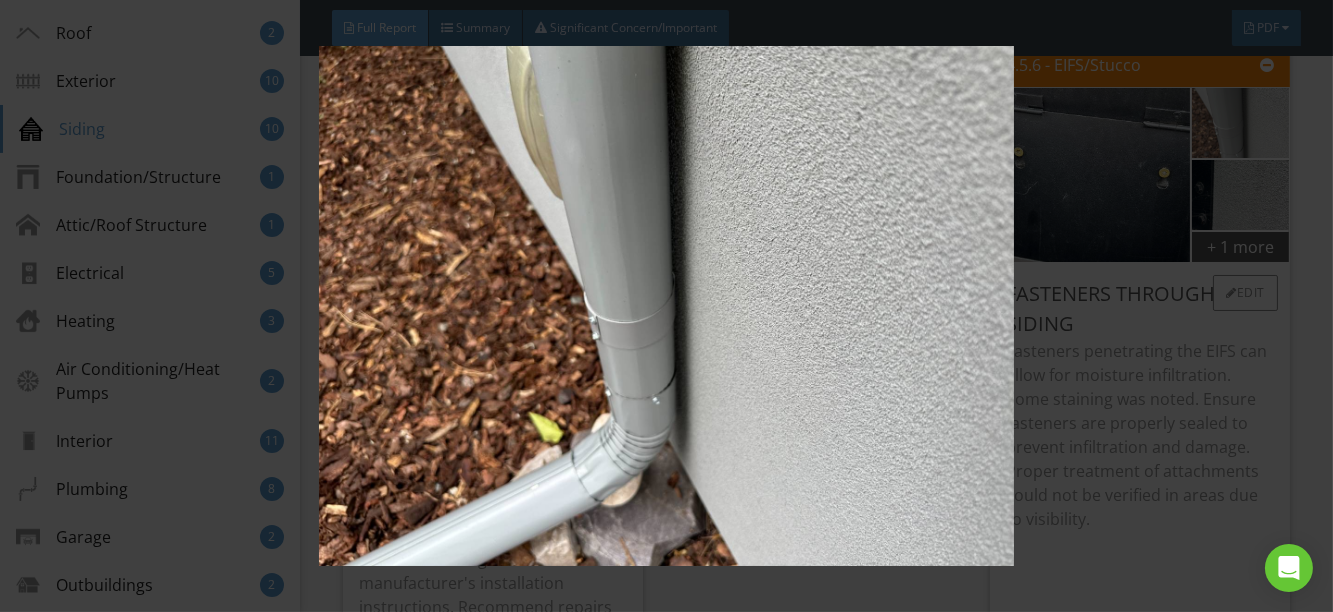 click at bounding box center (667, 306) 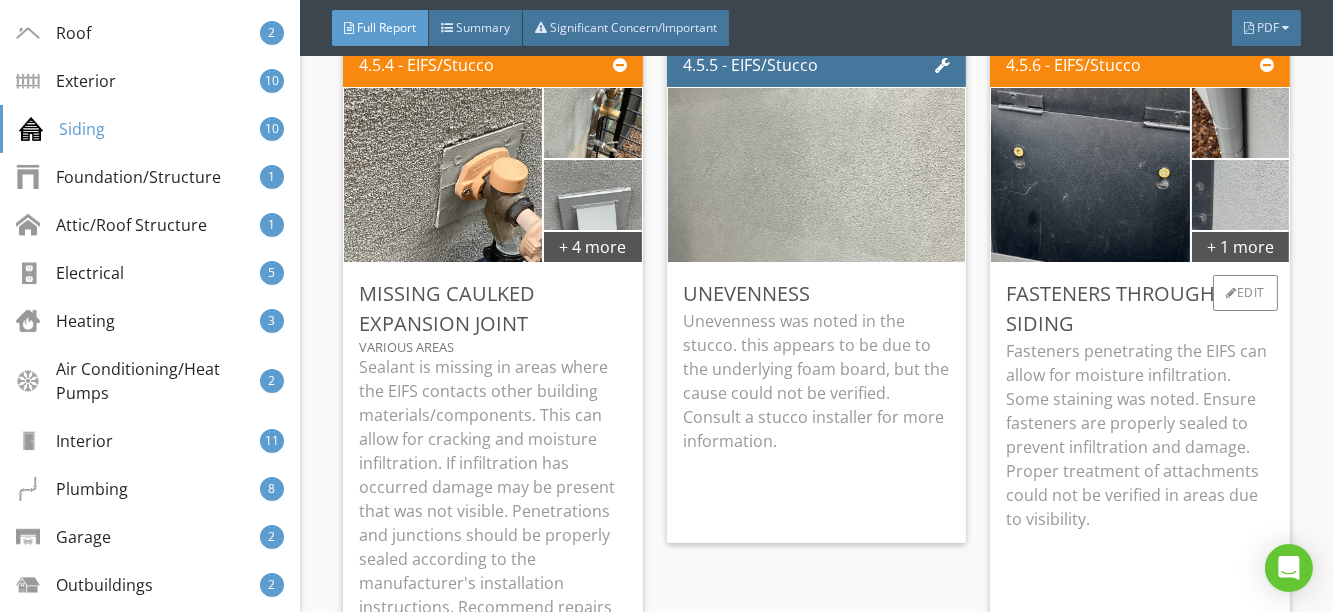 click at bounding box center [1240, 195] 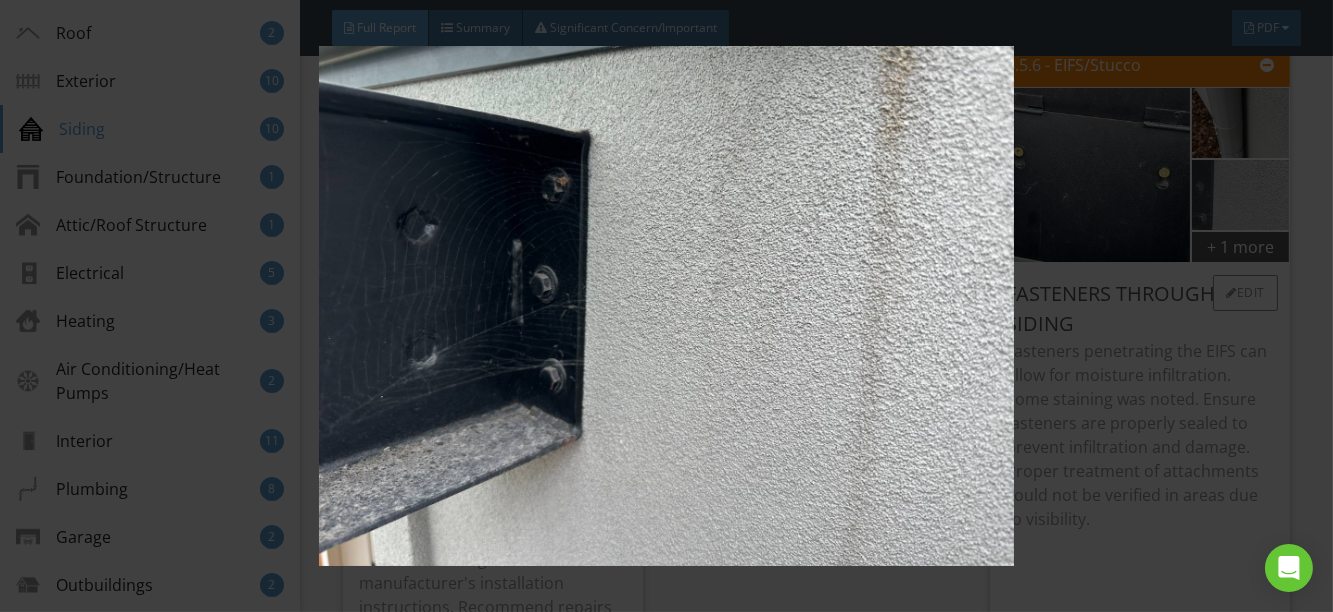 click at bounding box center [667, 306] 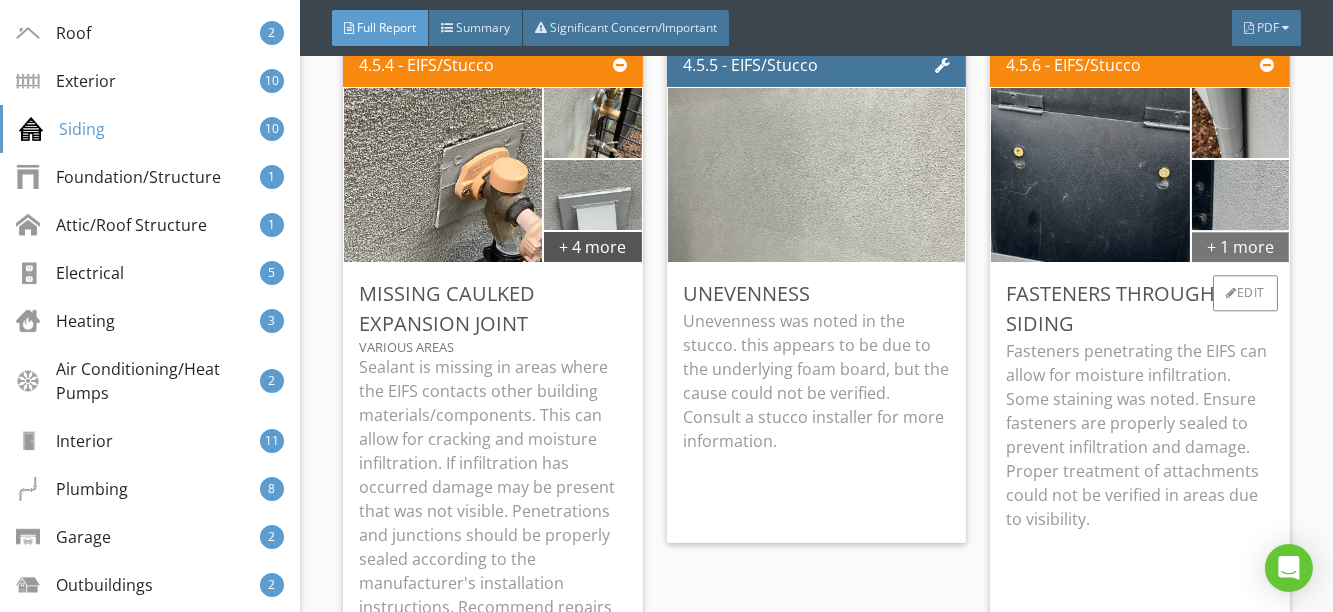 click on "+ 1 more" at bounding box center [1240, 246] 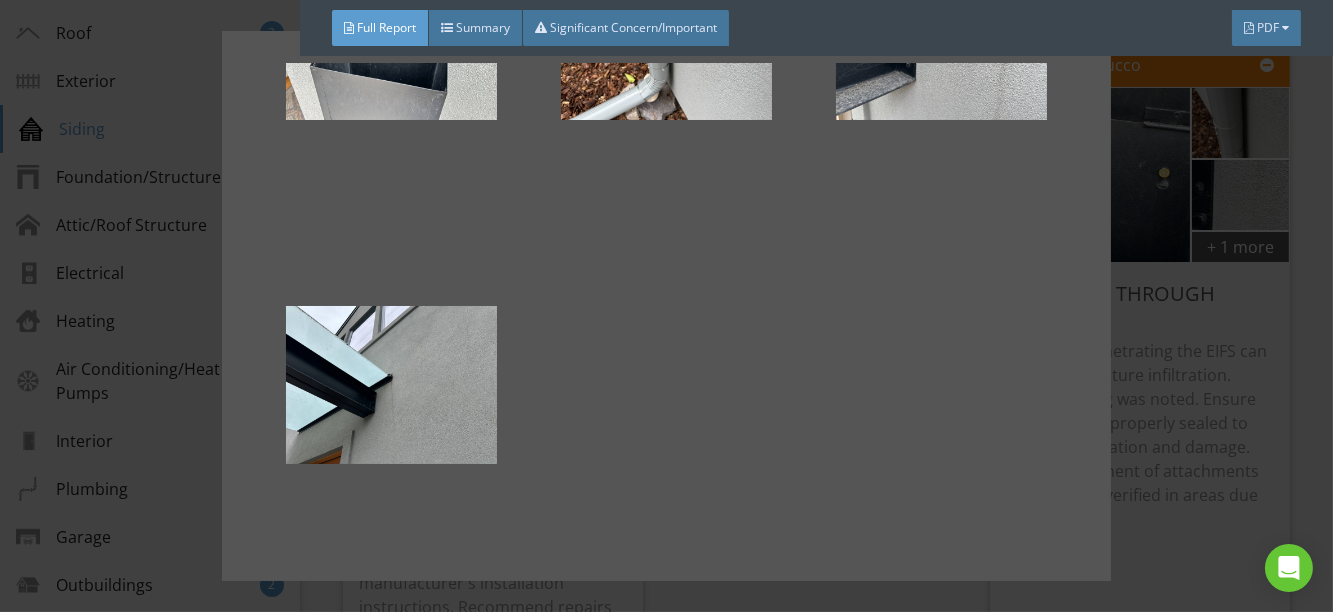 scroll, scrollTop: 181, scrollLeft: 0, axis: vertical 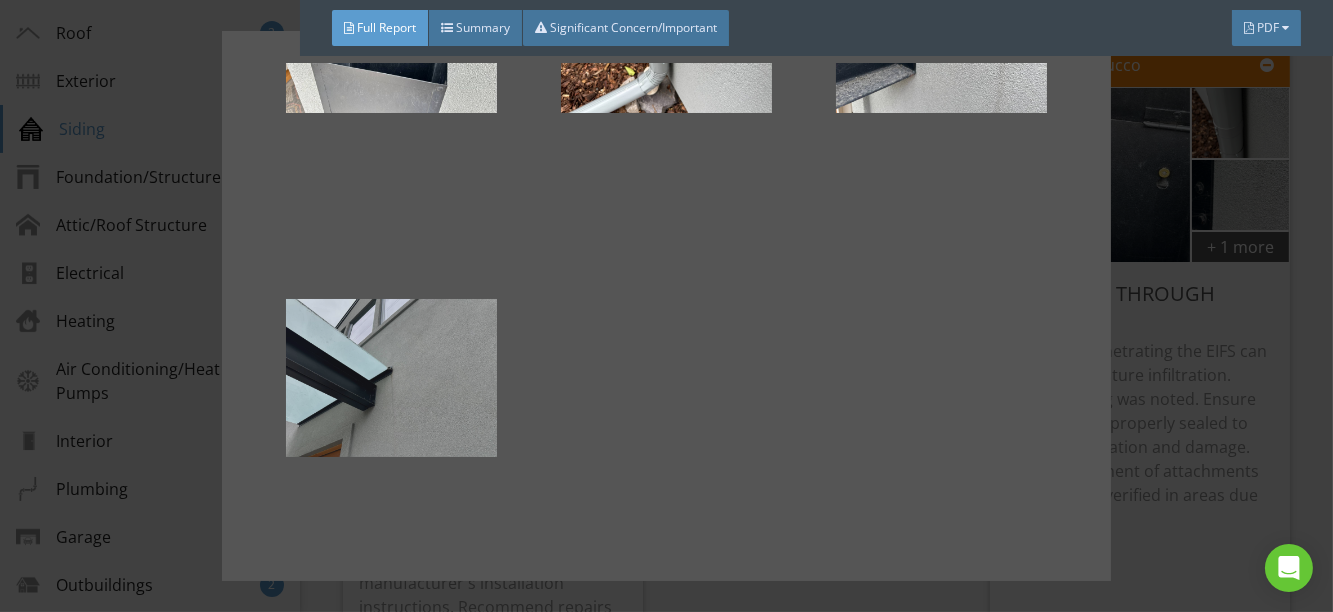 click at bounding box center [391, 378] 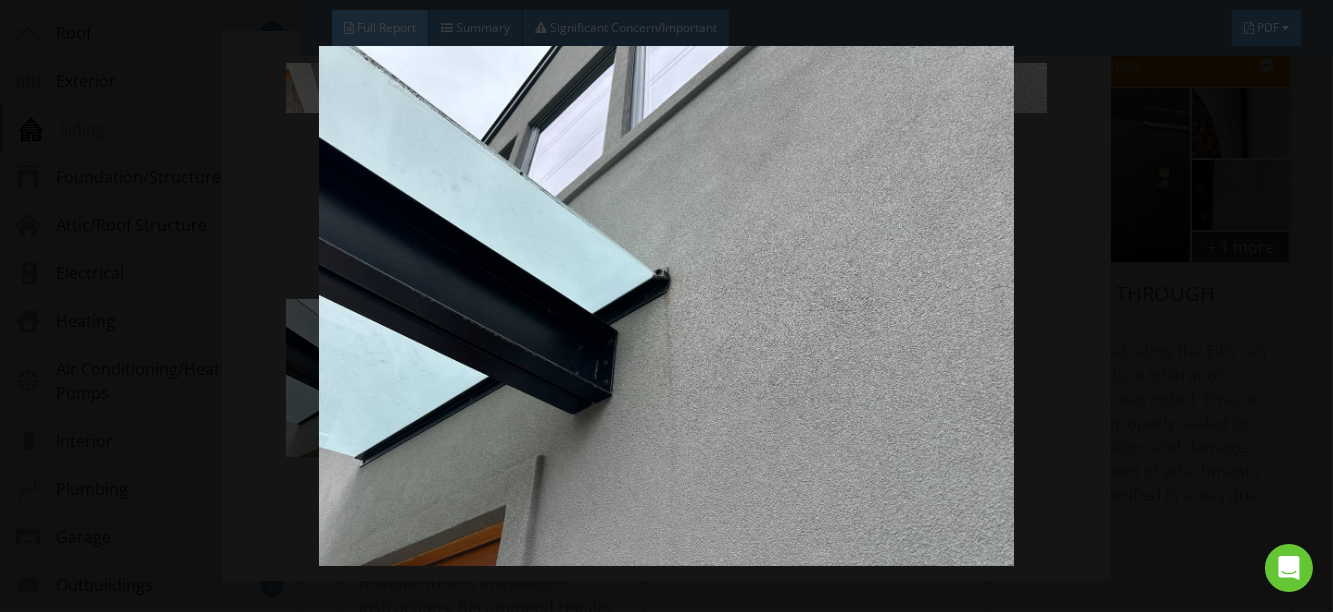 click at bounding box center [667, 306] 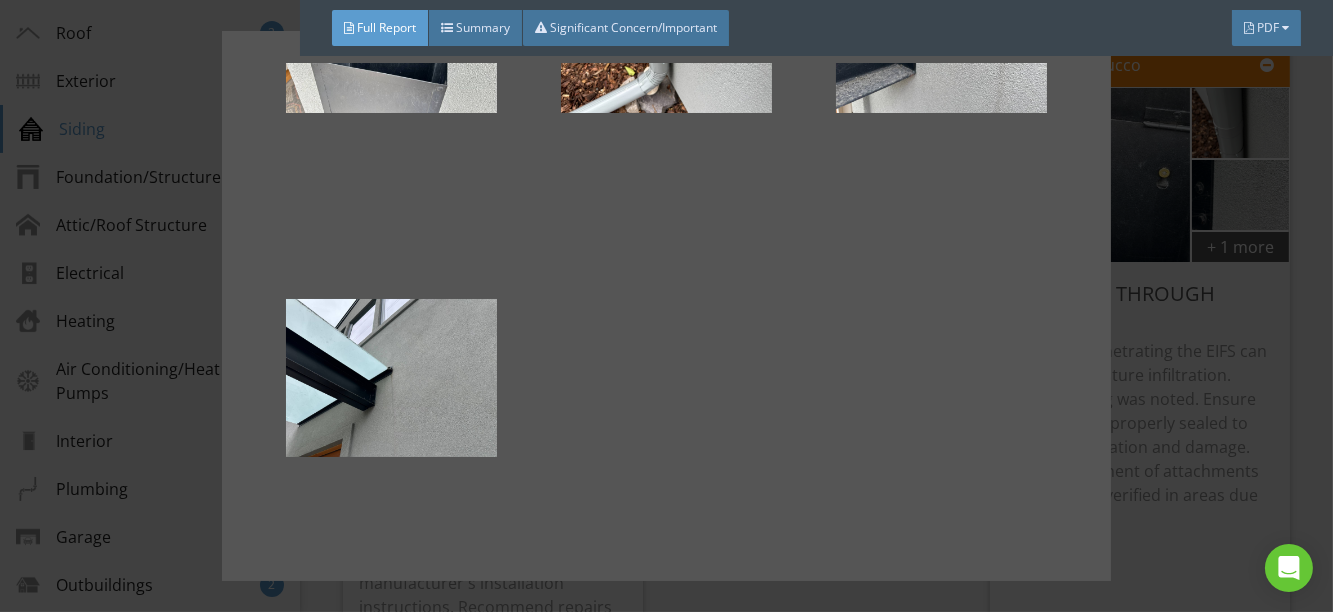 click at bounding box center (666, 306) 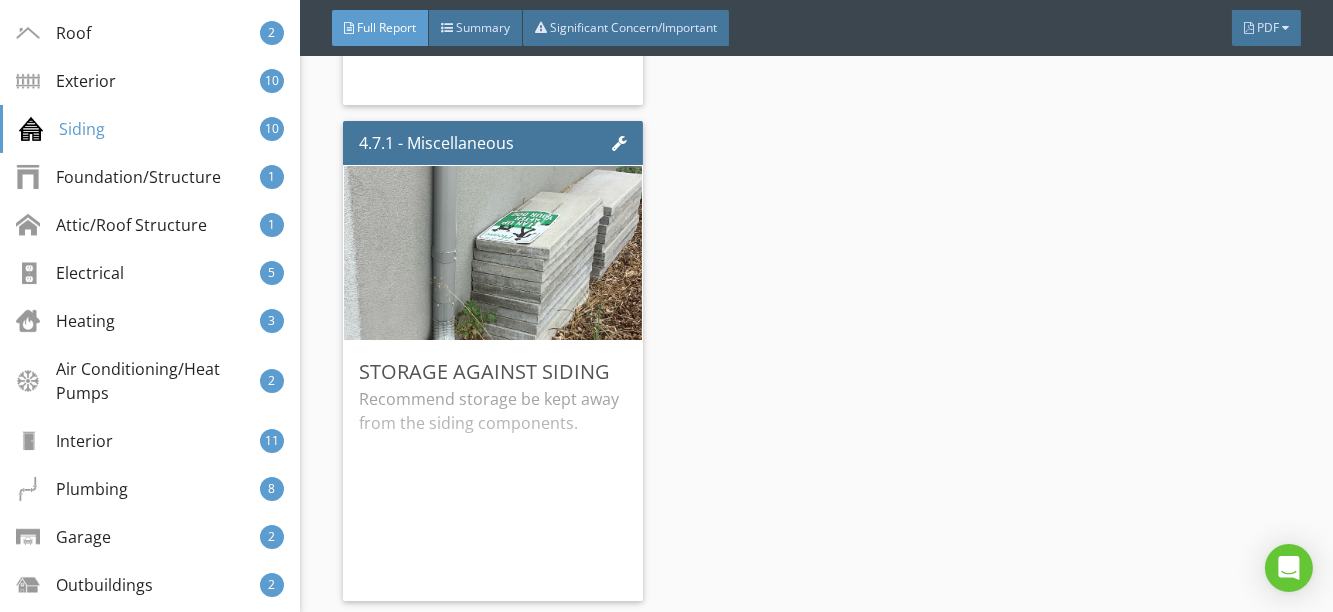 scroll, scrollTop: 9455, scrollLeft: 0, axis: vertical 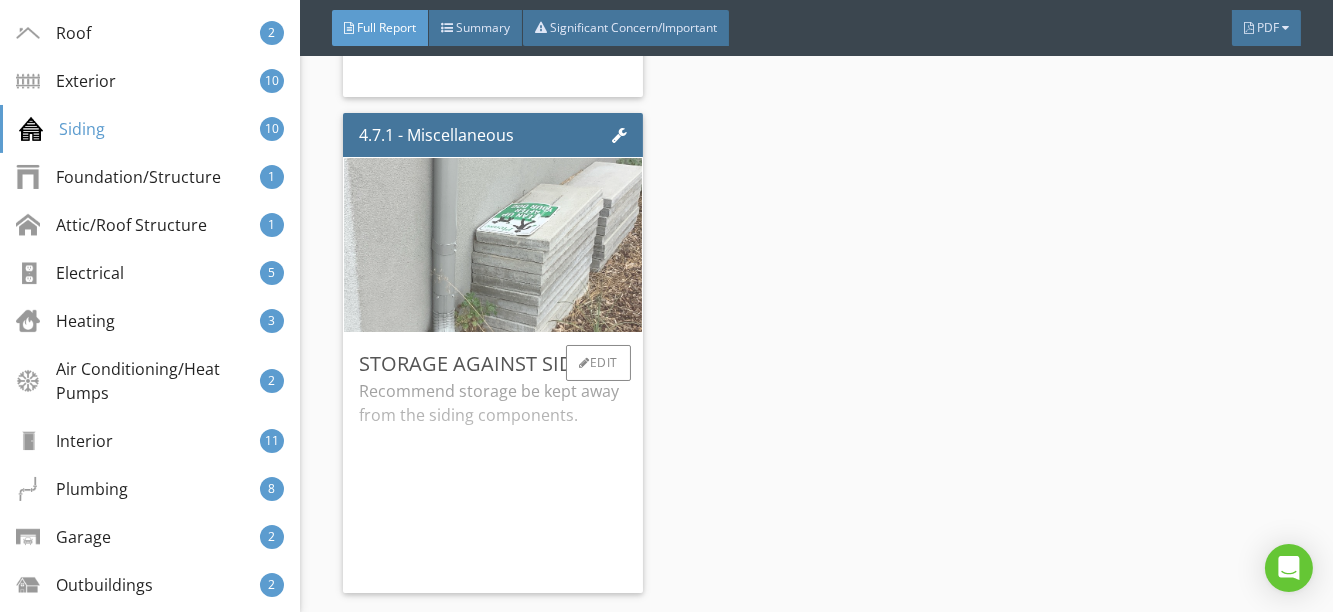 click at bounding box center (493, 245) 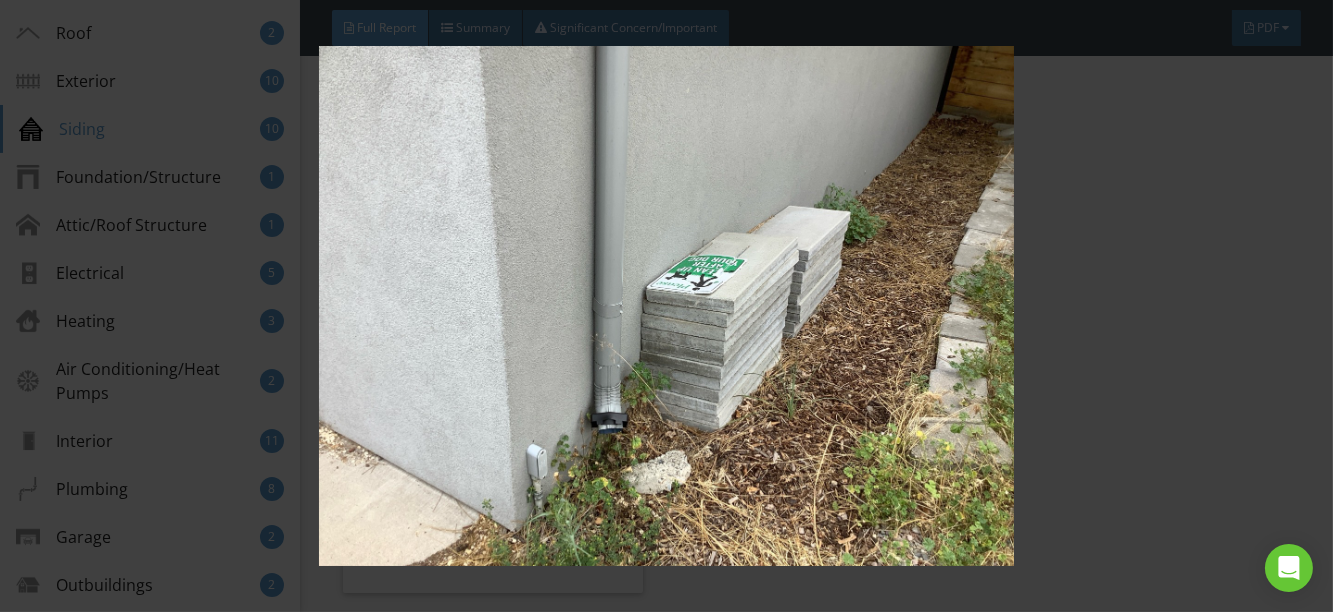 click at bounding box center [667, 306] 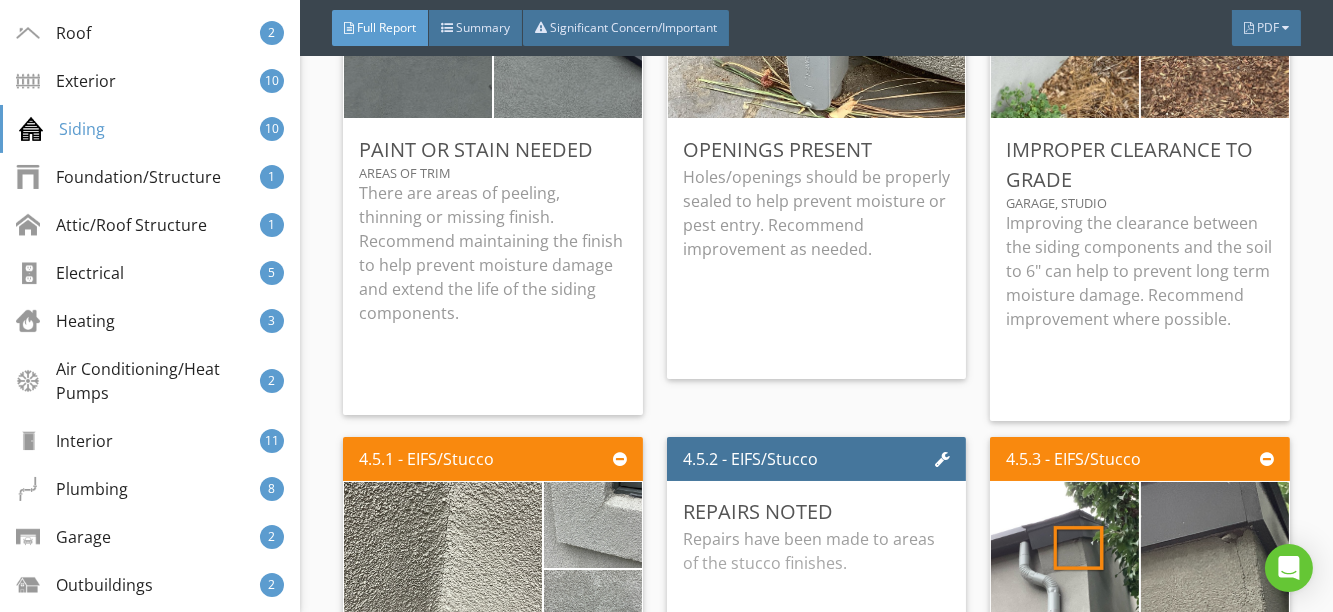 scroll, scrollTop: 7819, scrollLeft: 0, axis: vertical 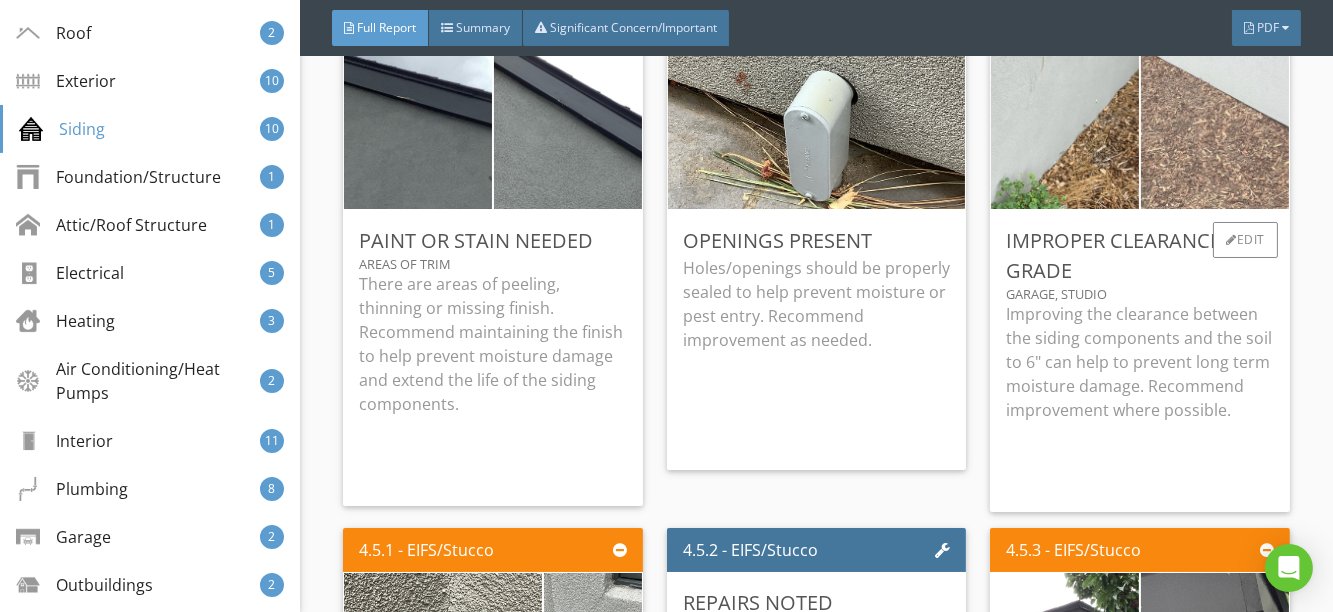 click at bounding box center (1215, 122) 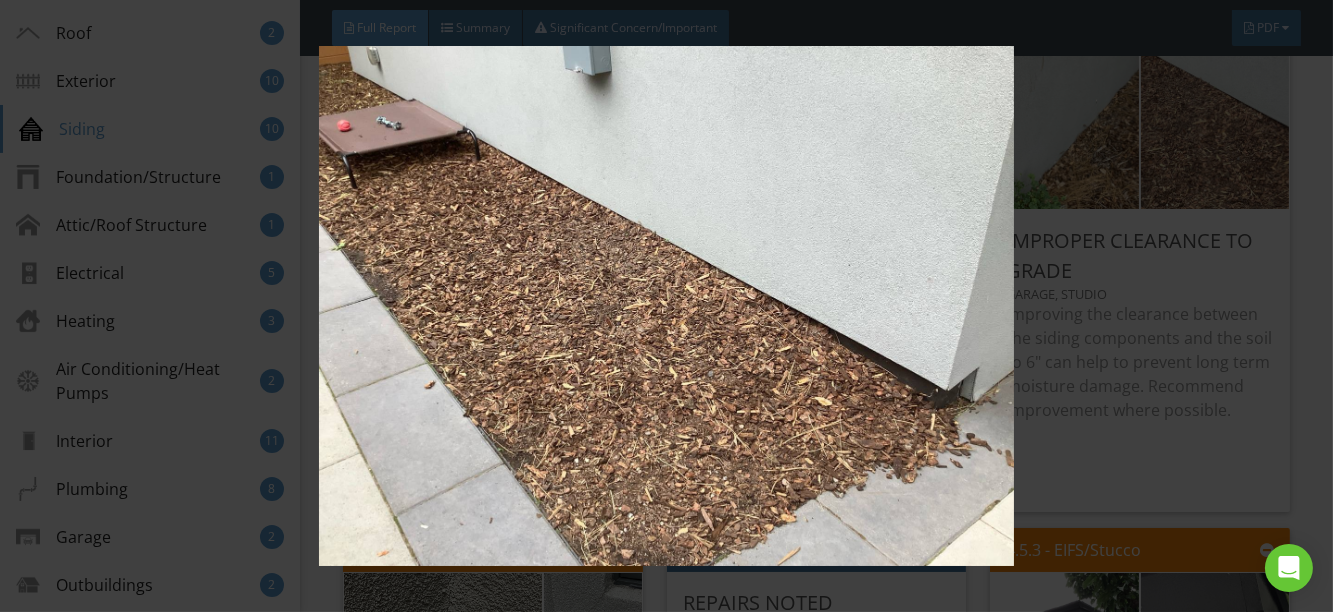 click at bounding box center [667, 306] 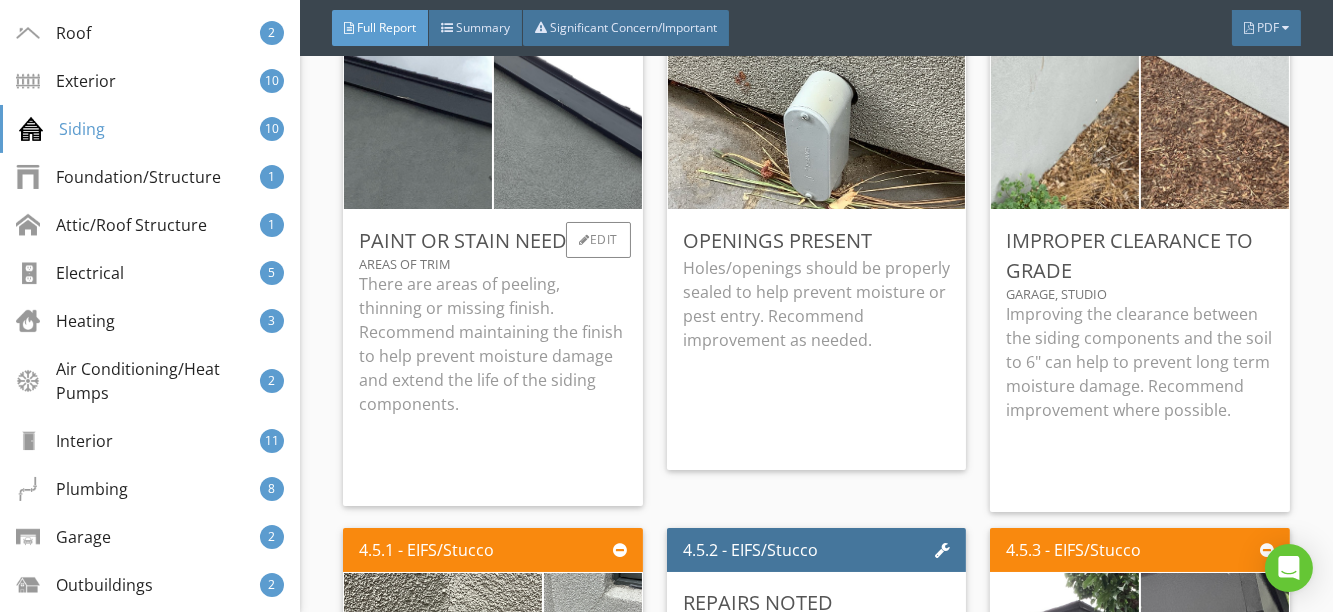 scroll, scrollTop: 7365, scrollLeft: 0, axis: vertical 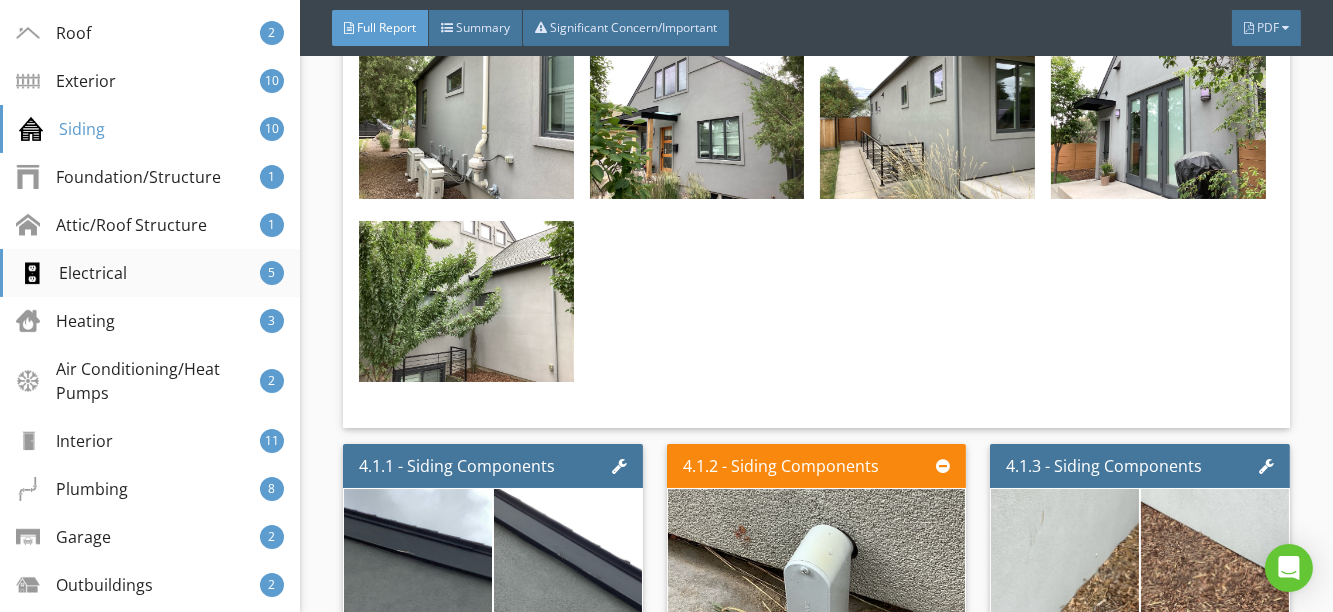 click on "Electrical" at bounding box center (73, 273) 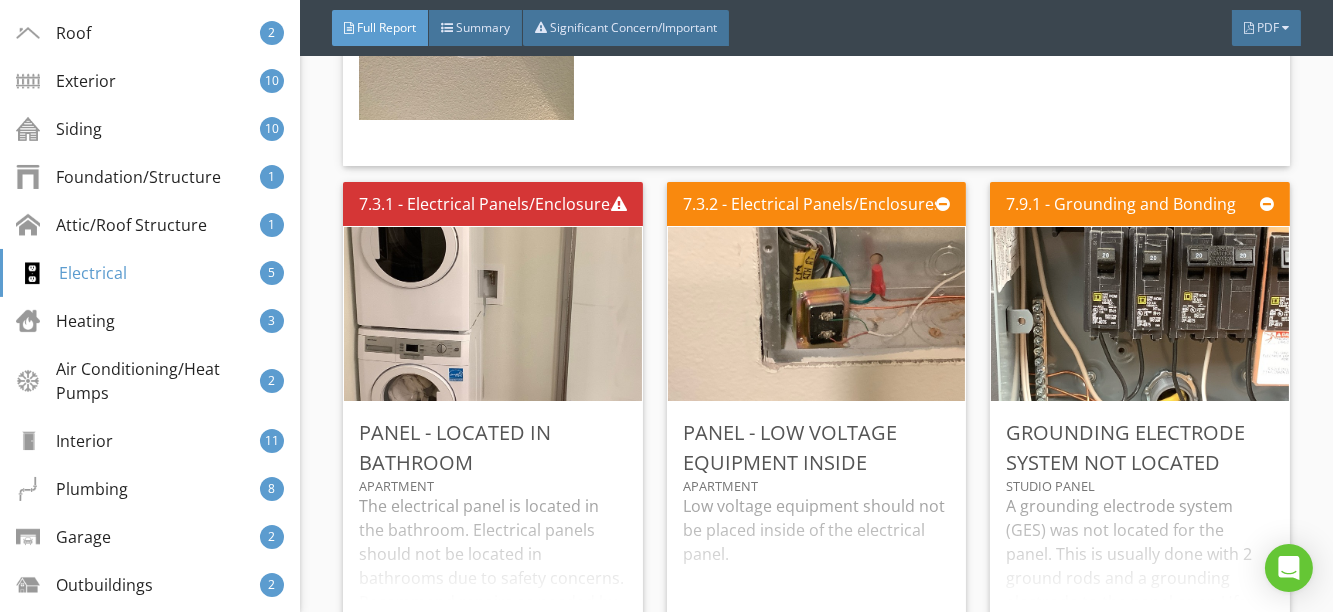 scroll, scrollTop: 16866, scrollLeft: 0, axis: vertical 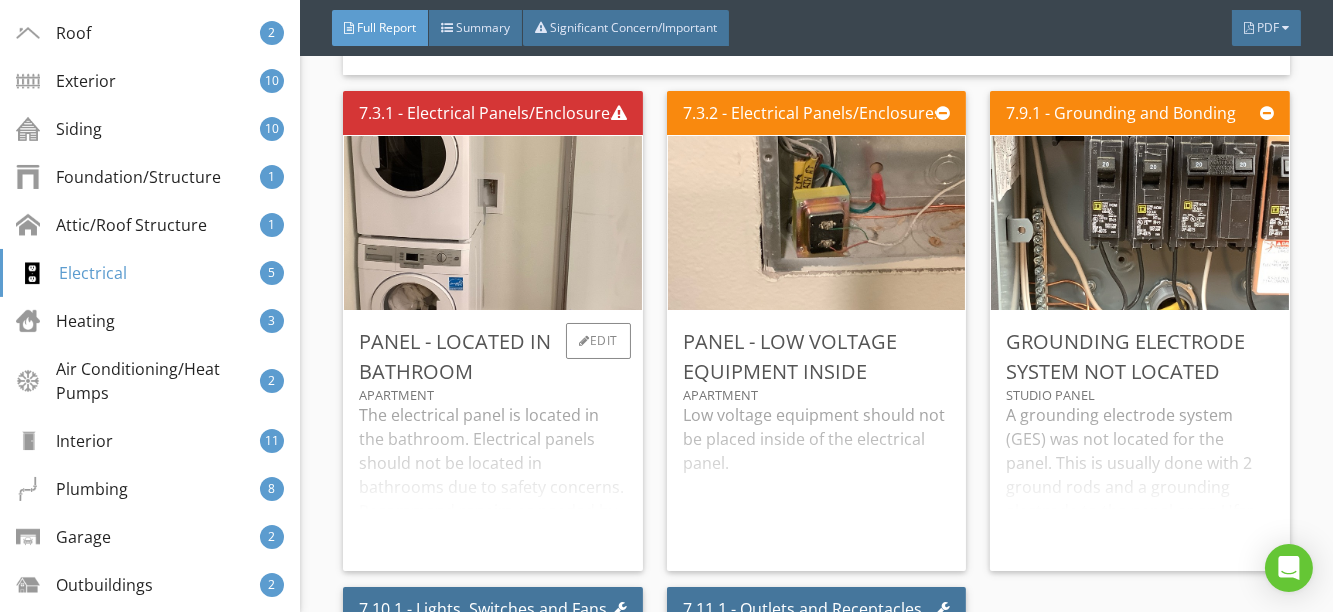 click on "The electrical panel is located in the bathroom. Electrical panels should not be located in bathrooms due to safety concerns. Recommend repairs as needed by a qualified contractor. This typically involves moving the panel." at bounding box center [493, 479] 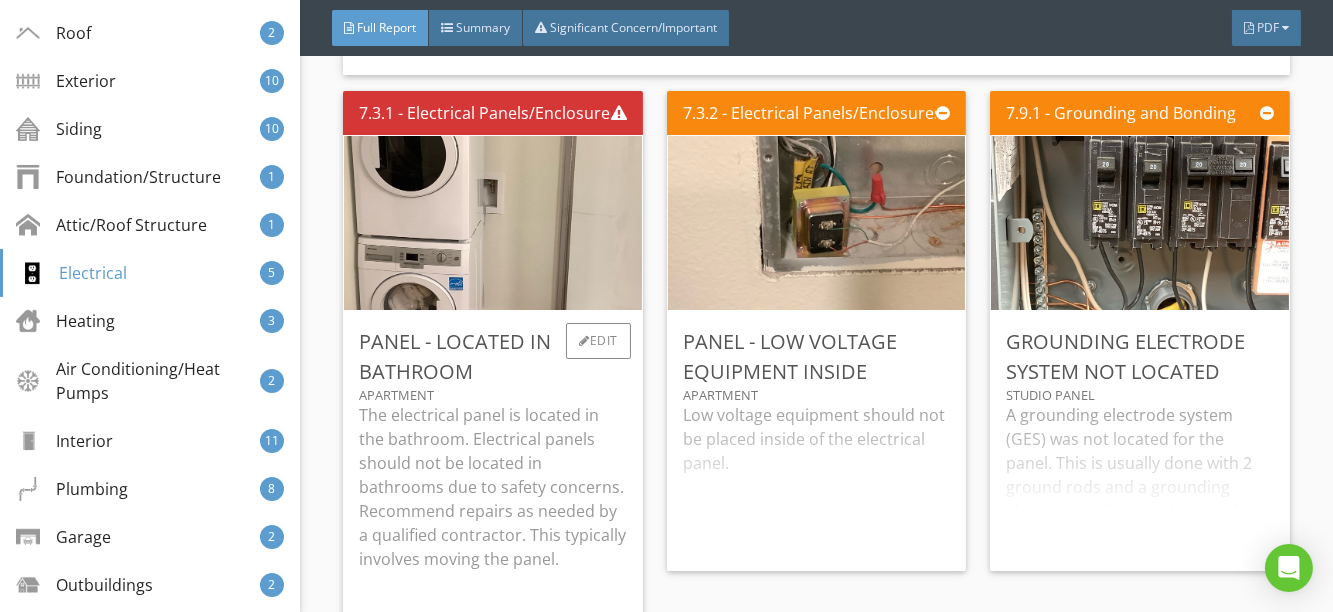 click on "The electrical panel is located in the bathroom. Electrical panels should not be located in bathrooms due to safety concerns. Recommend repairs as needed by a qualified contractor. This typically involves moving the panel." at bounding box center [493, 487] 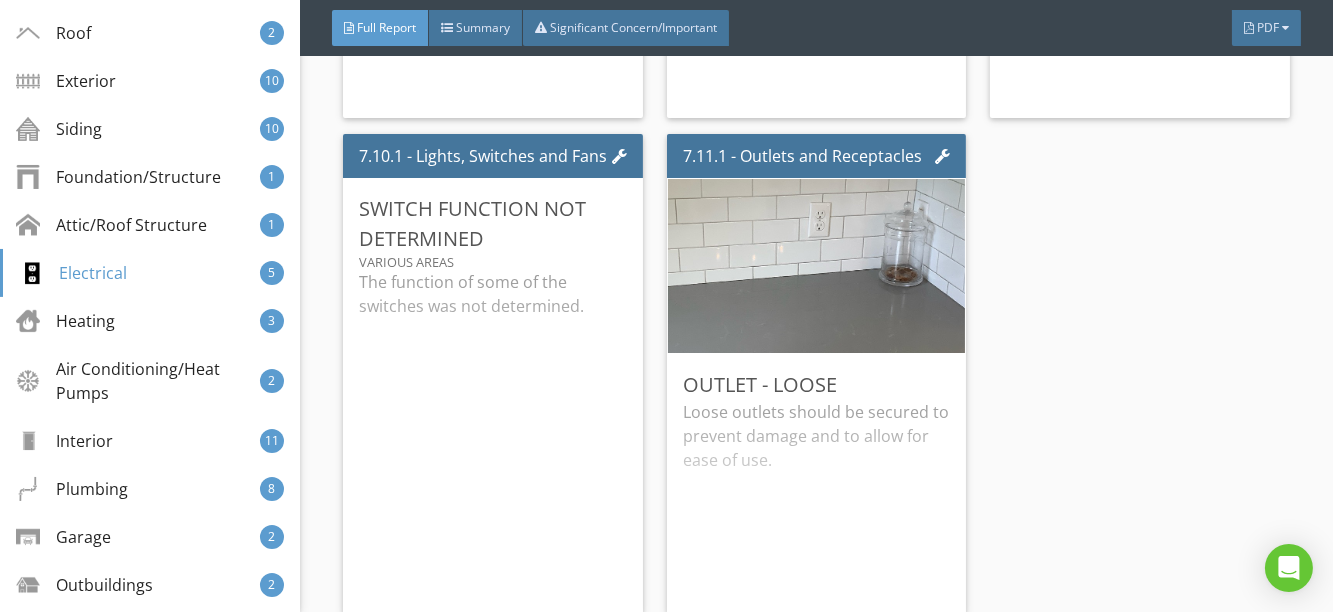 scroll, scrollTop: 17320, scrollLeft: 0, axis: vertical 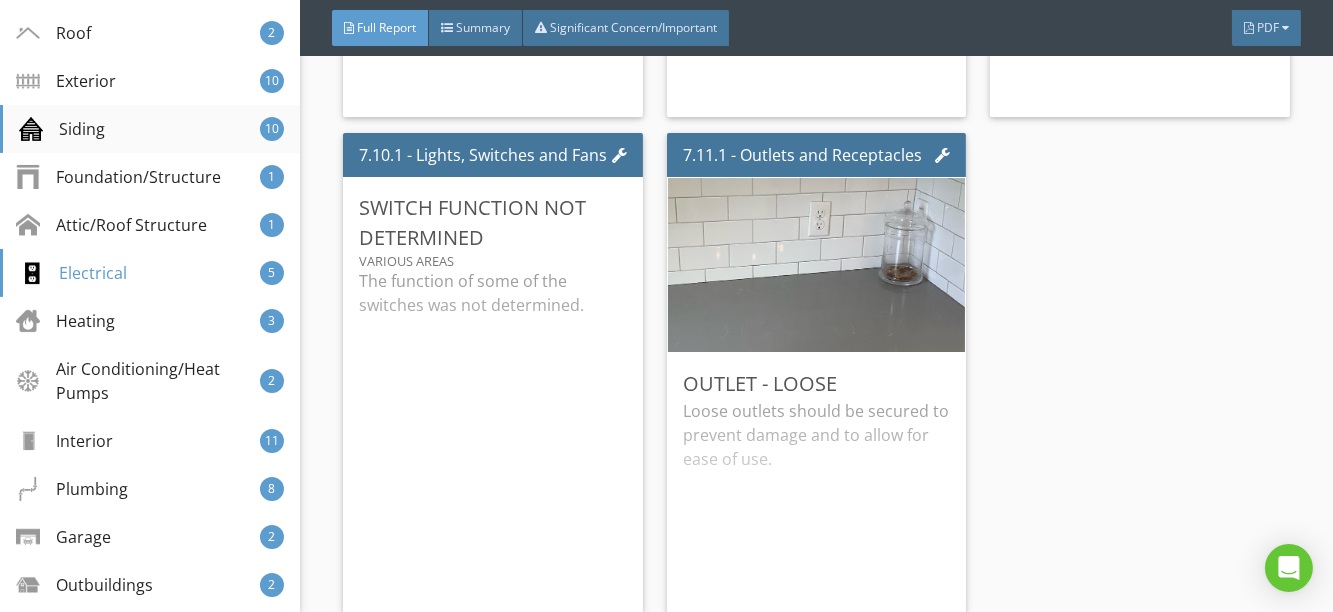 click on "Siding
10" at bounding box center [150, 129] 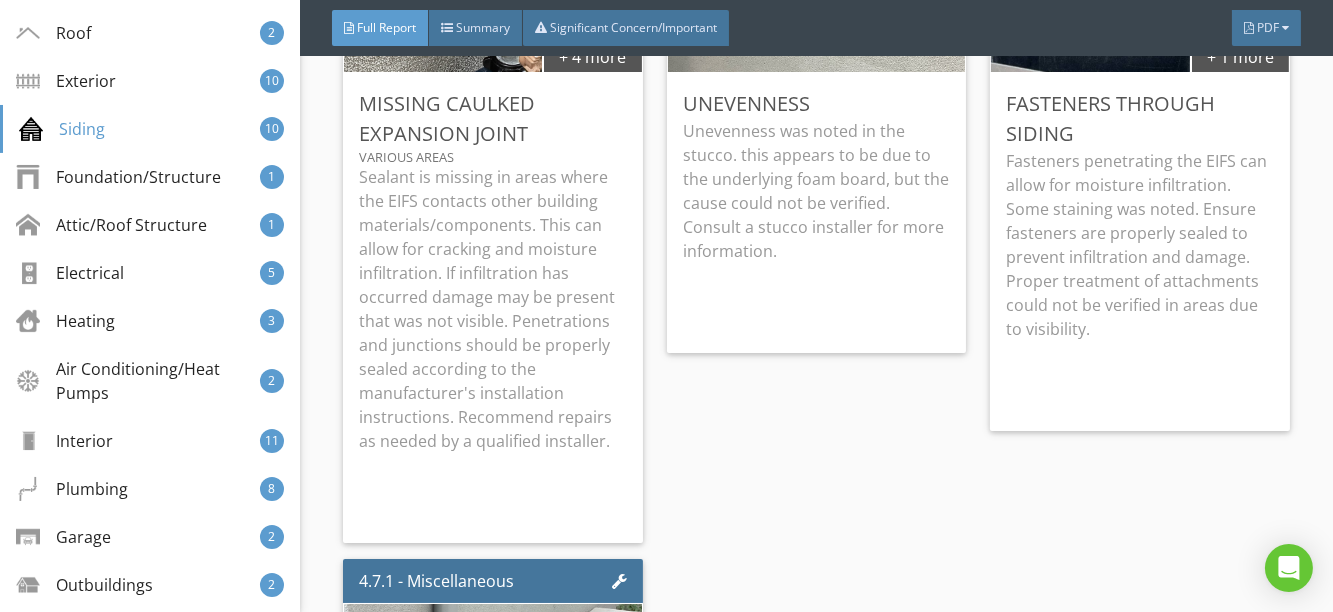 scroll, scrollTop: 6910, scrollLeft: 0, axis: vertical 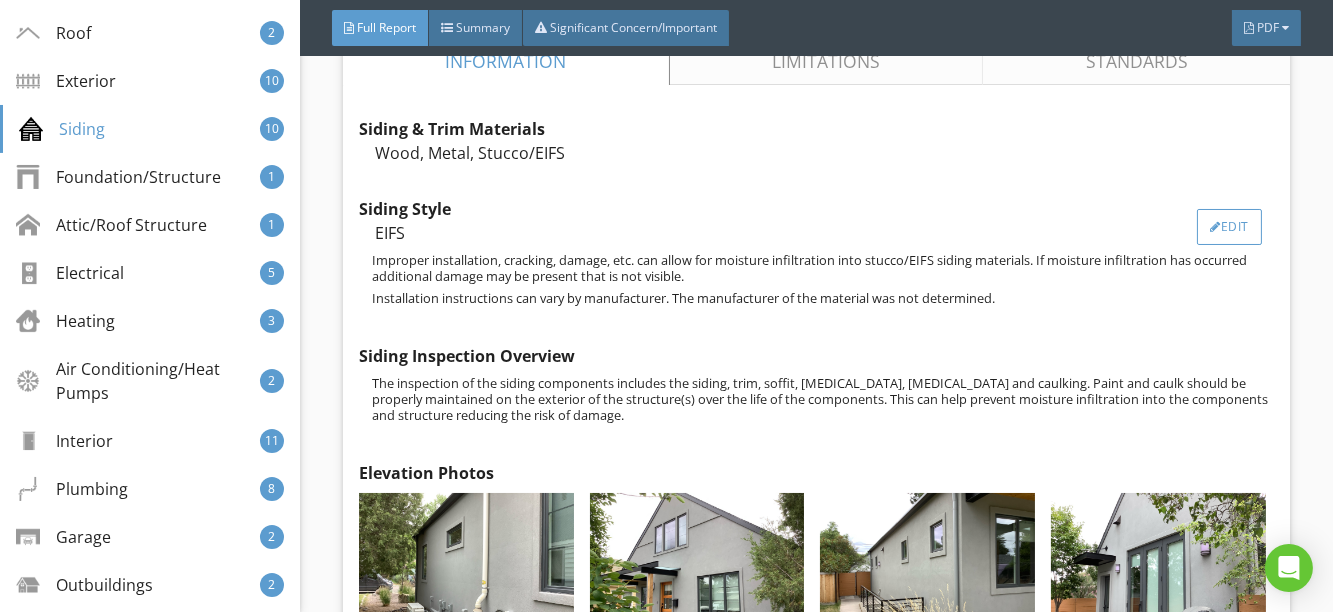 click on "Edit" at bounding box center [1229, 227] 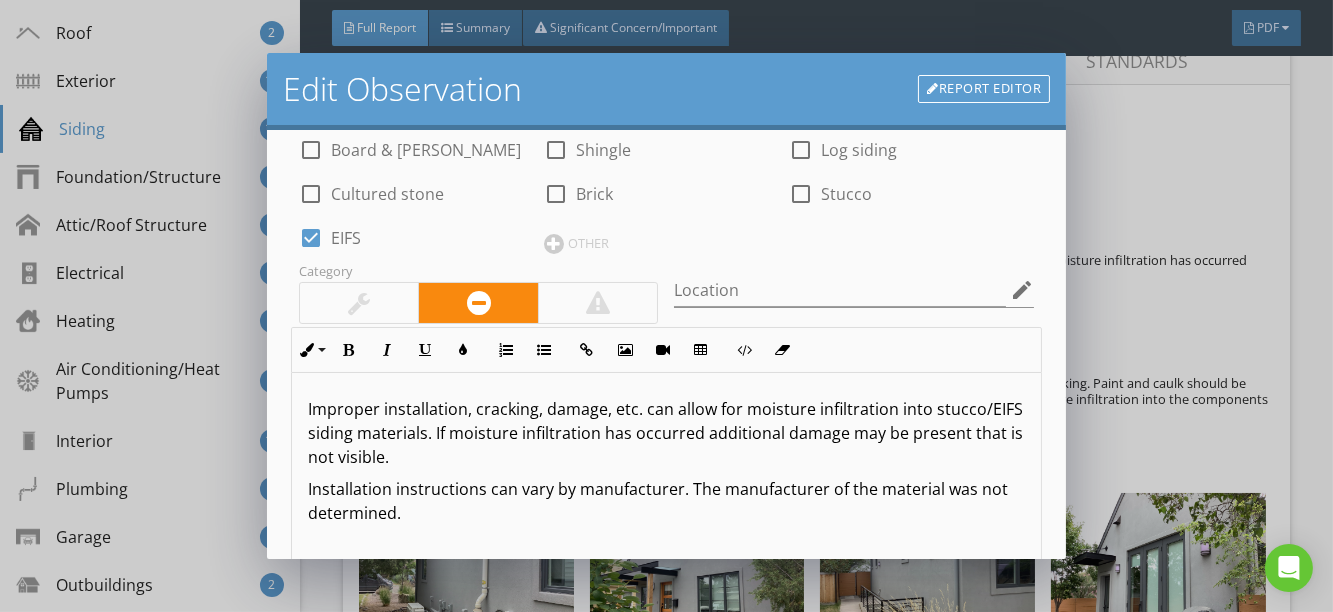 scroll, scrollTop: 181, scrollLeft: 0, axis: vertical 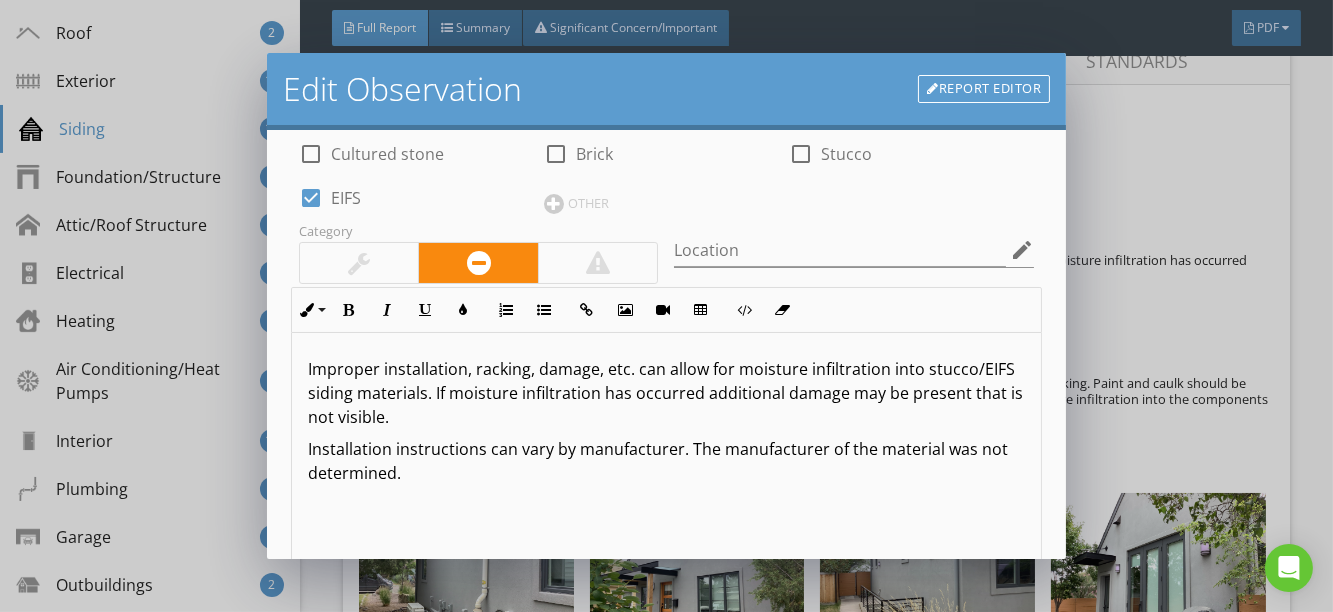type 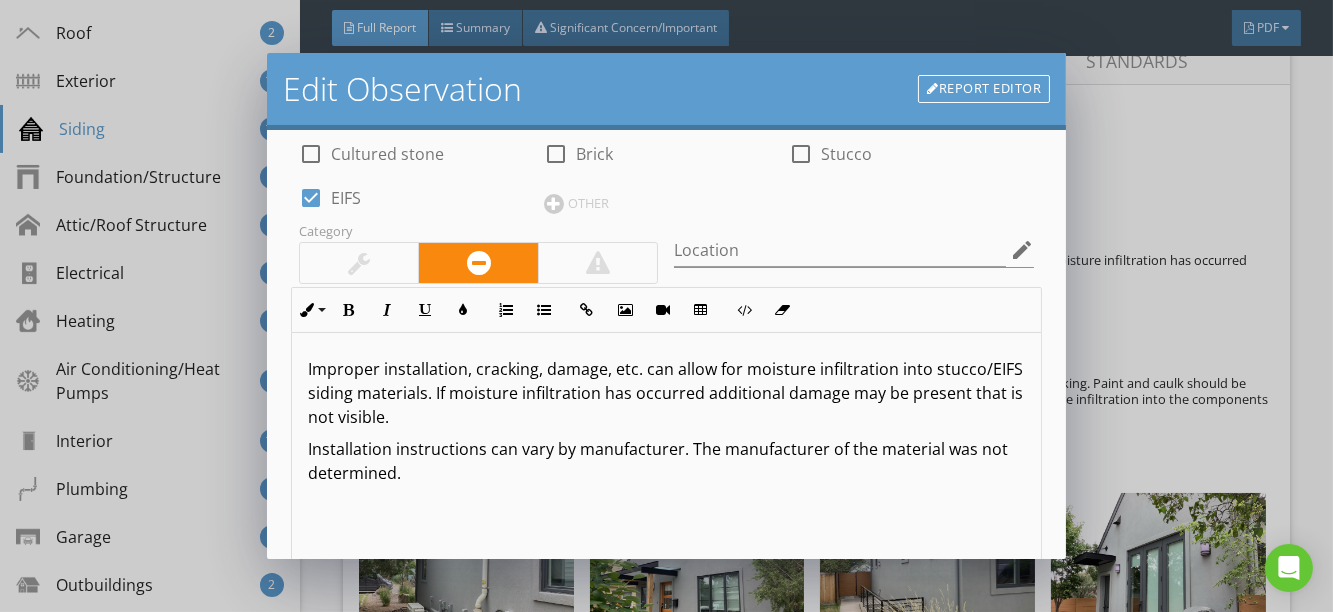 click on "Edit Observation
Report Editor
Name Siding Style       check_box_outline_blank Lap check_box_outline_blank Vertical check_box_outline_blank Panel check_box_outline_blank Board & [PERSON_NAME] check_box_outline_blank Shingle check_box_outline_blank Log siding check_box_outline_blank Cultured stone check_box_outline_blank Brick check_box_outline_blank Stucco check_box EIFS     OTHER           Category               Location edit   Inline Style XLarge Large Normal Small Light Small/Light Bold Italic Underline Colors Ordered List Unordered List Insert Link Insert Image Insert Video Insert Table Code View Clear Formatting Improper installation, cracking, damage, etc. can allow for moisture infiltration into stucco/EIFS siding materials. If moisture infiltration has occurred additional damage may be present that is not visible.  Installation instructions can vary by manufacturer. The manufacturer of the material was not determined.  Enter text here   Recommendation arrow_drop_down       Cancel" at bounding box center (666, 306) 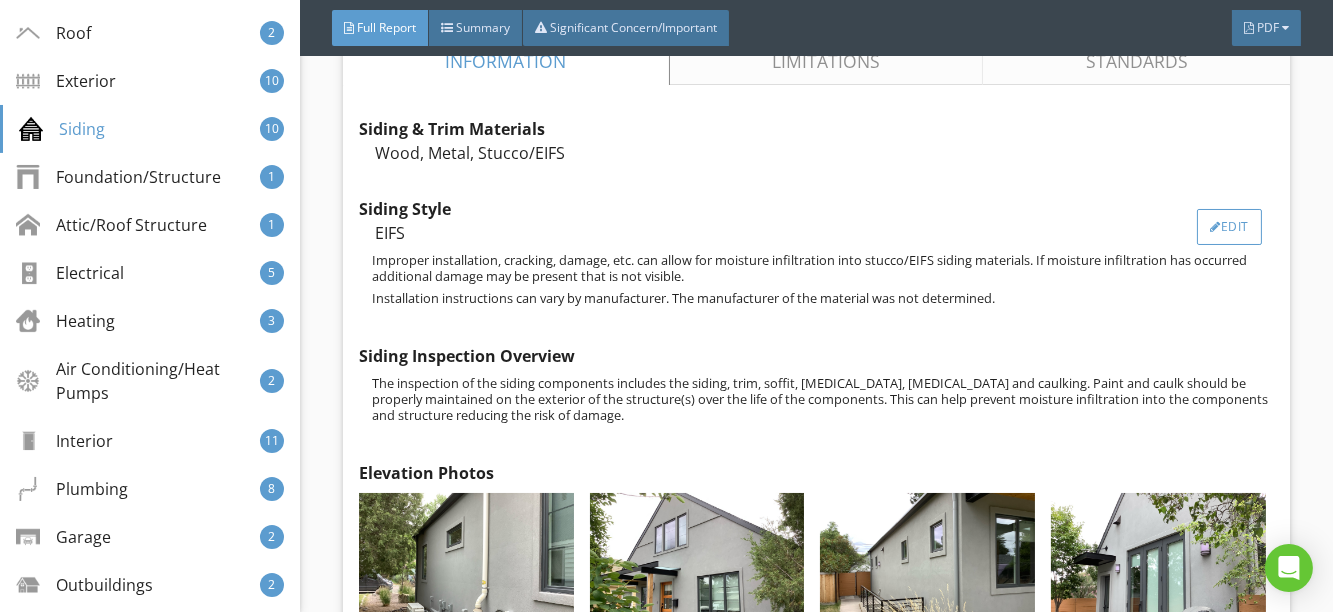 click at bounding box center [1215, 227] 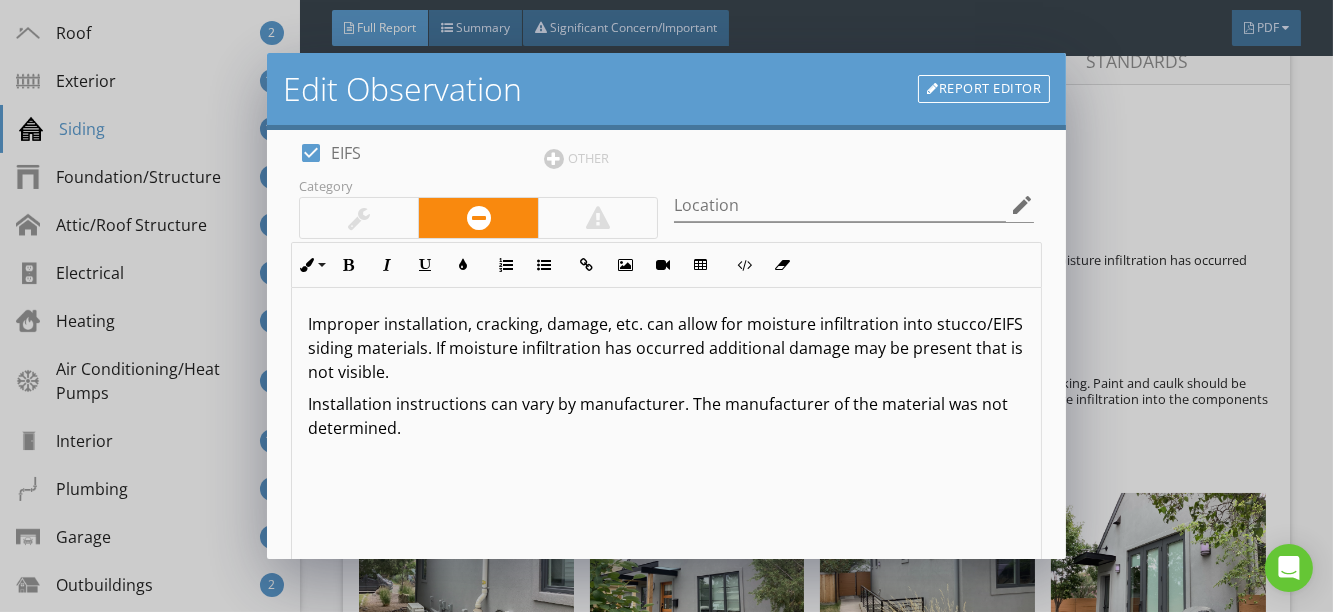 scroll, scrollTop: 272, scrollLeft: 0, axis: vertical 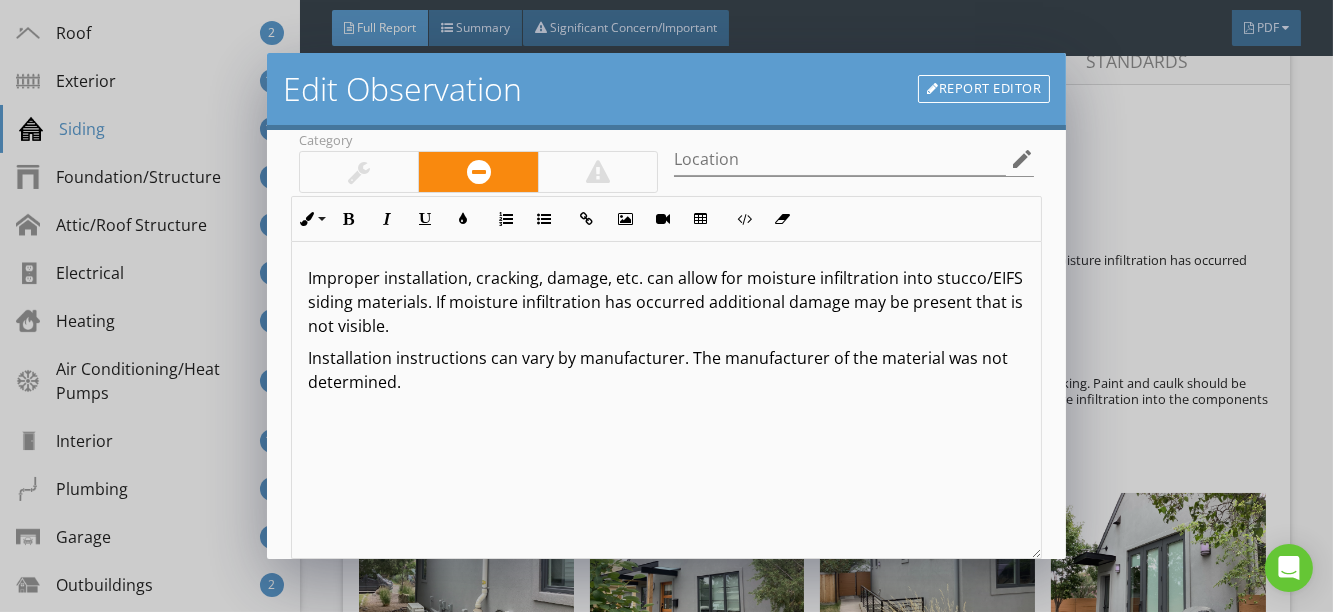 click on "Improper installation, cracking, damage, etc. can allow for moisture infiltration into stucco/EIFS siding materials. If moisture infiltration has occurred additional damage may be present that is not visible." at bounding box center (667, 302) 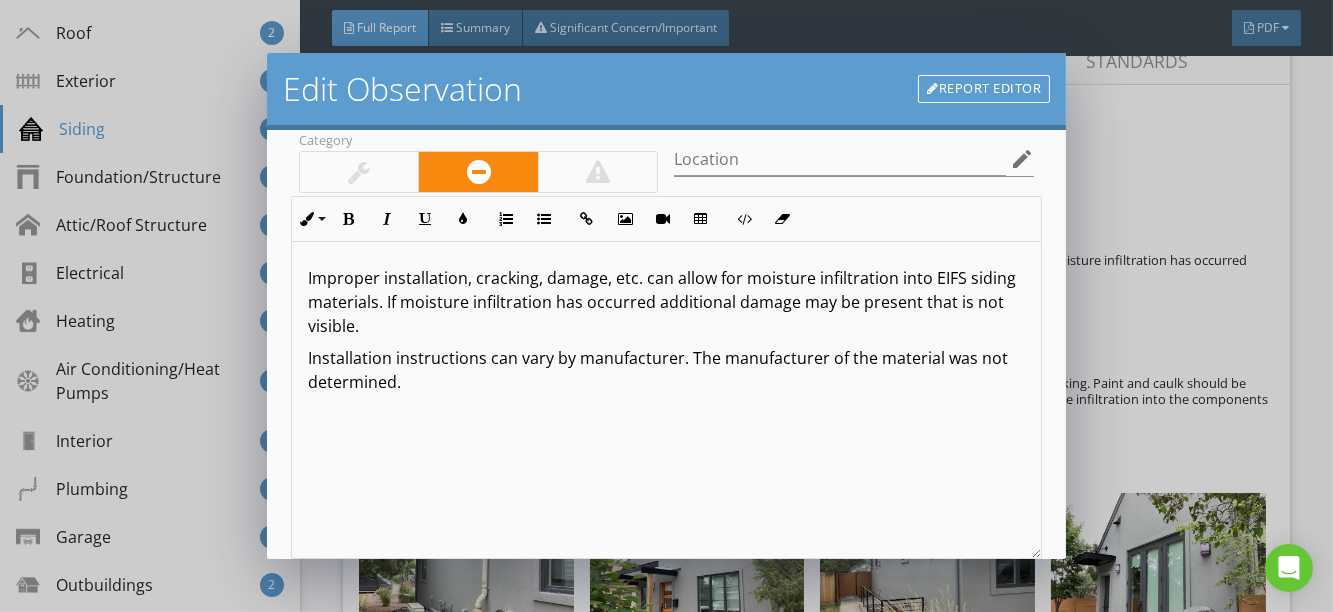 scroll, scrollTop: 0, scrollLeft: 0, axis: both 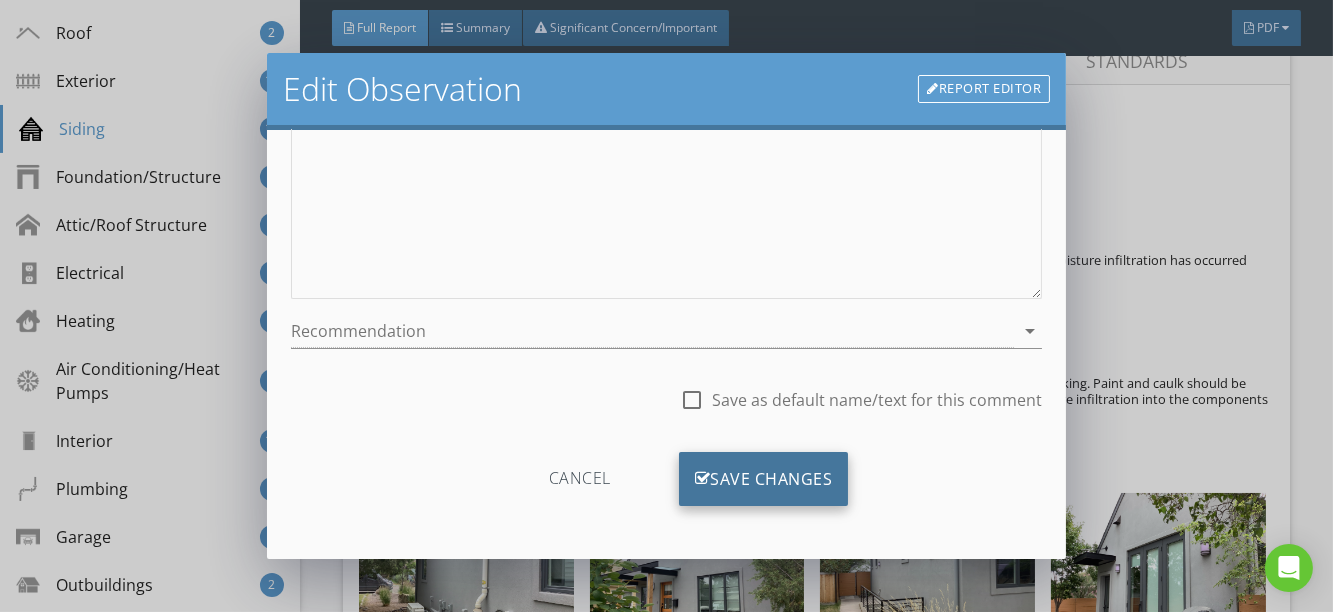 click on "Save Changes" at bounding box center [764, 479] 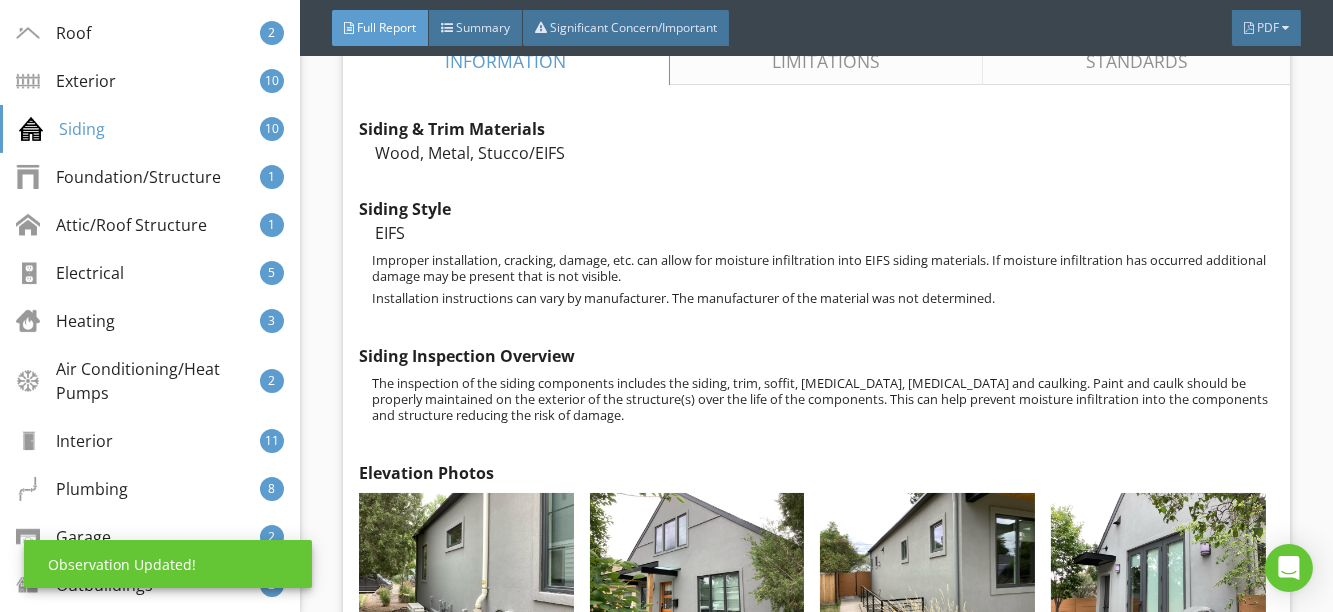 scroll, scrollTop: 296, scrollLeft: 0, axis: vertical 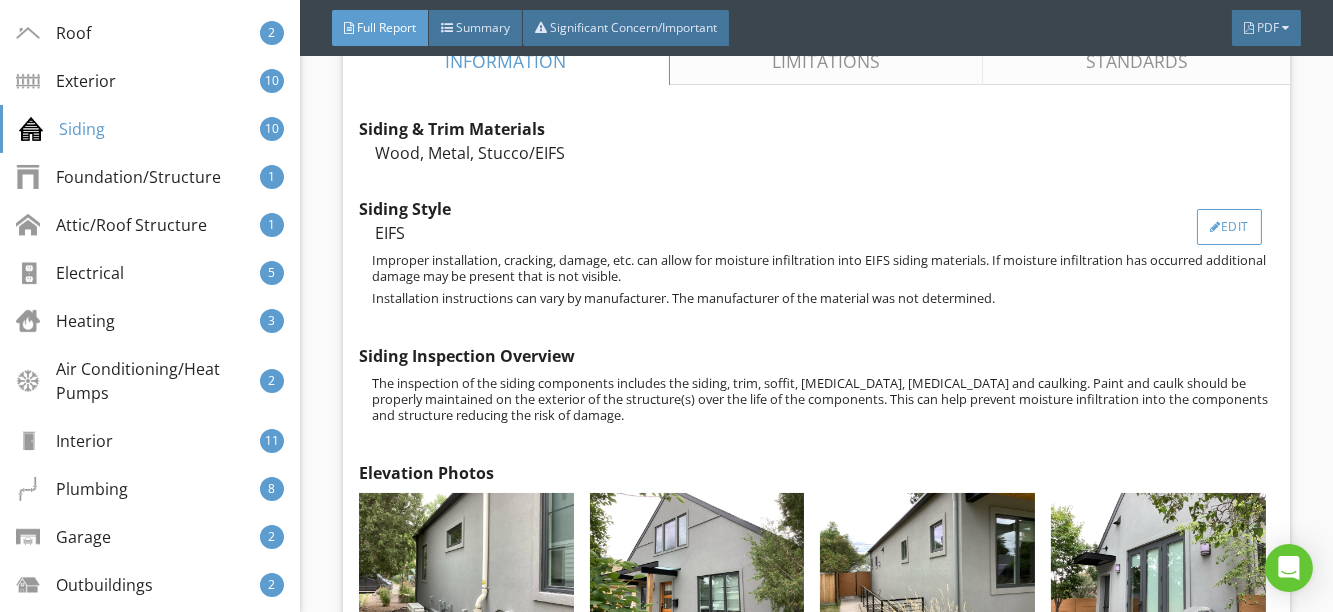 click at bounding box center [1215, 227] 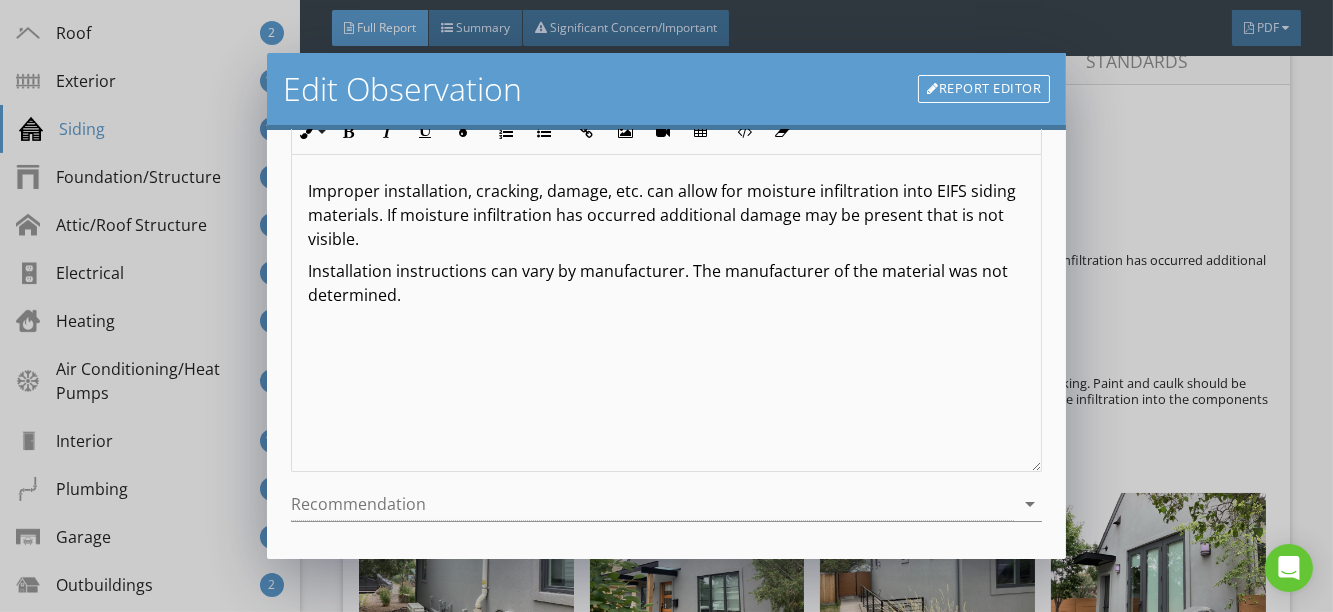 scroll, scrollTop: 363, scrollLeft: 0, axis: vertical 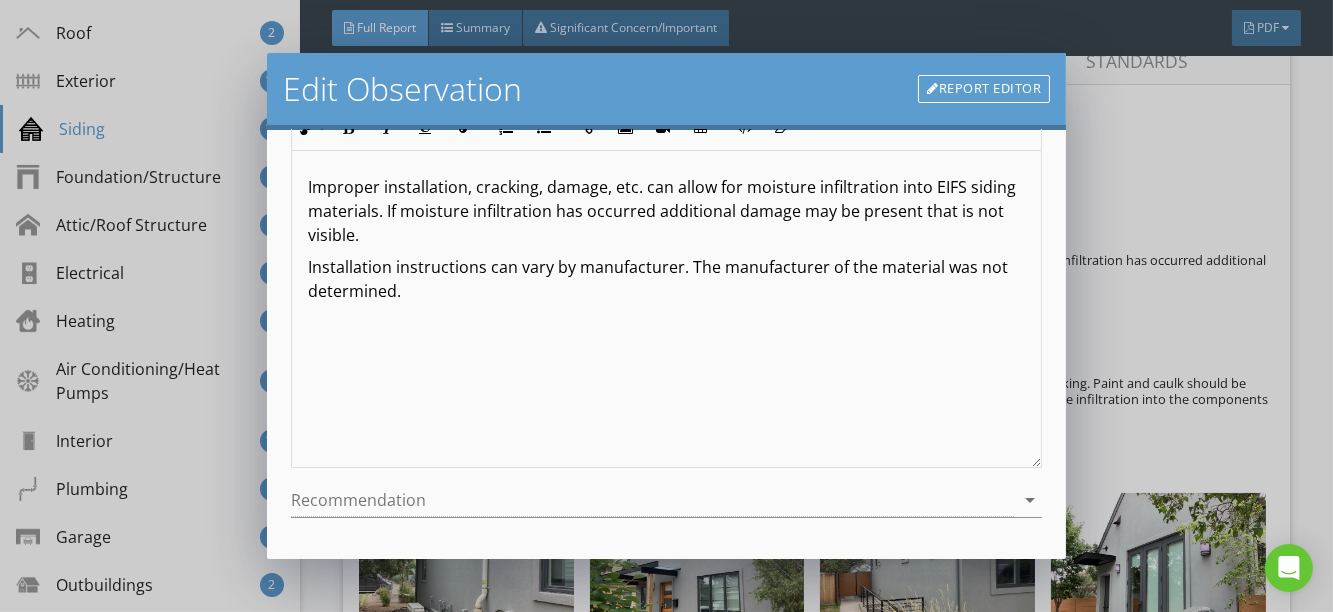 click on "Improper installation, cracking, damage, etc. can allow for moisture infiltration into EIFS siding materials. If moisture infiltration has occurred additional damage may be present that is not visible." at bounding box center [667, 211] 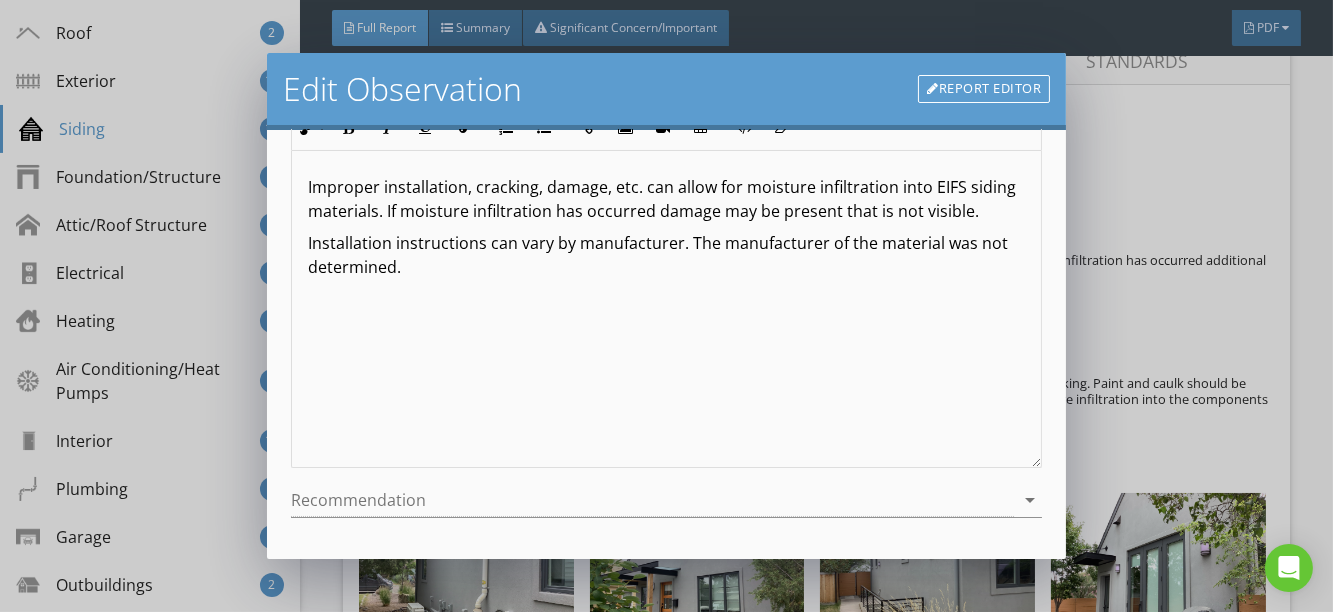 scroll, scrollTop: 0, scrollLeft: 0, axis: both 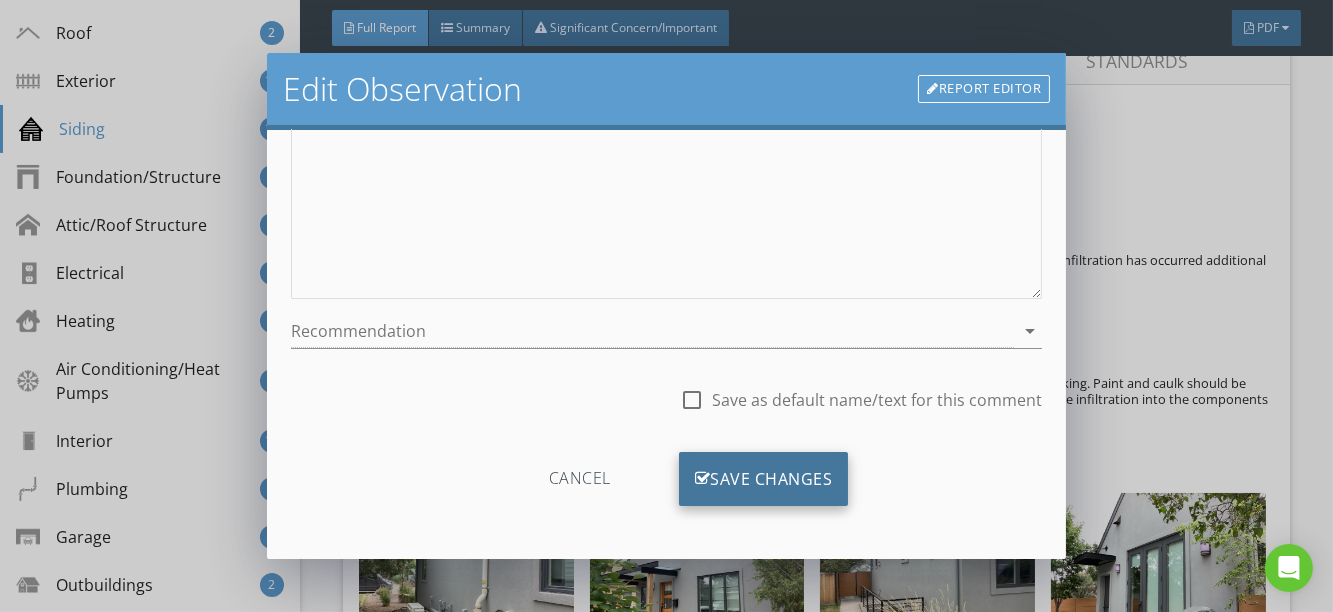 click on "Save Changes" at bounding box center [764, 479] 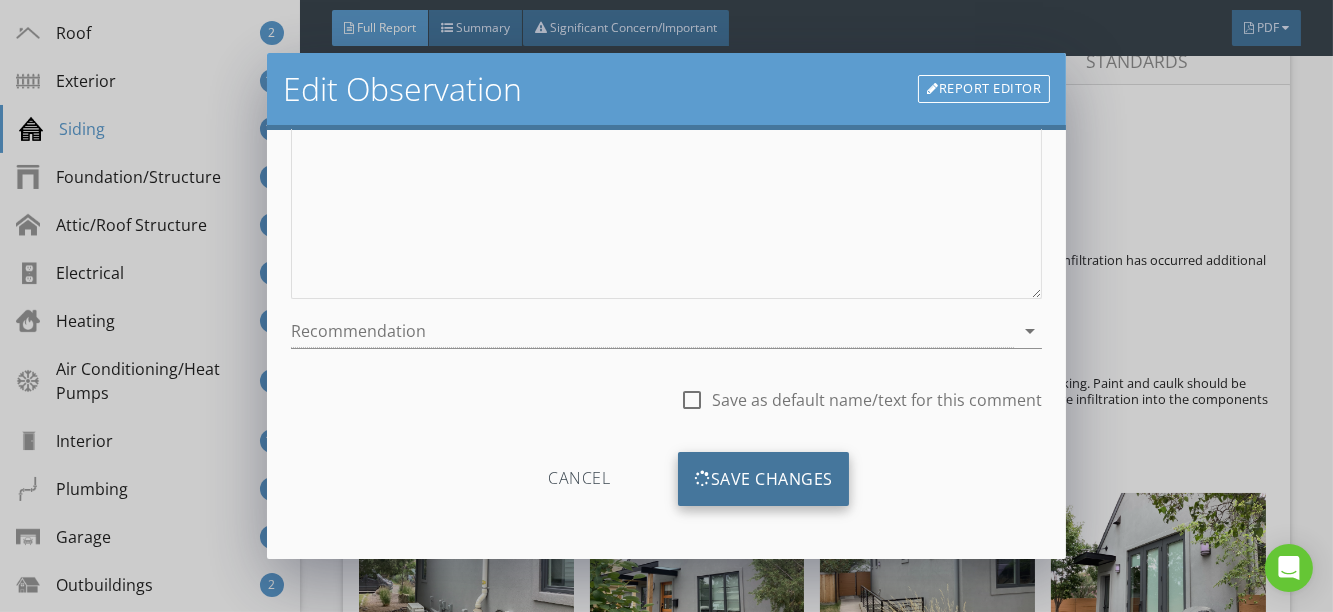 scroll, scrollTop: 296, scrollLeft: 0, axis: vertical 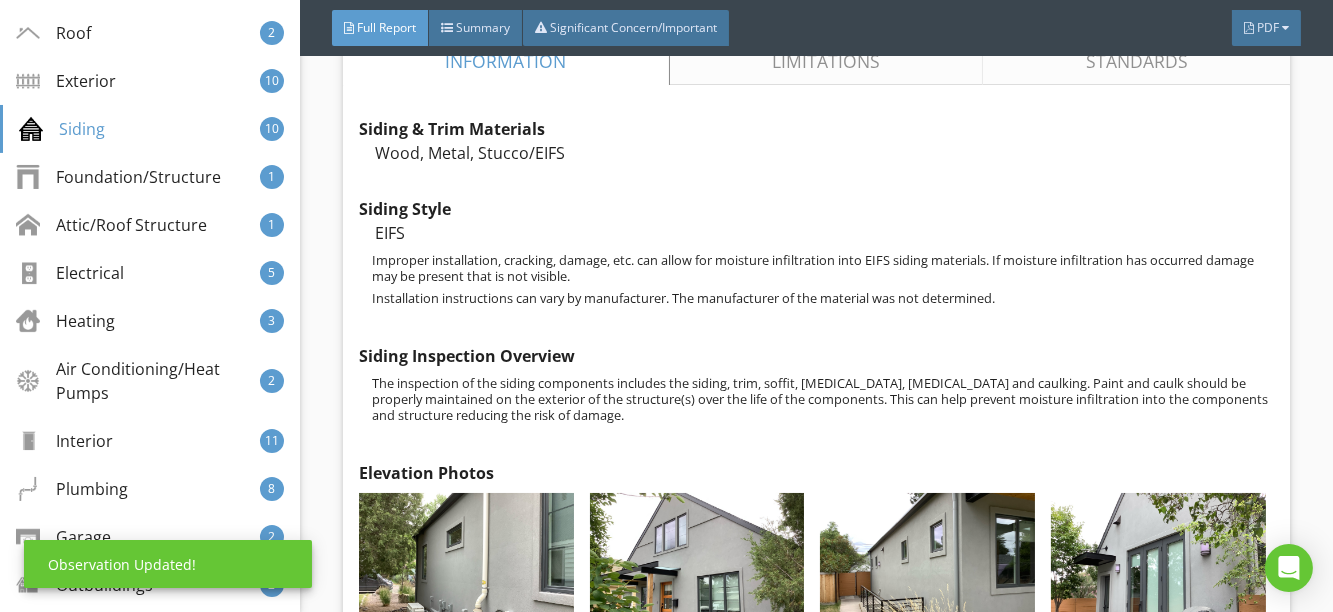 click on "Report Tools
[STREET_ADDRESS]
[GEOGRAPHIC_DATA], MT 59801
[DATE]  8:00 am     Inspector   [PERSON_NAME]         Agent   [PERSON_NAME]   [PERSON_NAME]             Full Report     Summary     Significant Concern/Important     PDF
1 -
Inspection Details
Edit Section
Information
Type of Building
Single Family, Basement Apartment
Edit
Occupancy
Occupied, Furnished
Edit
Weather Conditions
Clear
Edit
Inspection Attendance
Agent walk through, Client relative walk through, Homeowner/tenant for portions
Edit
Ancillary Services
Radon Testing
Edit
Additional Structures Inspected
Detached Garage, Studio
Edit
House Conditions Upon Arrival" at bounding box center [816, 8725] 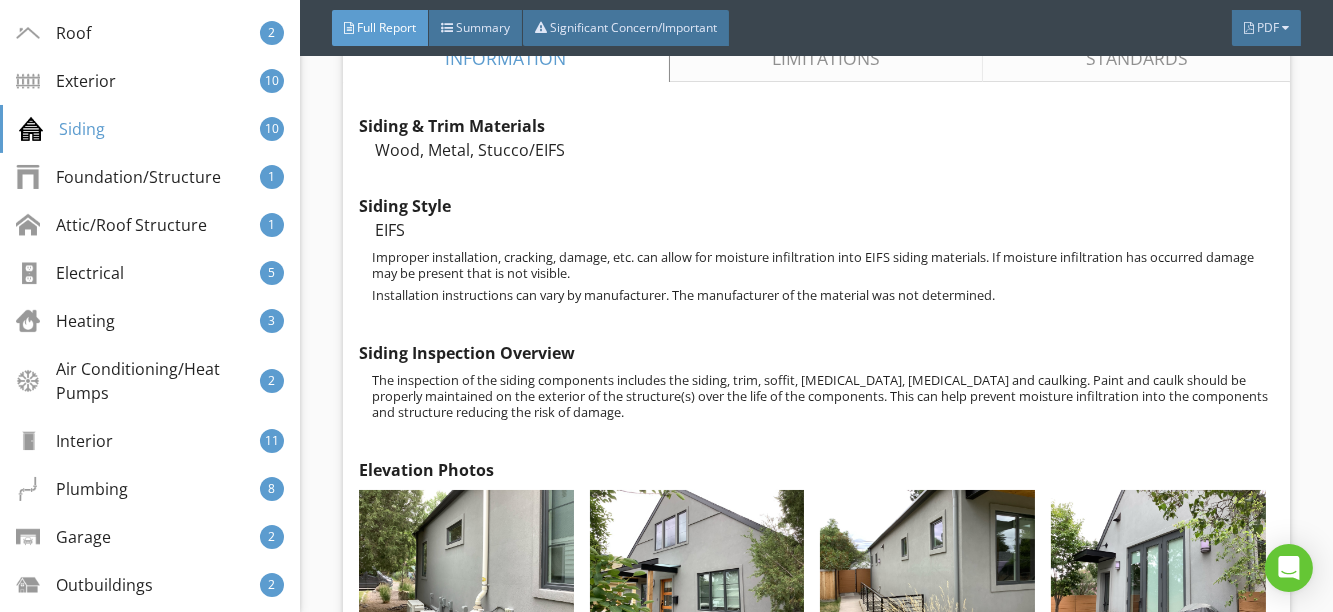 scroll, scrollTop: 6910, scrollLeft: 0, axis: vertical 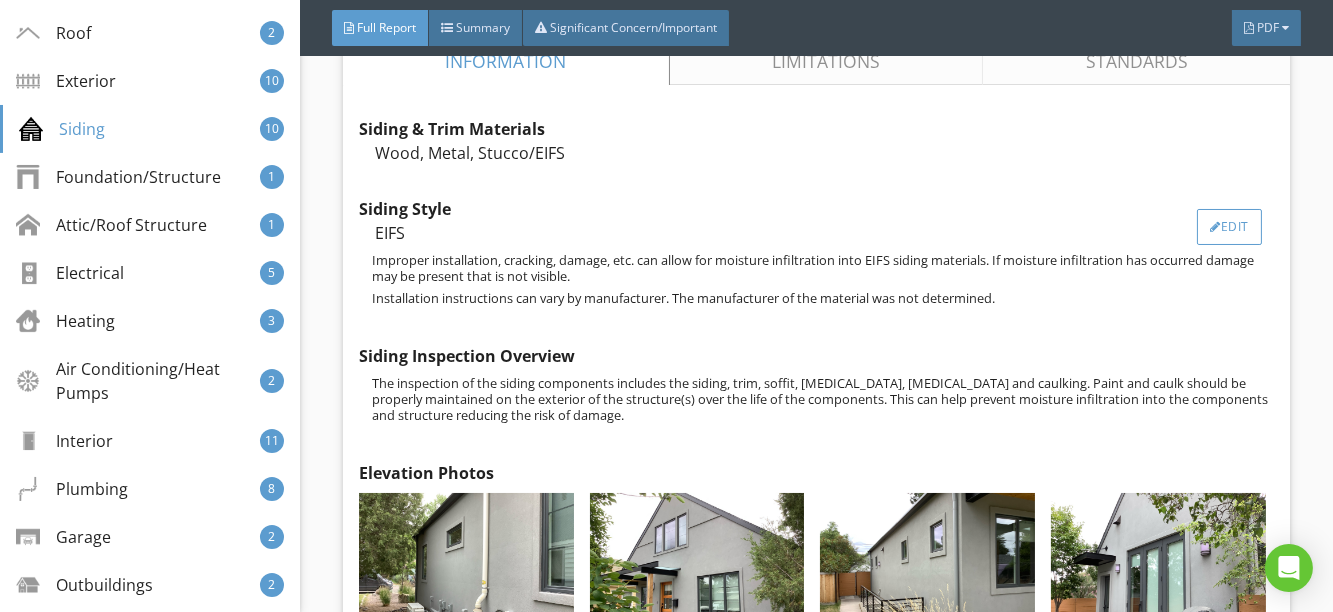 click at bounding box center [1215, 227] 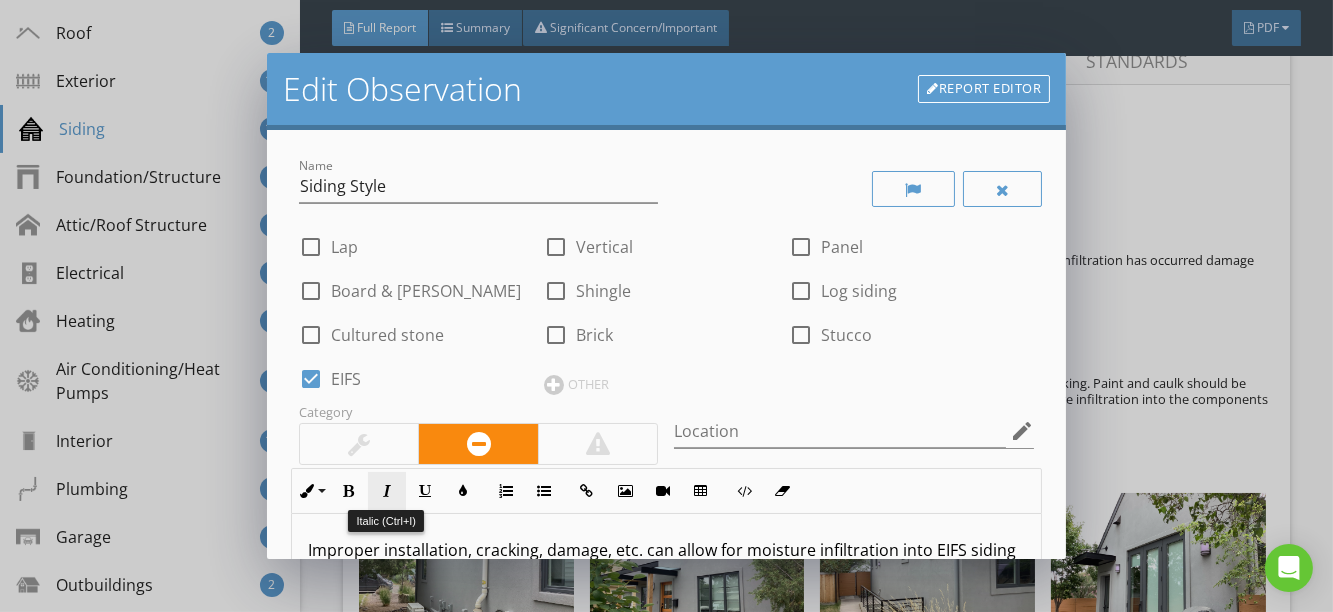 scroll, scrollTop: 181, scrollLeft: 0, axis: vertical 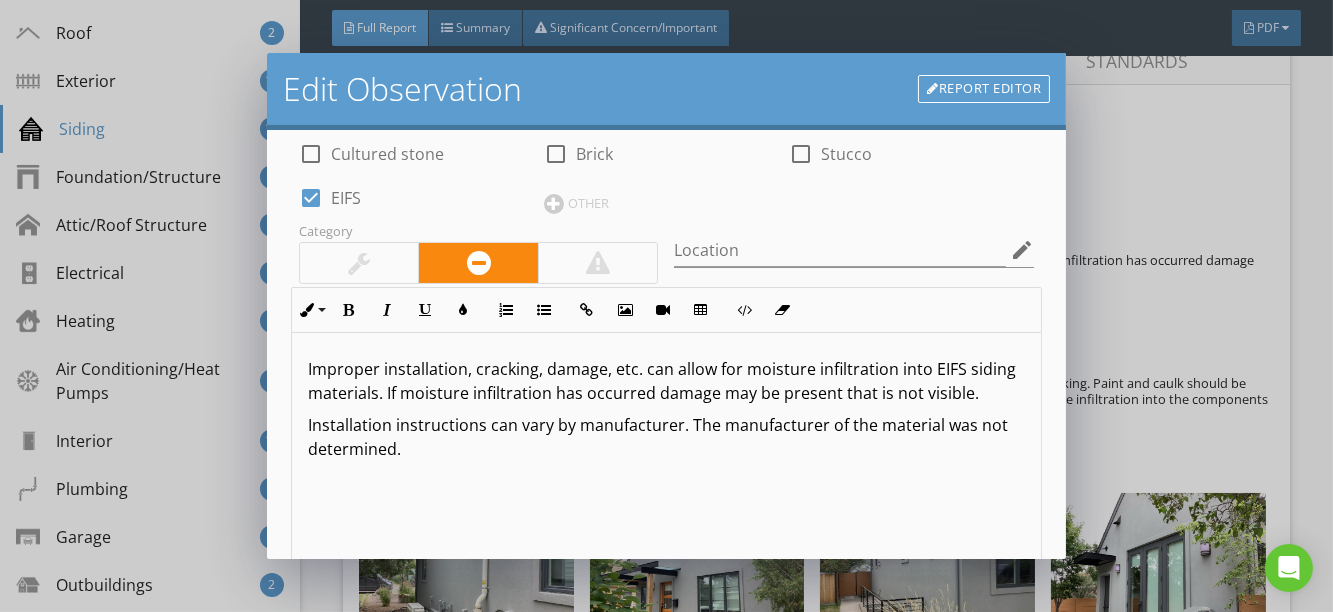 drag, startPoint x: 306, startPoint y: 362, endPoint x: 385, endPoint y: 414, distance: 94.57801 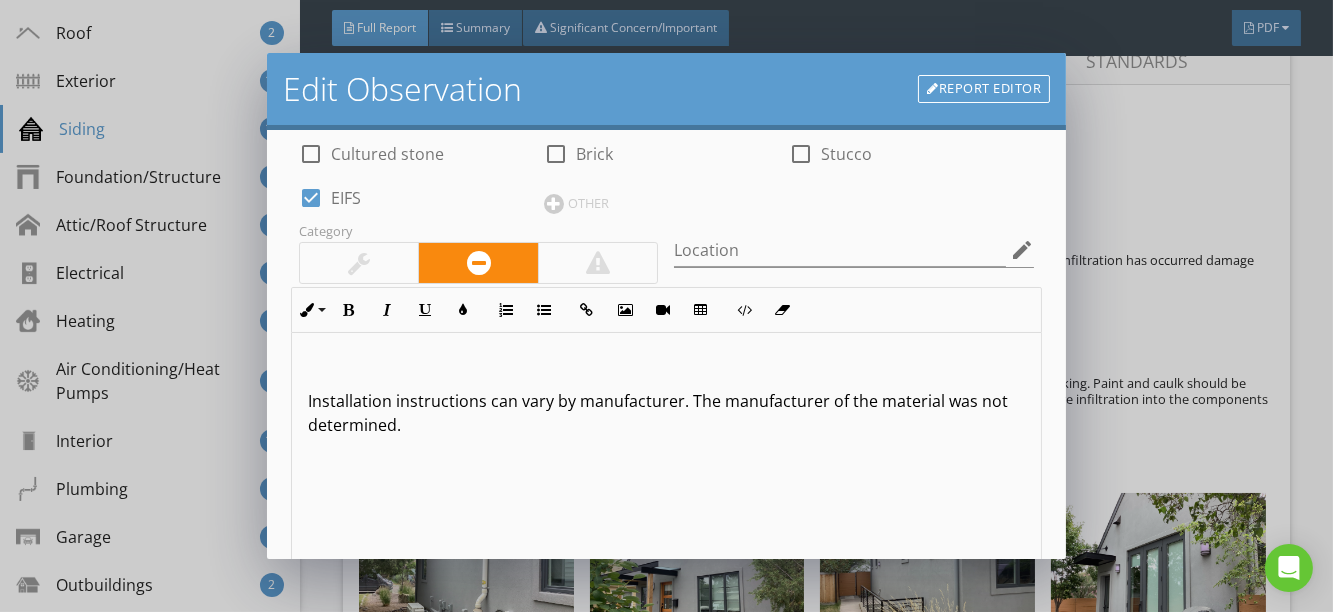 click on "Installation instructions can vary by manufacturer. The manufacturer of the material was not determined." at bounding box center (667, 413) 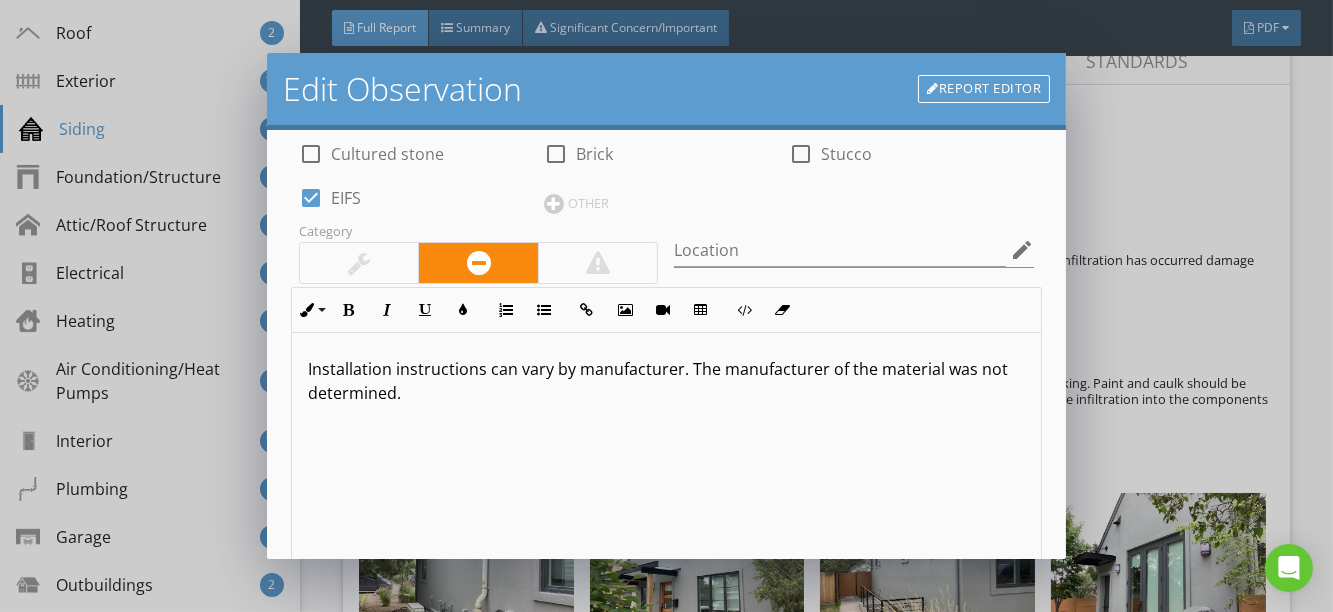 scroll, scrollTop: 0, scrollLeft: 0, axis: both 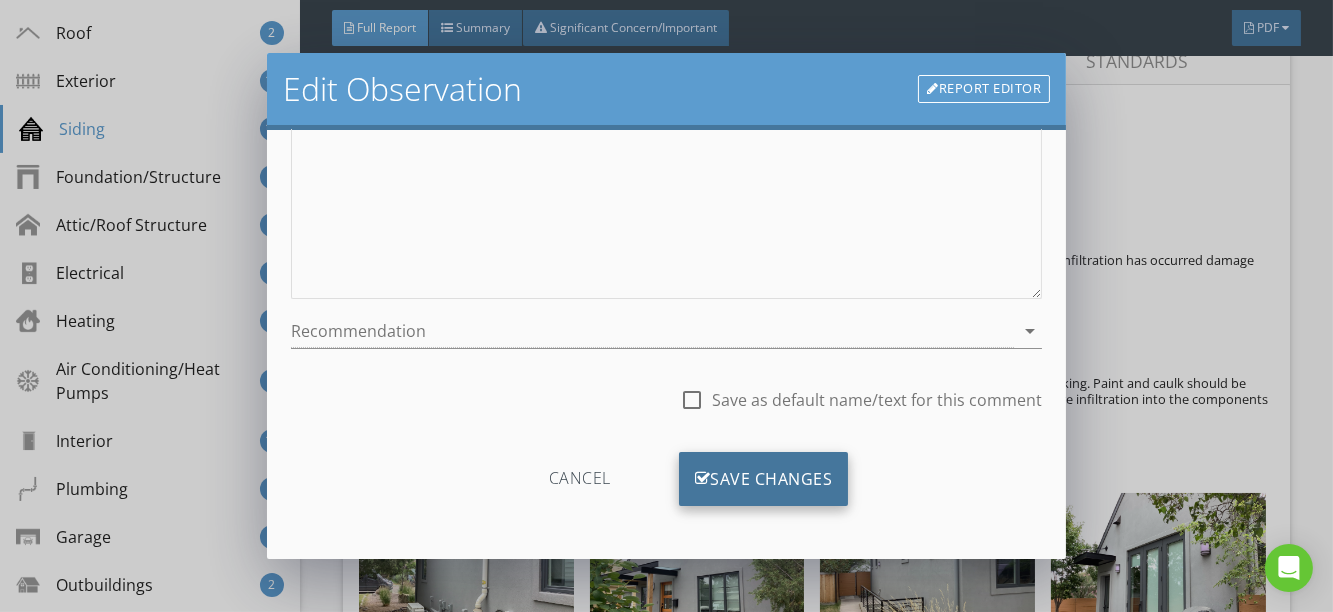 click on "Save Changes" at bounding box center (764, 479) 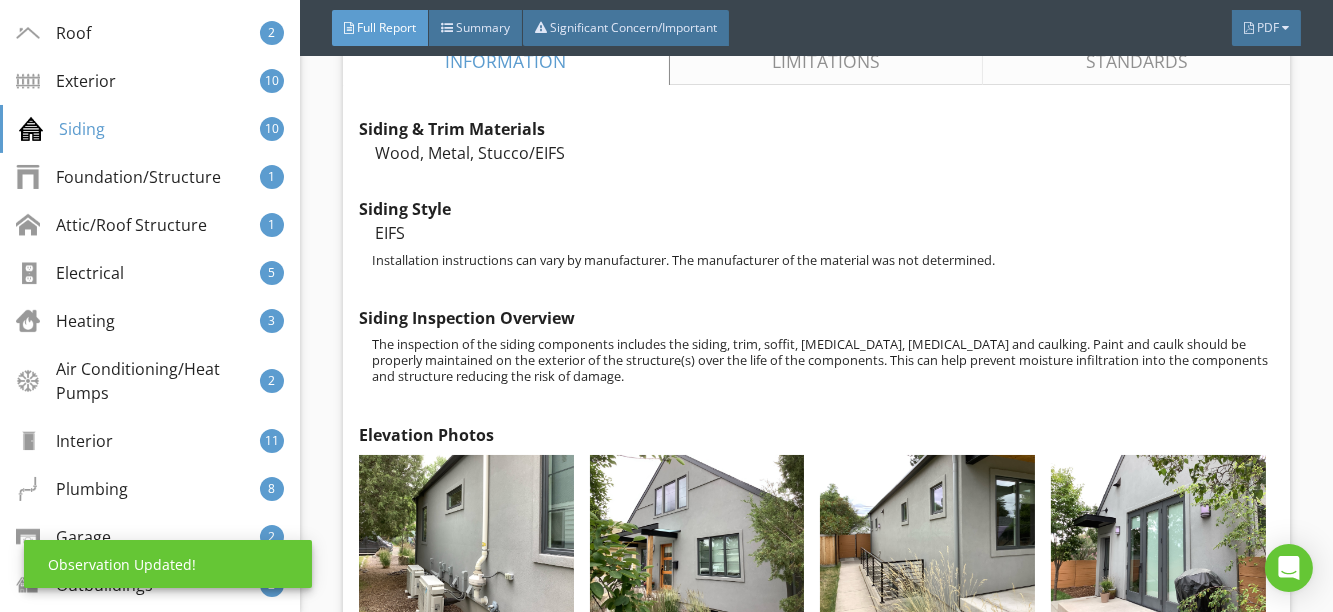 scroll, scrollTop: 296, scrollLeft: 0, axis: vertical 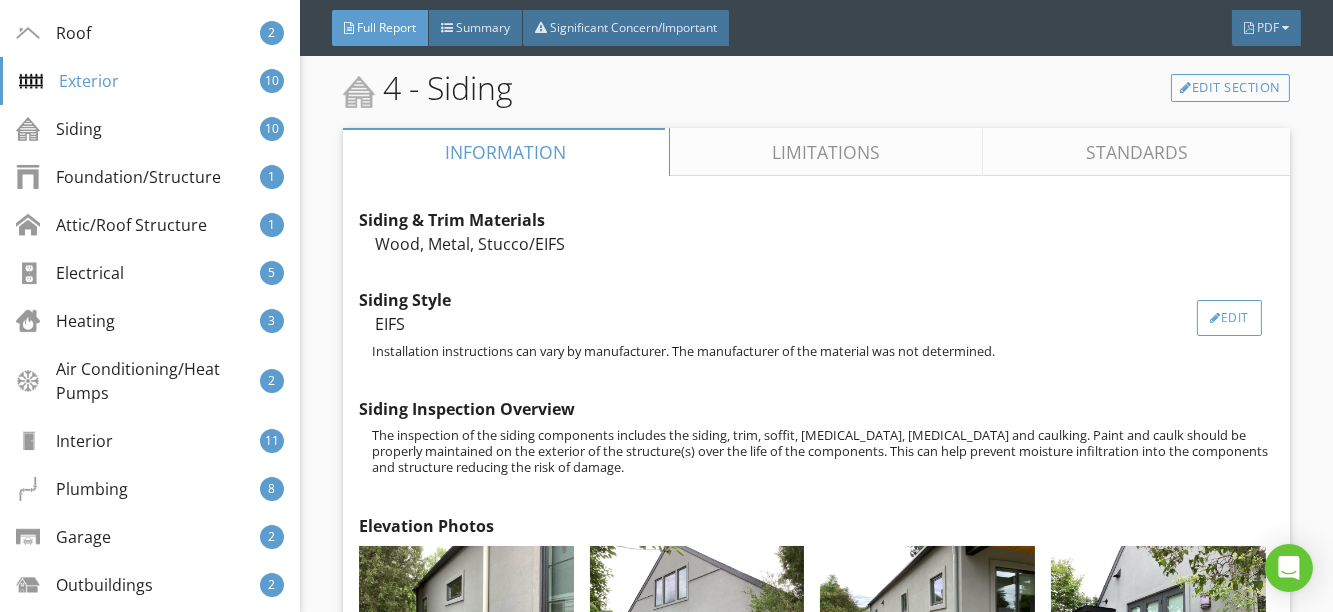 click at bounding box center (1215, 318) 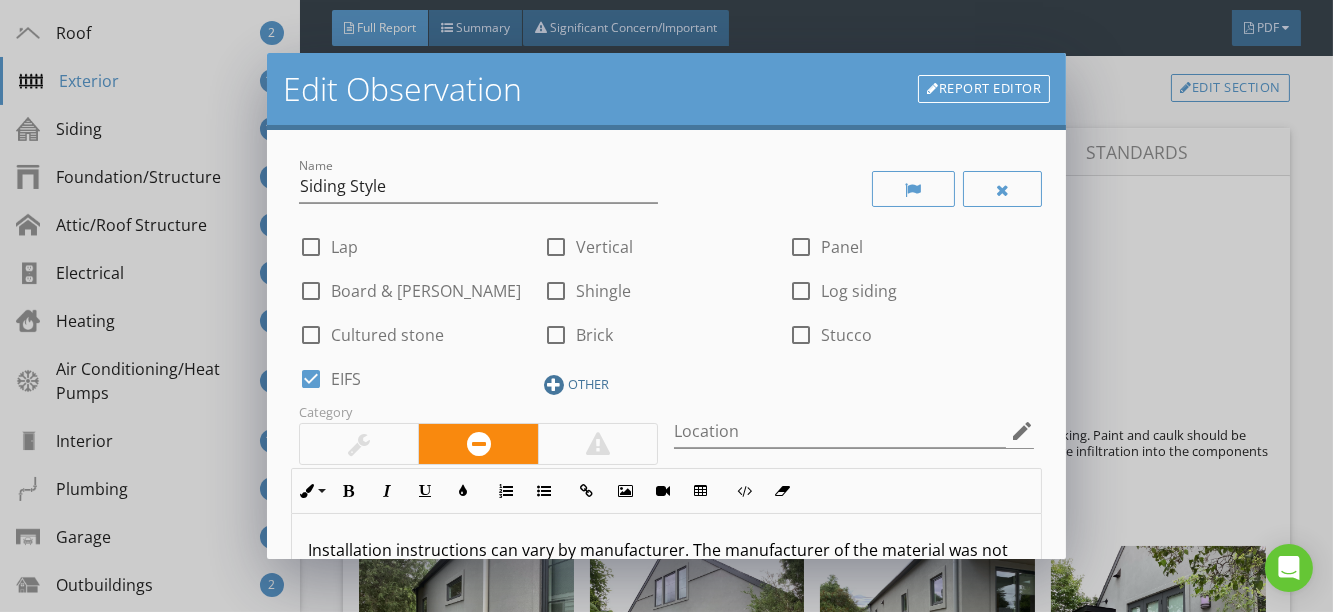 click at bounding box center [554, 385] 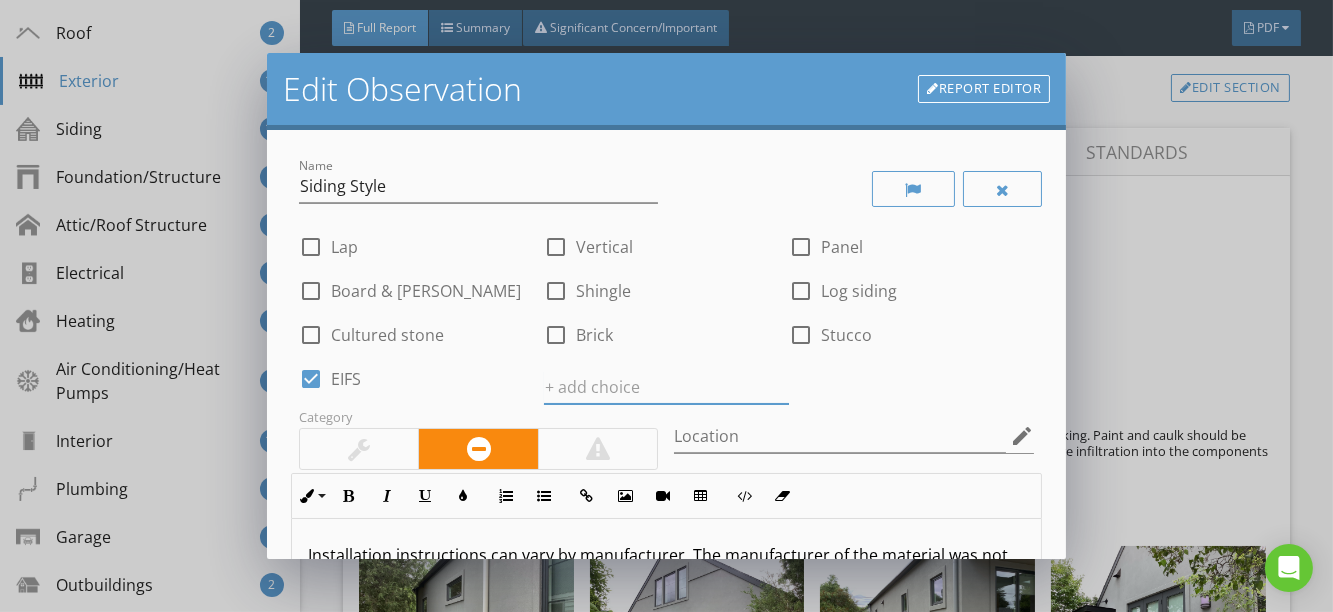 click at bounding box center (666, 387) 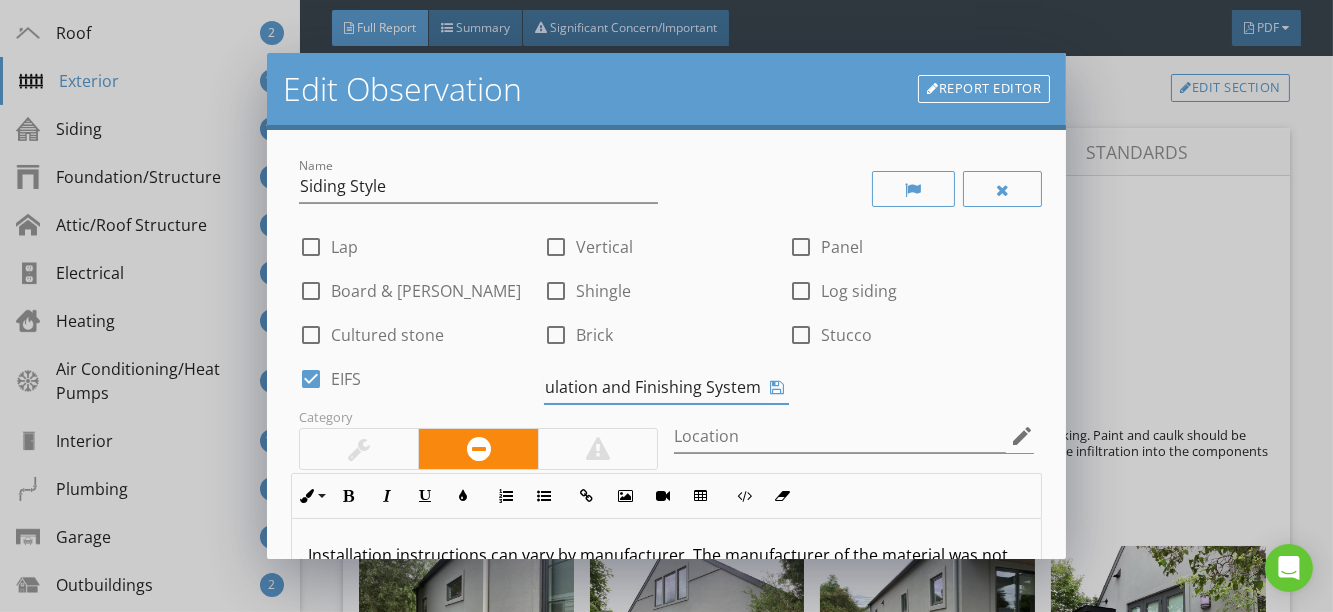 scroll, scrollTop: 0, scrollLeft: 130, axis: horizontal 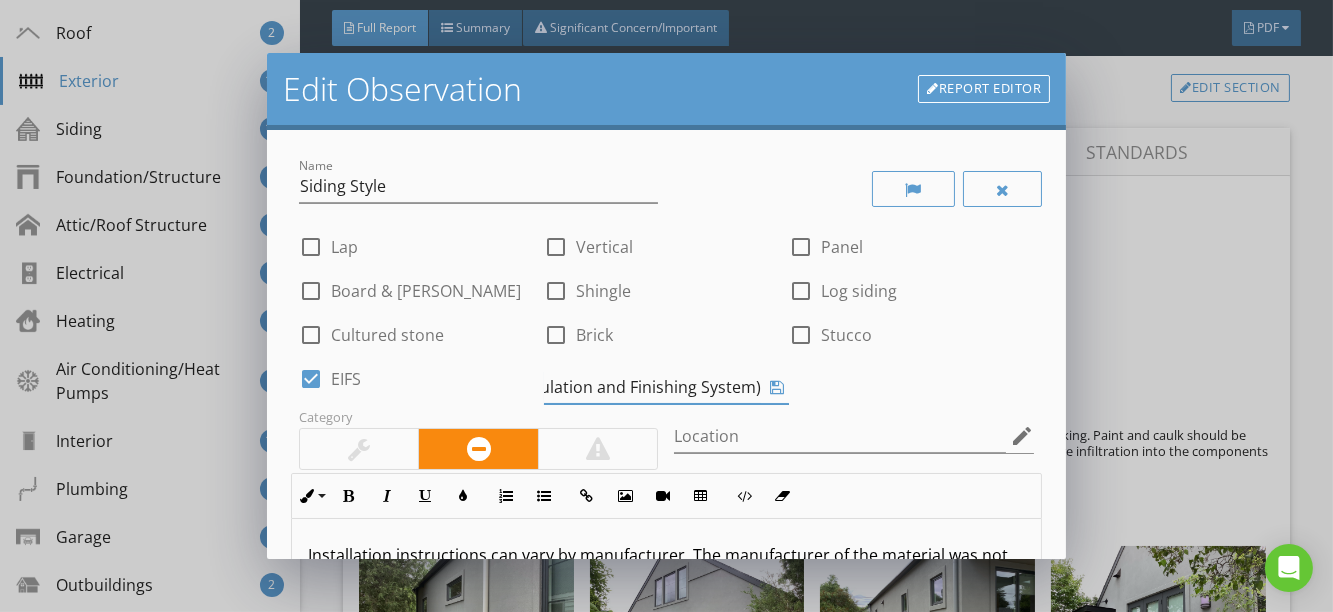 type on "EIFS (Exterior Insulation and Finishing System)" 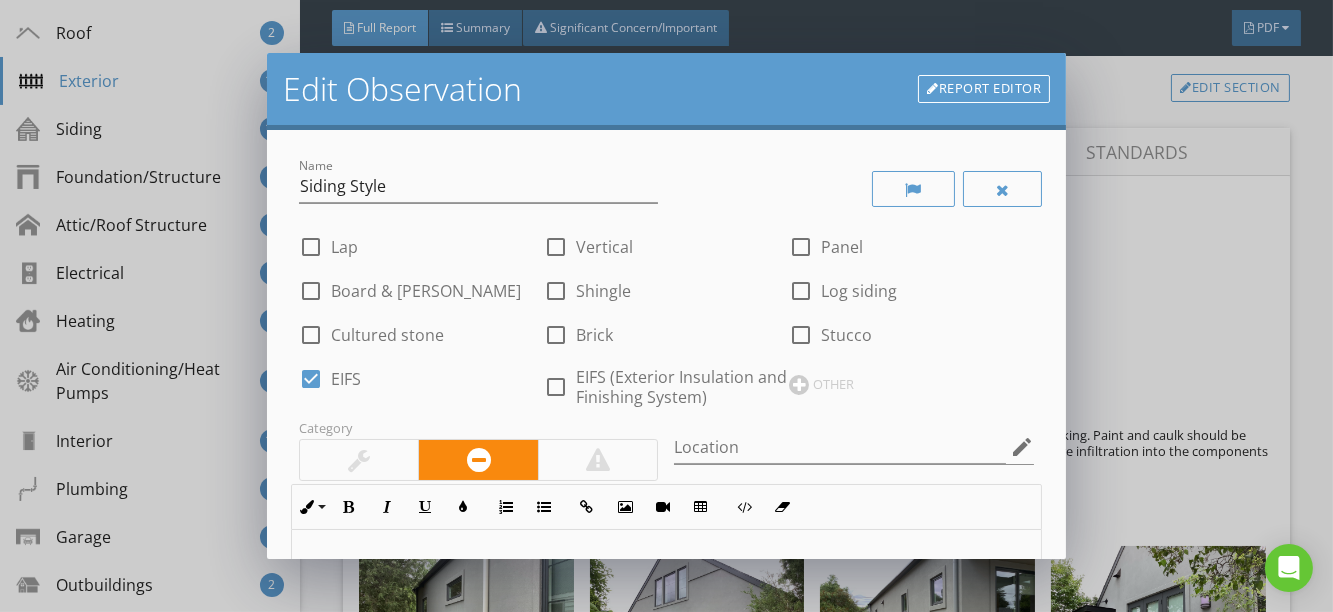 click at bounding box center [556, 387] 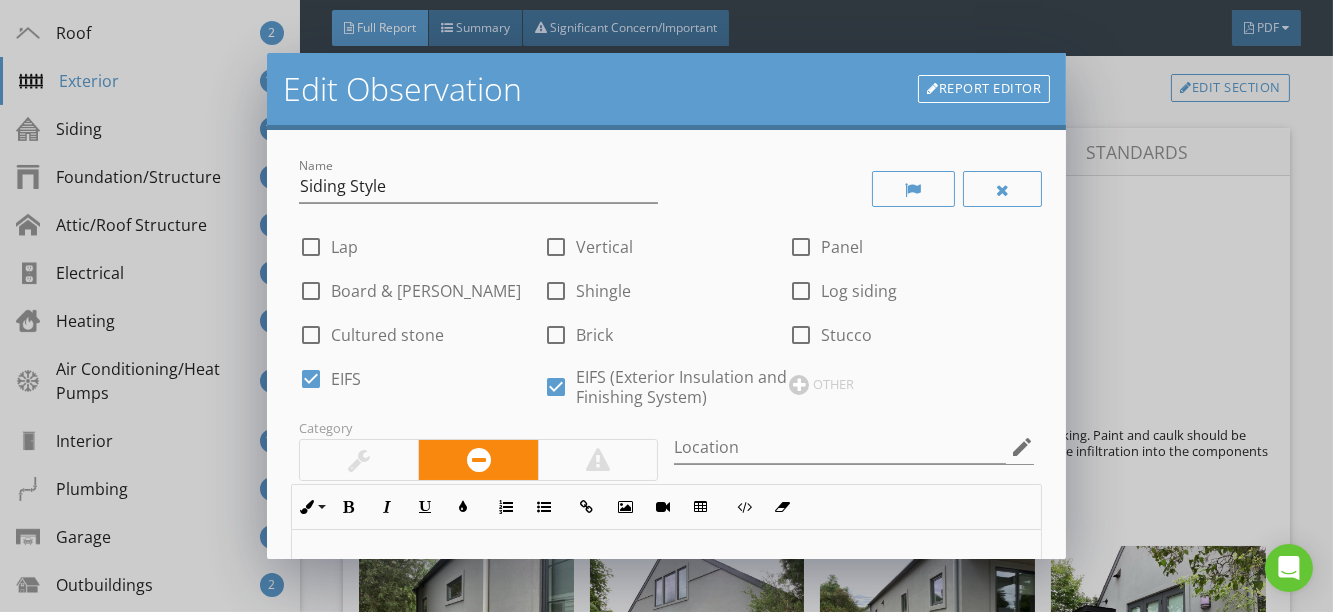 click at bounding box center (311, 379) 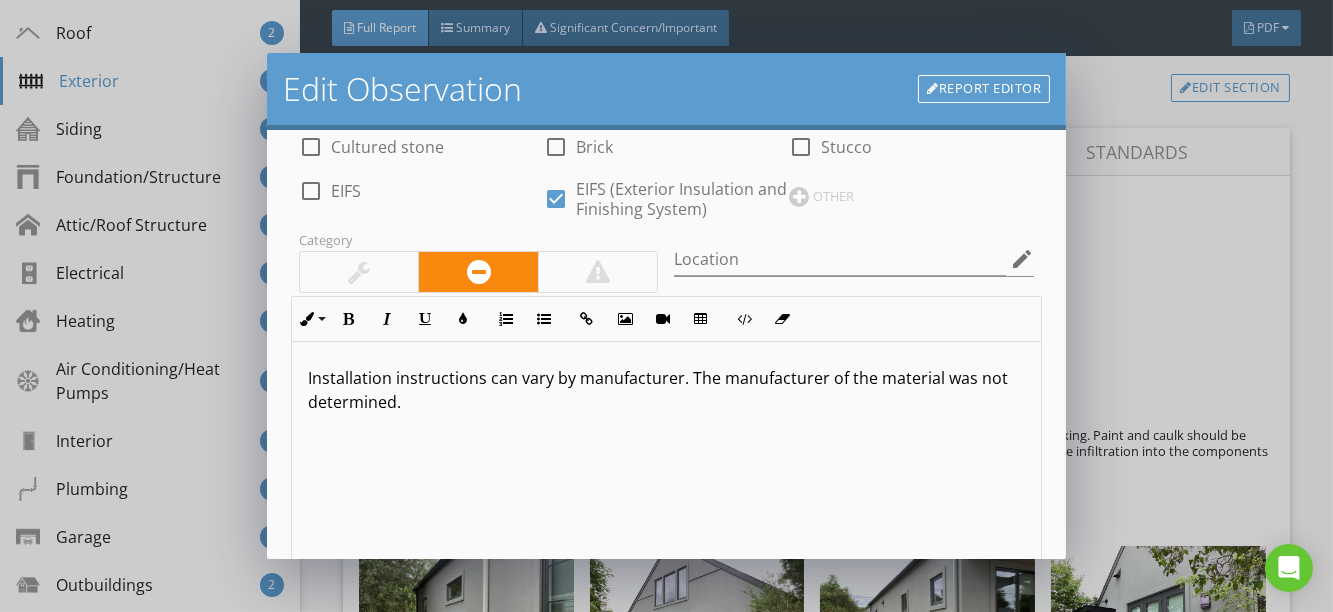 scroll, scrollTop: 545, scrollLeft: 0, axis: vertical 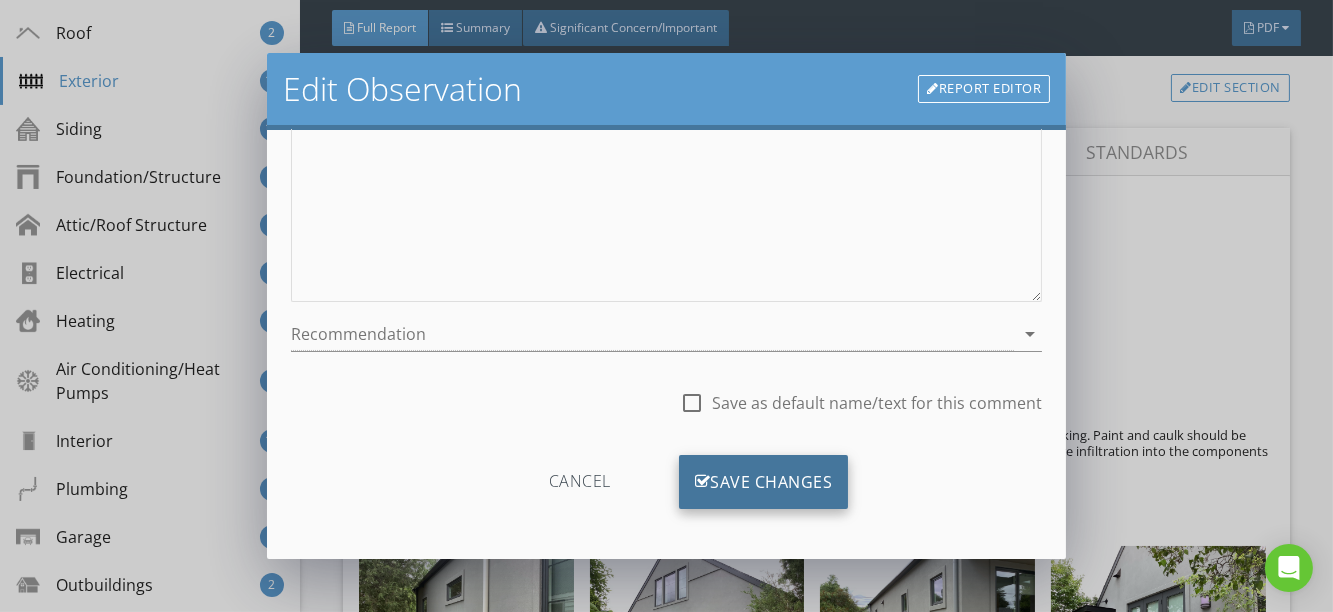 click on "Save Changes" at bounding box center (764, 482) 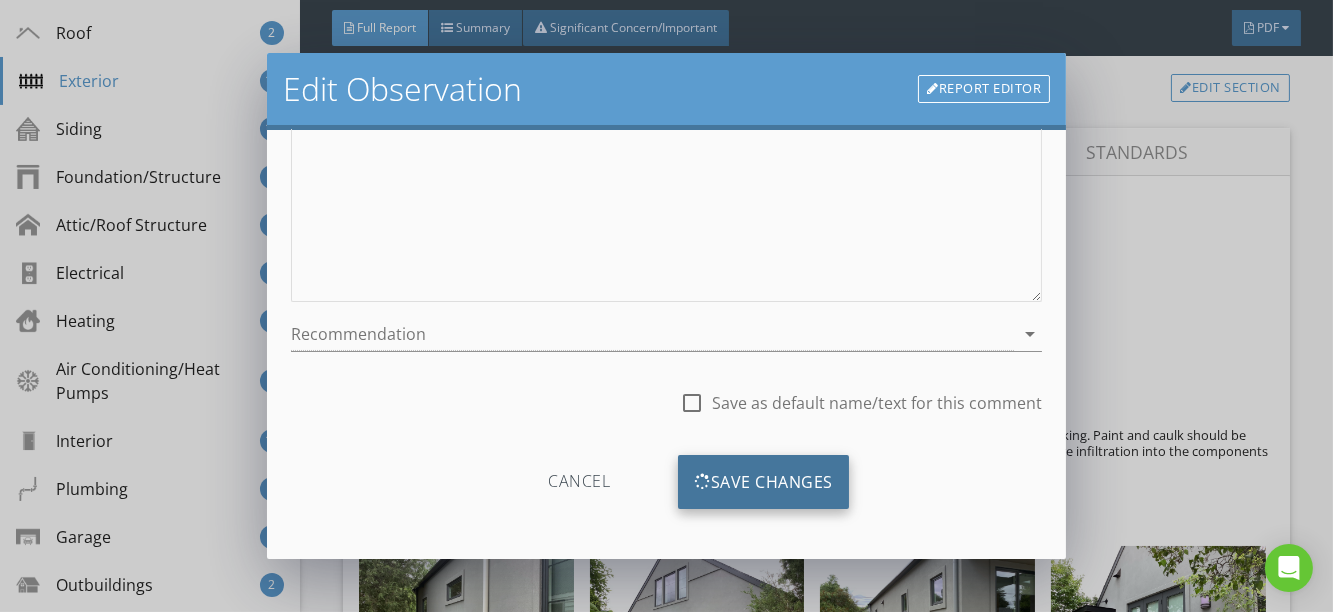 scroll, scrollTop: 312, scrollLeft: 0, axis: vertical 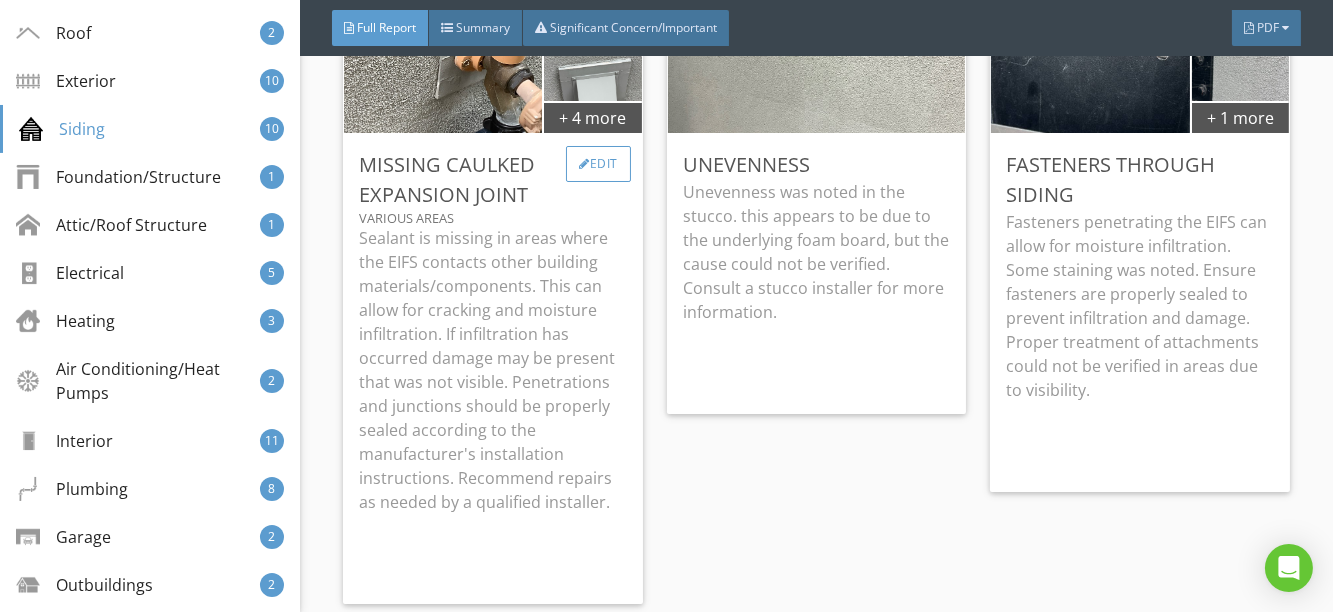 click at bounding box center (584, 164) 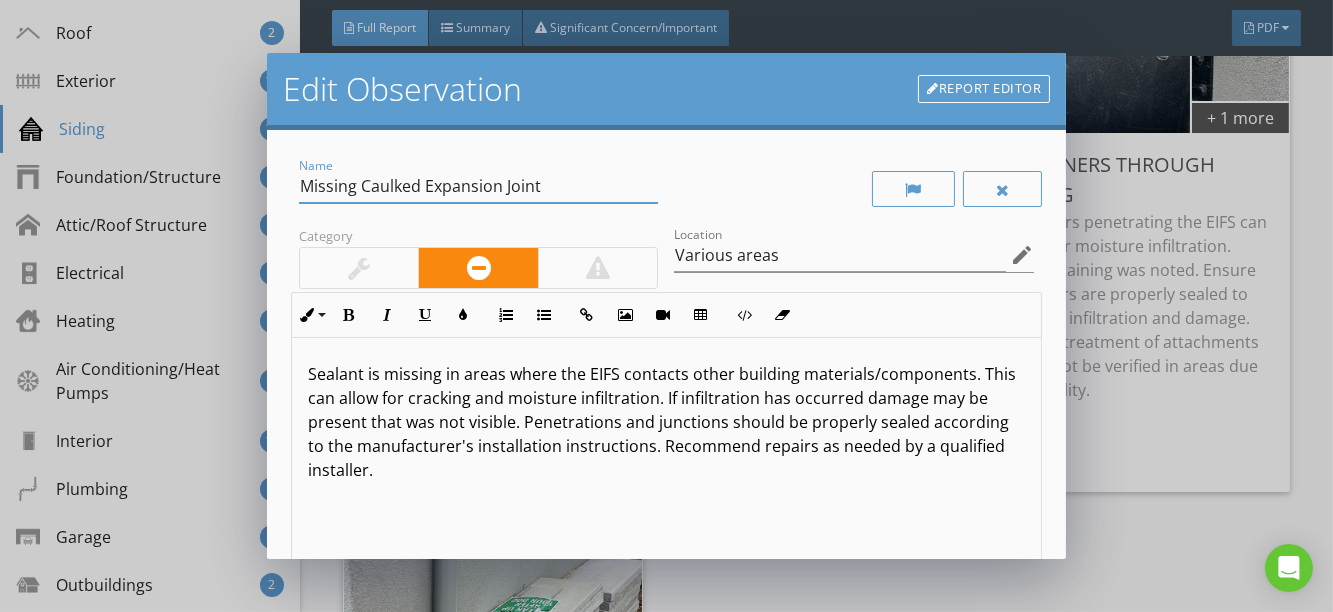 drag, startPoint x: 504, startPoint y: 187, endPoint x: 425, endPoint y: 191, distance: 79.101204 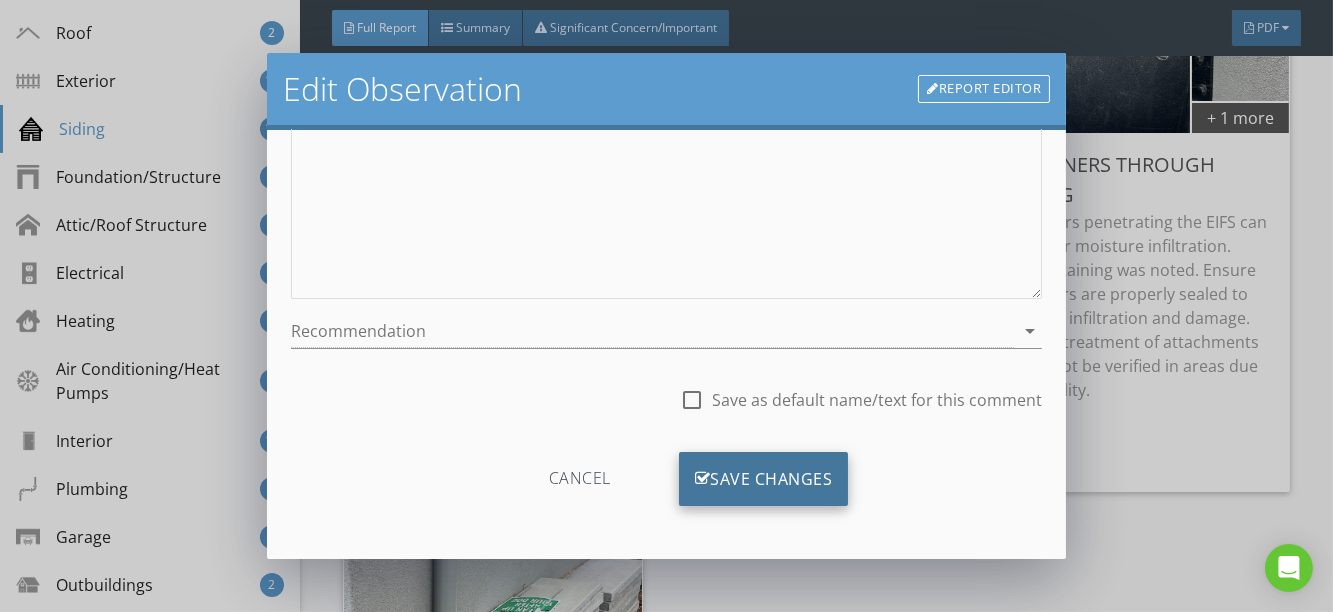 type on "Missing Caulked Joint" 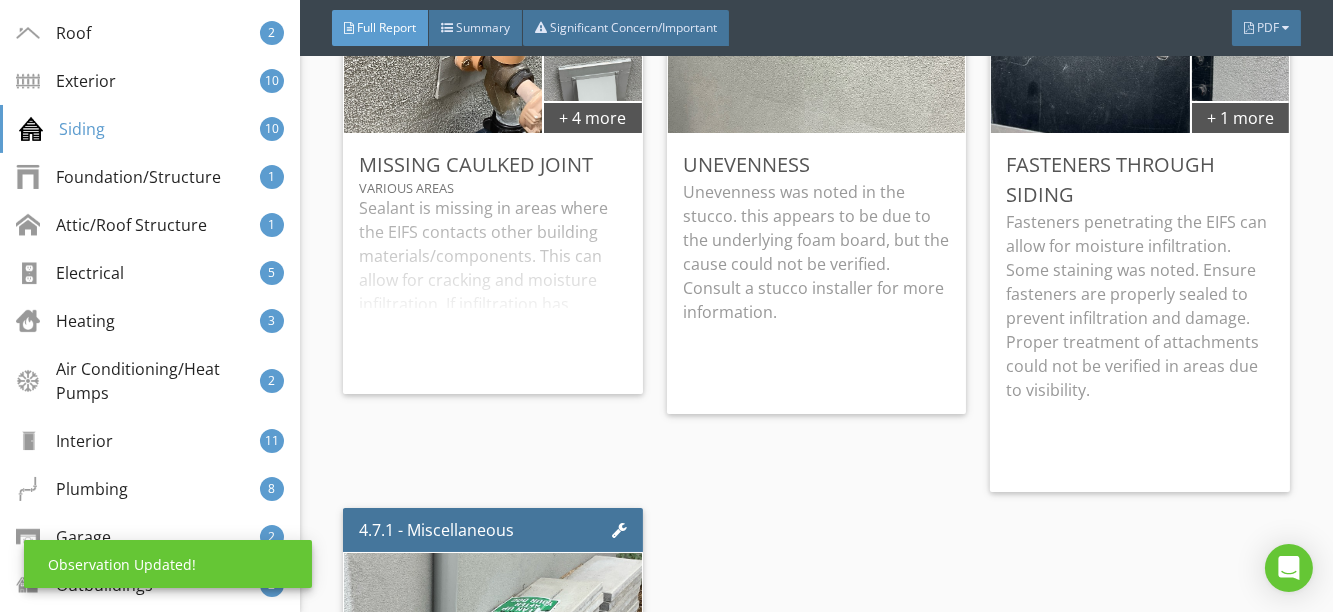 scroll, scrollTop: 120, scrollLeft: 0, axis: vertical 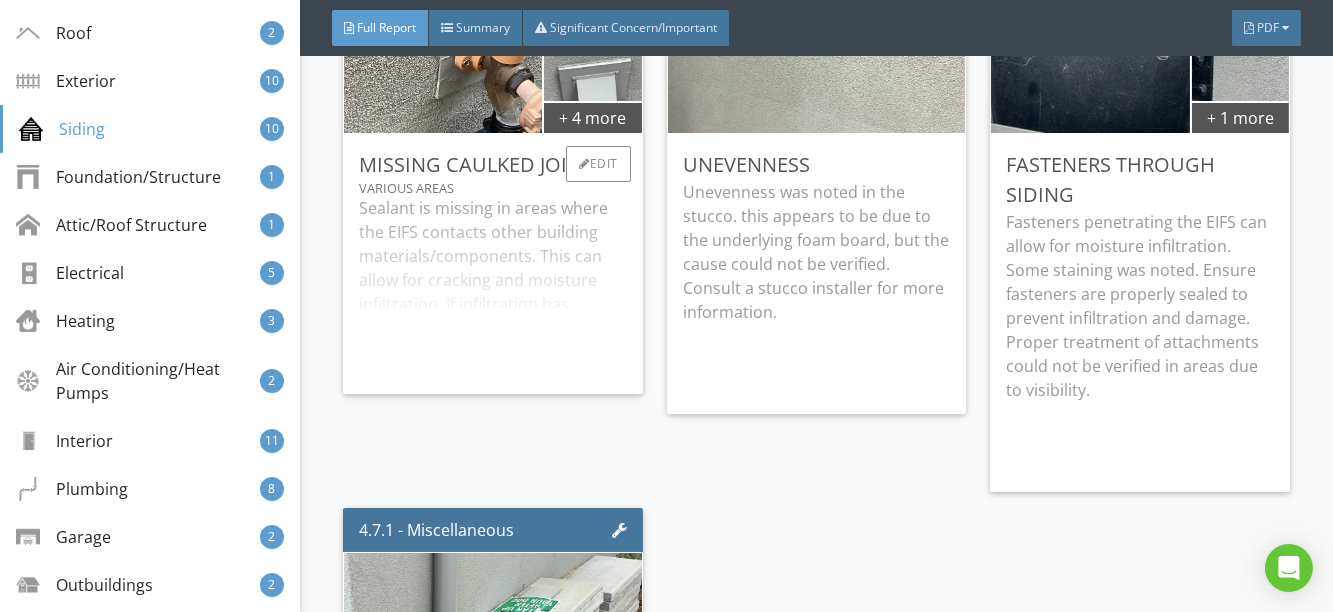 click on "Sealant is missing in areas where the EIFS contacts other building materials/components. This can allow for cracking and moisture infiltration. If infiltration has occurred damage may be present that was not visible. Penetrations and junctions should be properly sealed according to the manufacturer's installation instructions. Recommend repairs as needed by a qualified installer." at bounding box center (493, 287) 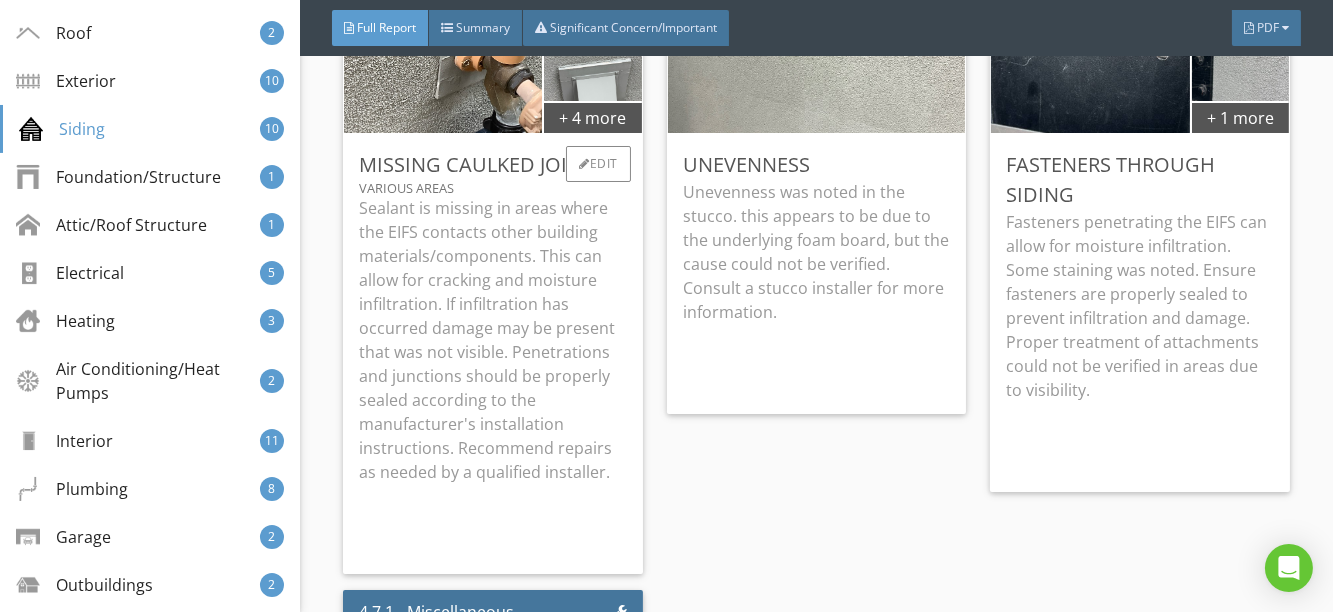 click on "Sealant is missing in areas where the EIFS contacts other building materials/components. This can allow for cracking and moisture infiltration. If infiltration has occurred damage may be present that was not visible. Penetrations and junctions should be properly sealed according to the manufacturer's installation instructions. Recommend repairs as needed by a qualified installer." at bounding box center (493, 340) 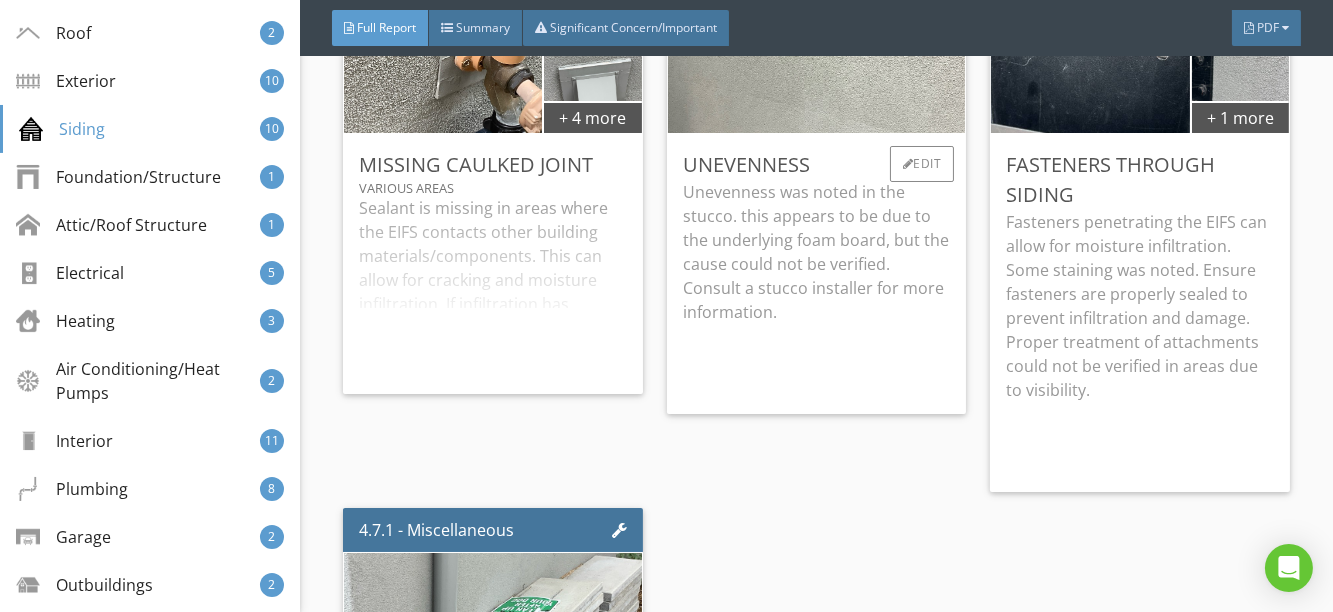 click on "Unevenness was noted in the stucco. this appears to be due to the underlying foam board, but the cause could not be verified. Consult a stucco installer for more information." at bounding box center (817, 252) 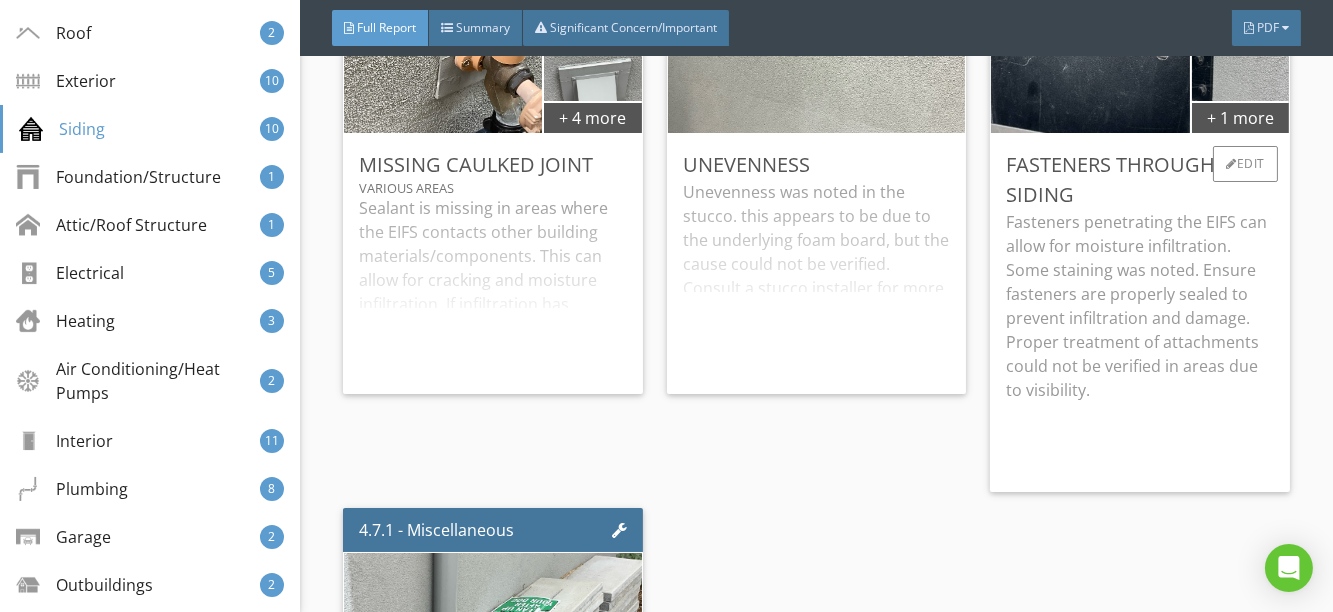 click on "Fasteners penetrating the EIFS can allow for moisture infiltration. Some staining was noted. Ensure fasteners are properly sealed to prevent infiltration and damage. Proper treatment of attachments could not be verified in areas due to visibility." at bounding box center [1140, 306] 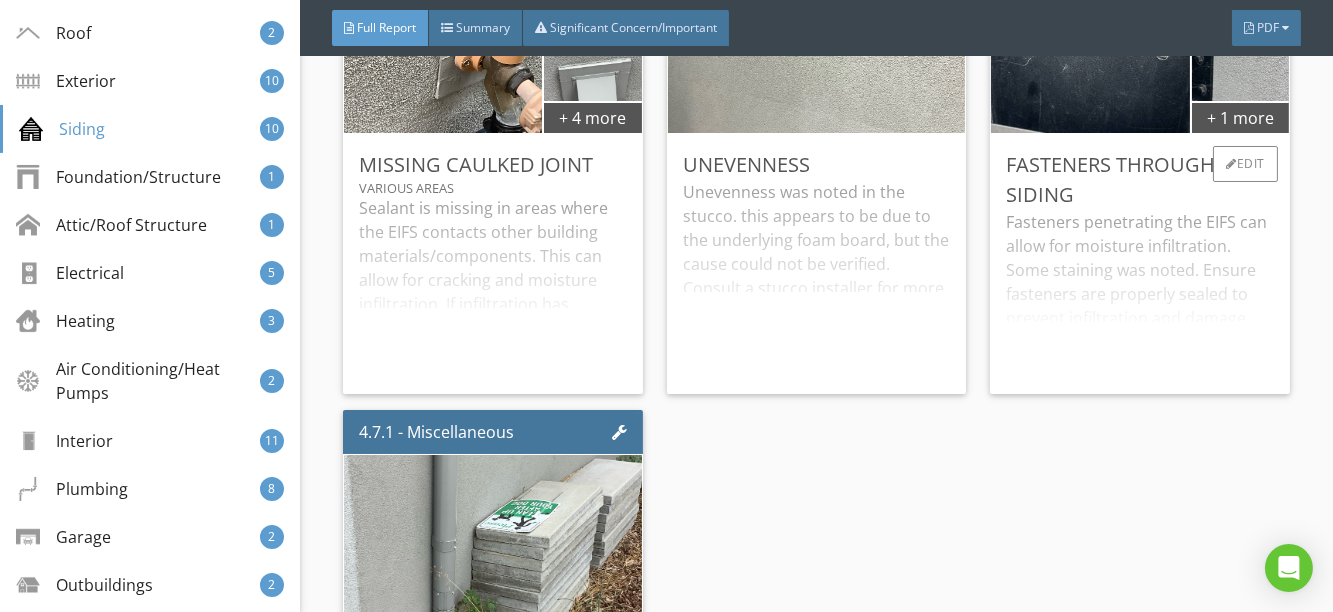 click on "Fasteners penetrating the EIFS can allow for moisture infiltration. Some staining was noted. Ensure fasteners are properly sealed to prevent infiltration and damage. Proper treatment of attachments could not be verified in areas due to visibility." at bounding box center [1140, 294] 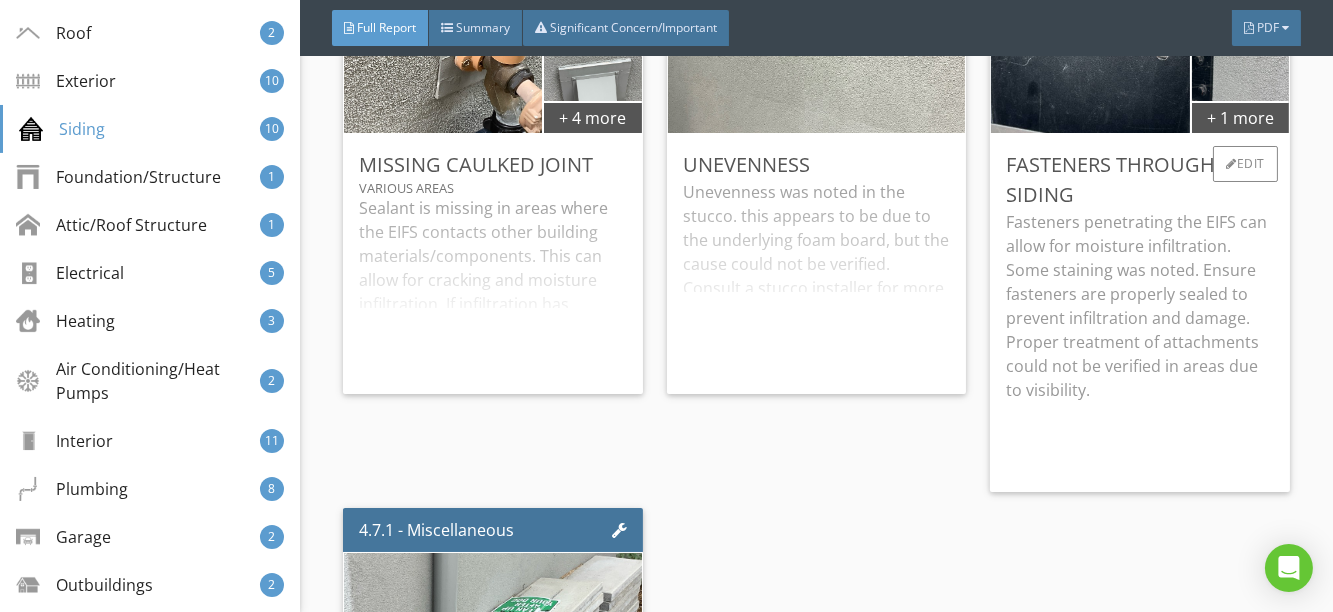 click on "Fasteners penetrating the EIFS can allow for moisture infiltration. Some staining was noted. Ensure fasteners are properly sealed to prevent infiltration and damage. Proper treatment of attachments could not be verified in areas due to visibility." at bounding box center (1140, 306) 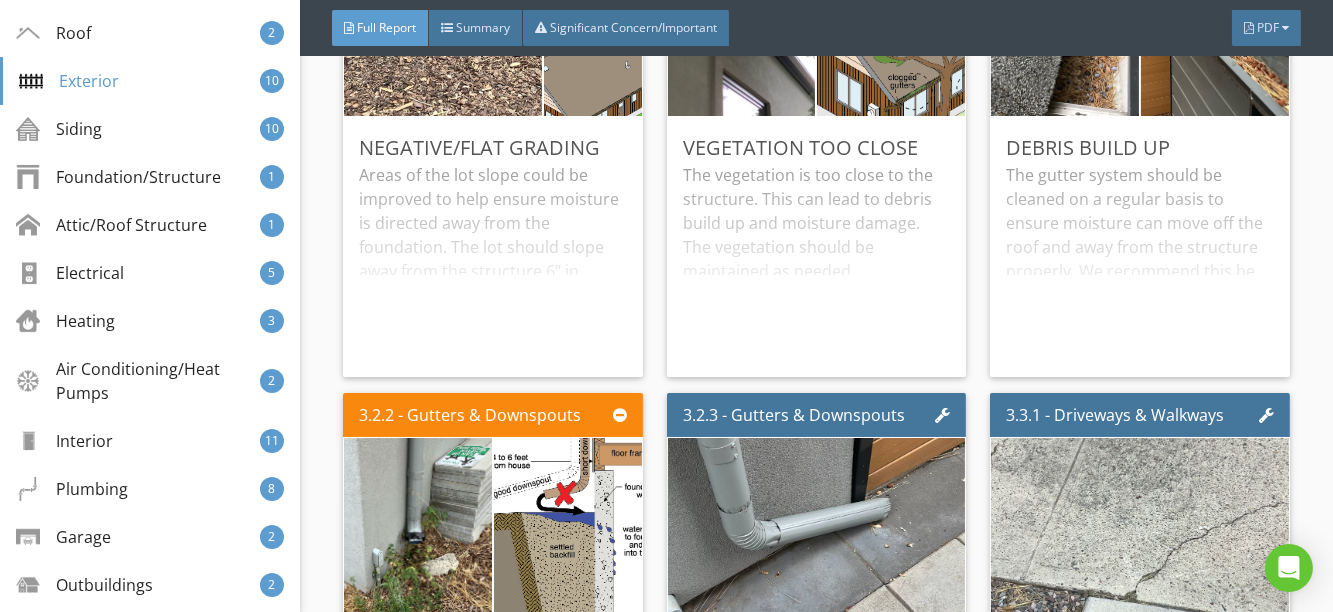 scroll, scrollTop: 4637, scrollLeft: 0, axis: vertical 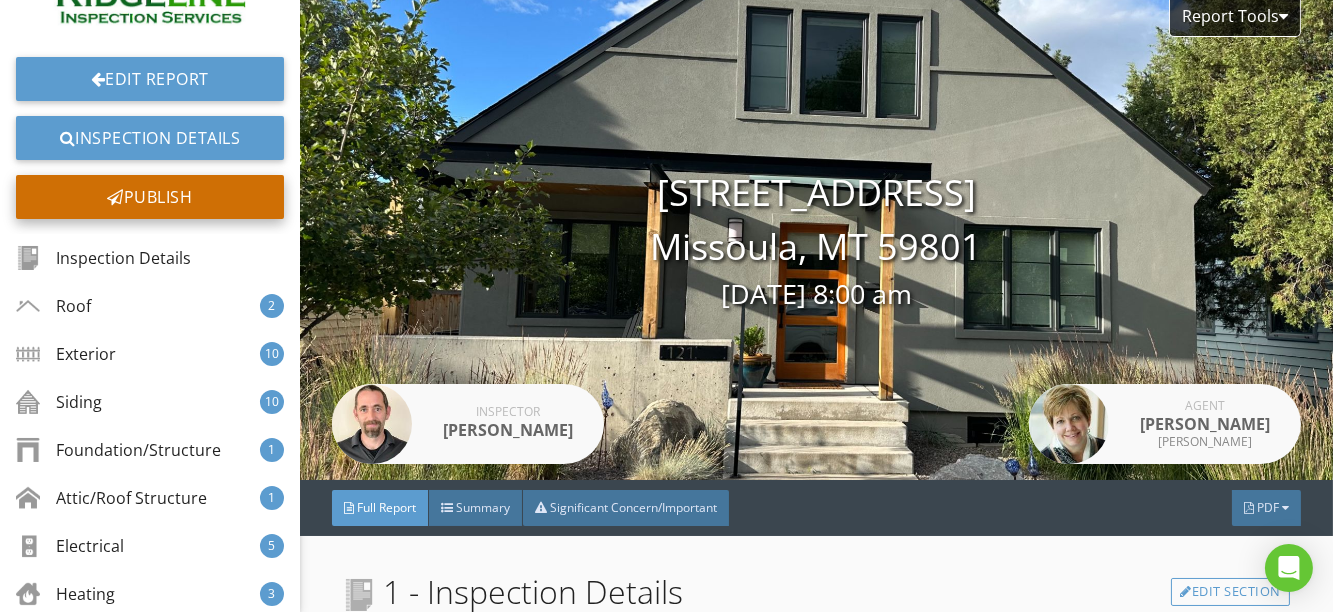 click on "Publish" at bounding box center (150, 197) 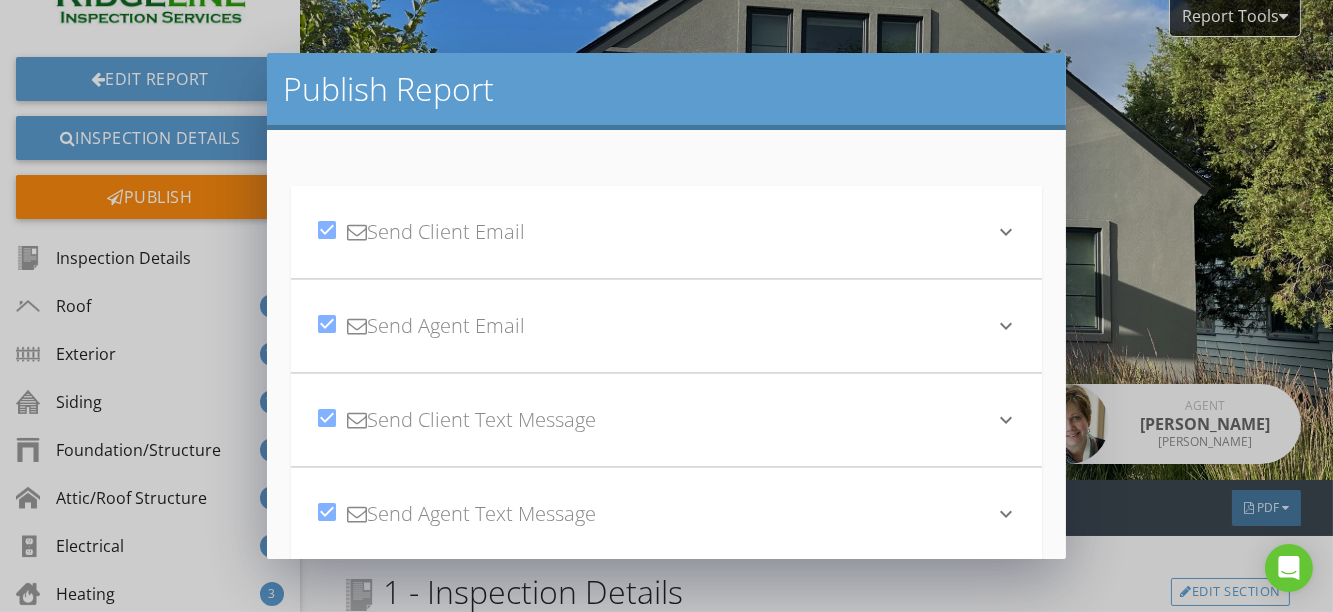 scroll, scrollTop: 157, scrollLeft: 0, axis: vertical 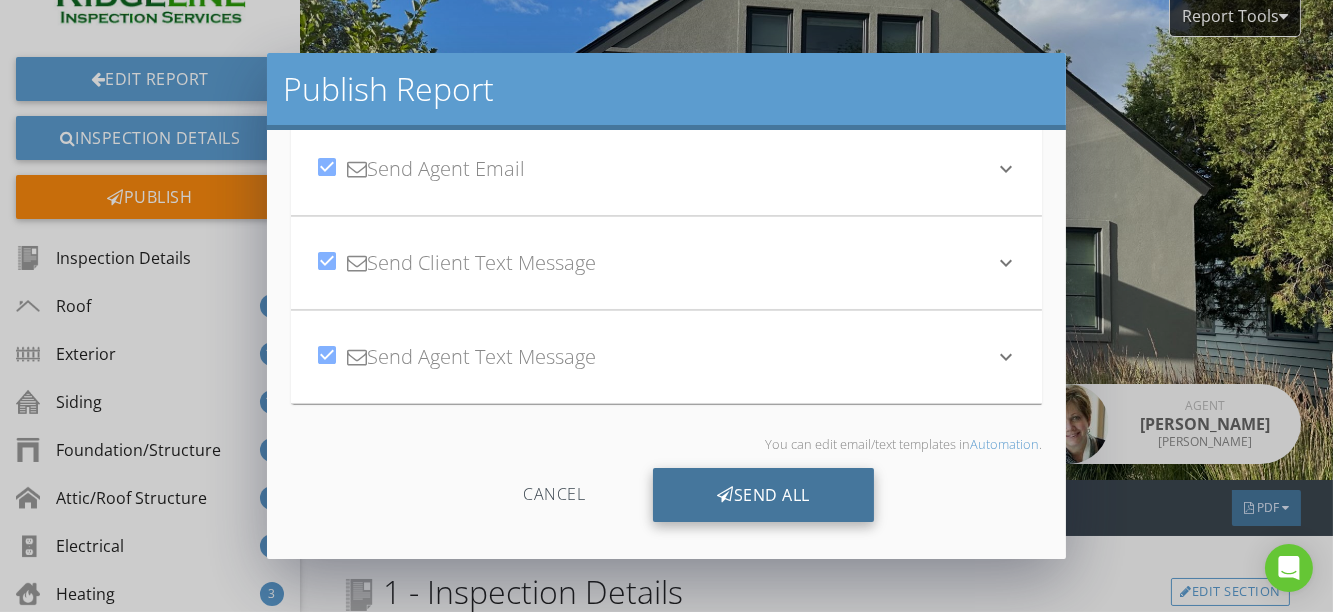 click on "Send All" at bounding box center [763, 495] 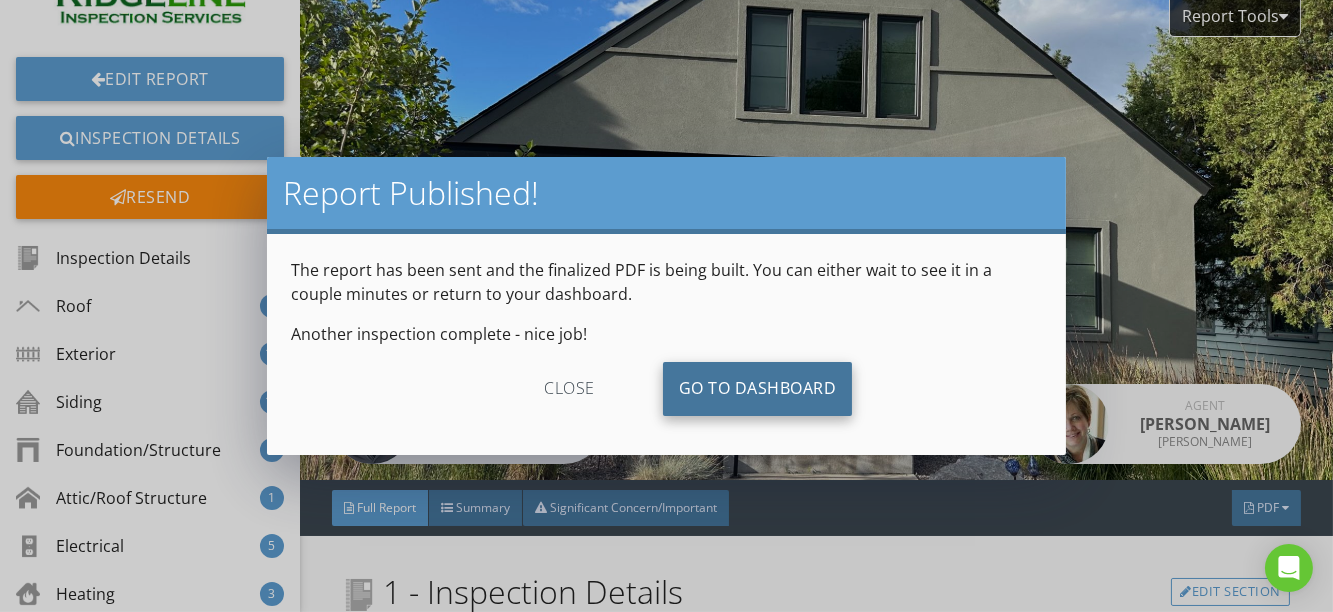 click on "Go To Dashboard" at bounding box center (758, 389) 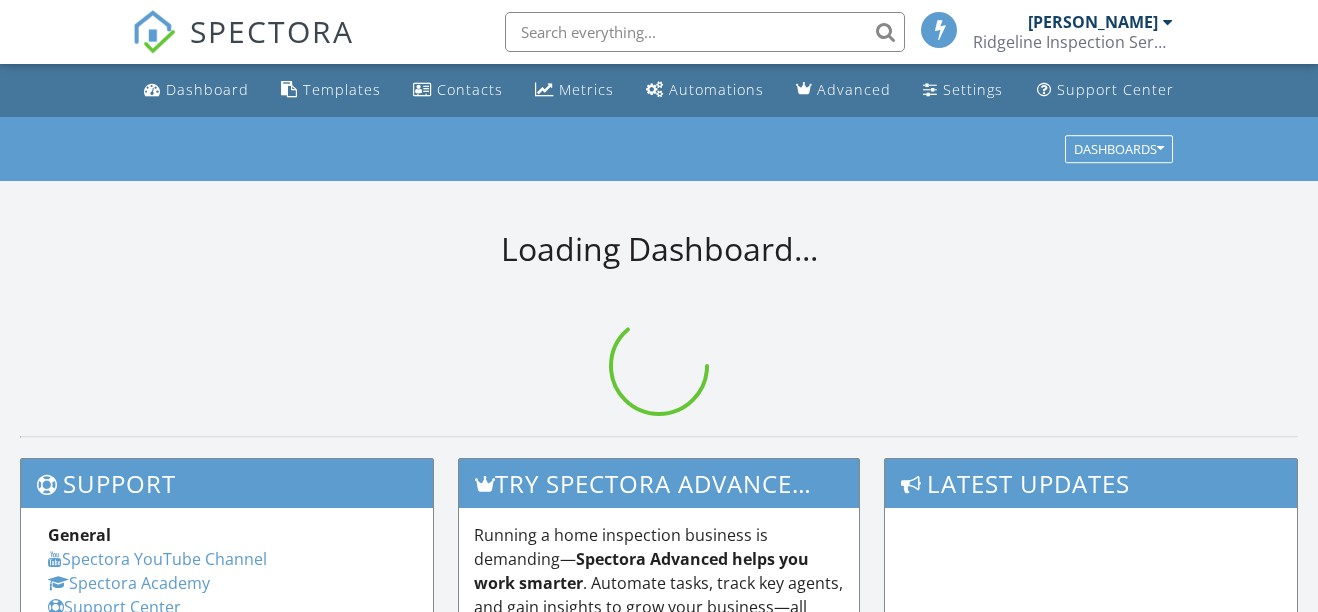 scroll, scrollTop: 0, scrollLeft: 0, axis: both 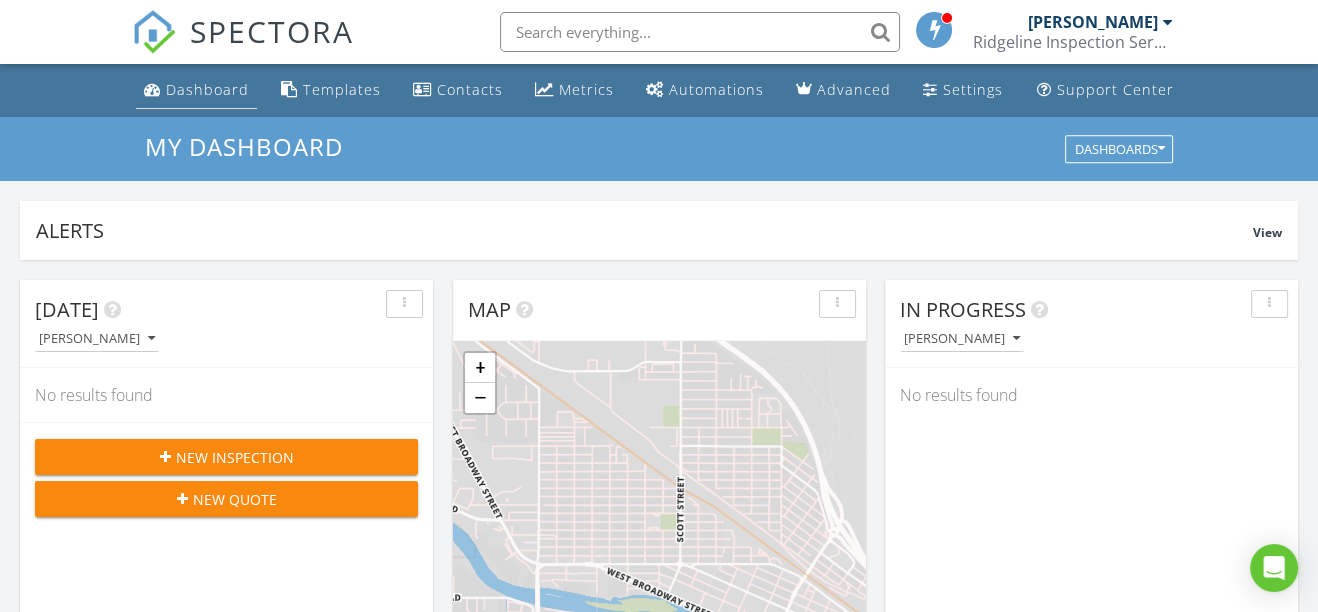click on "Dashboard" at bounding box center [207, 89] 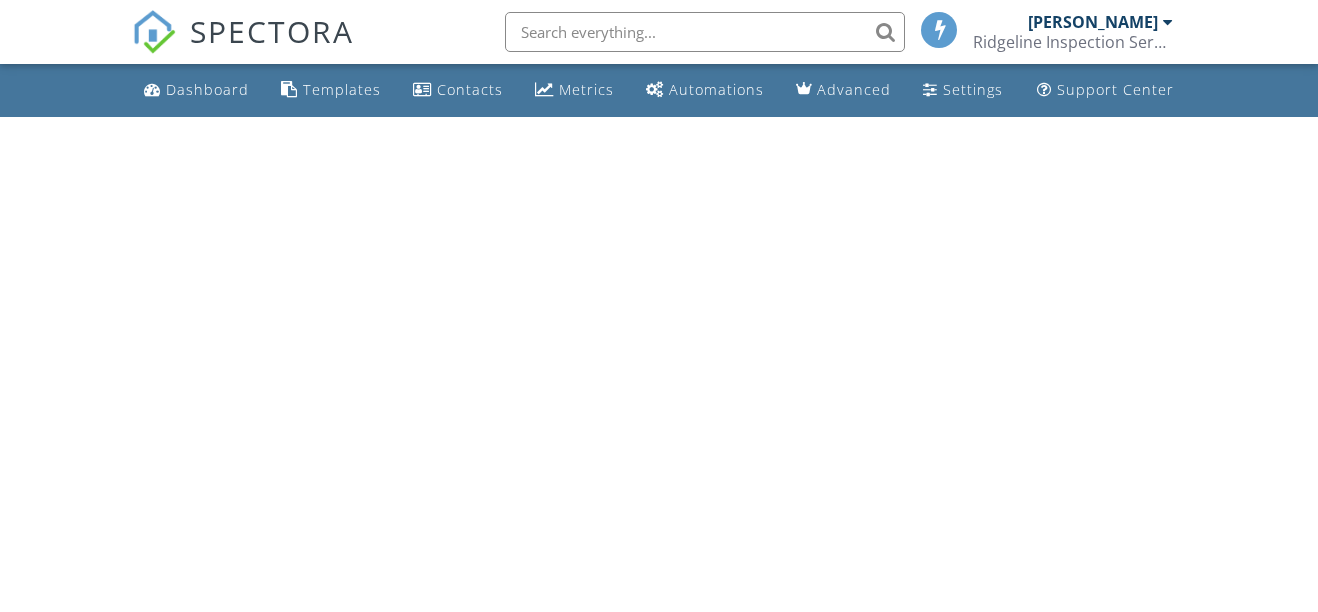 scroll, scrollTop: 0, scrollLeft: 0, axis: both 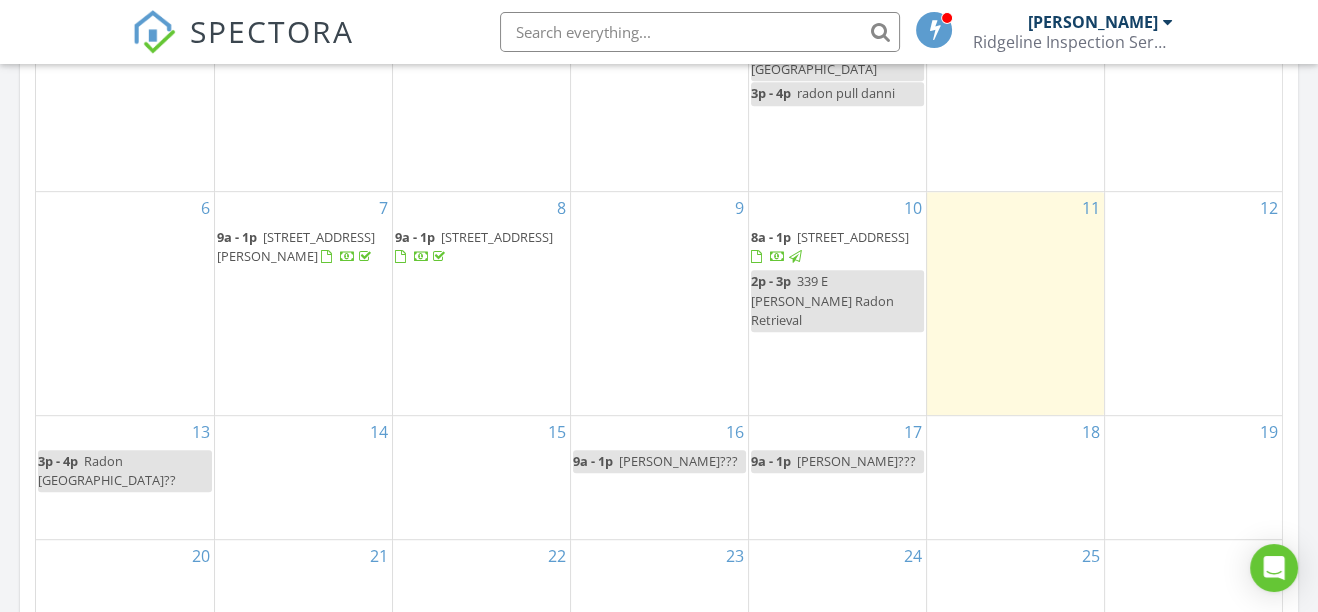 click on "Gharrett???" at bounding box center [678, 461] 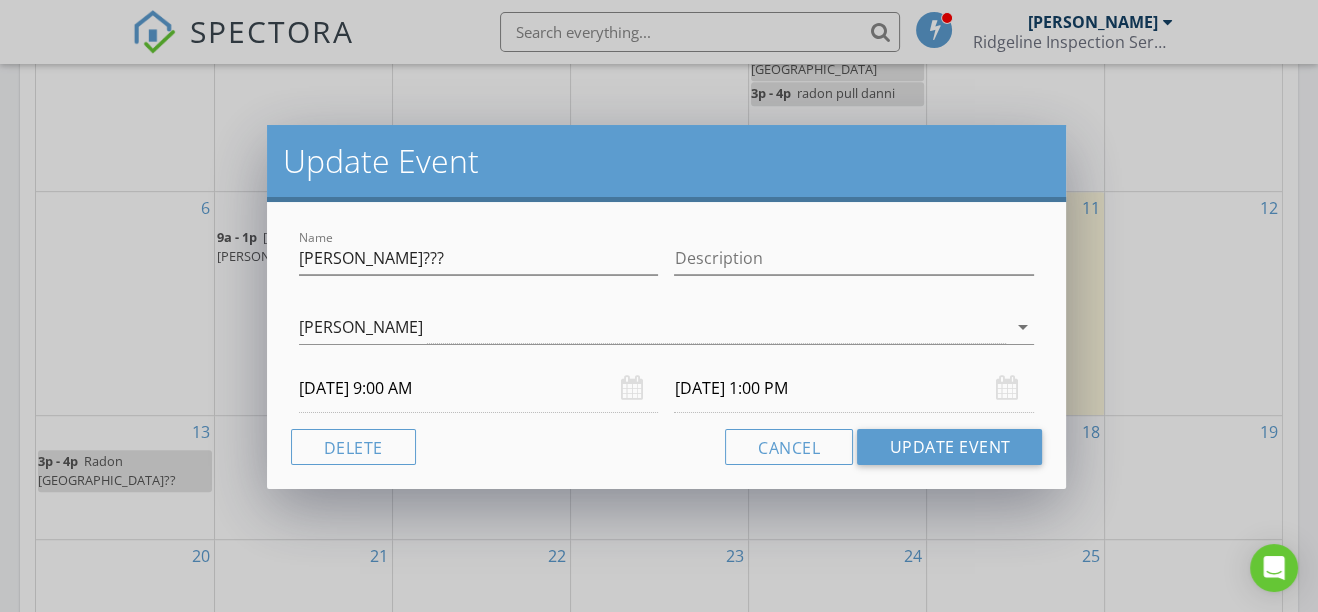 click on "07/16/2025 9:00 AM" at bounding box center (479, 388) 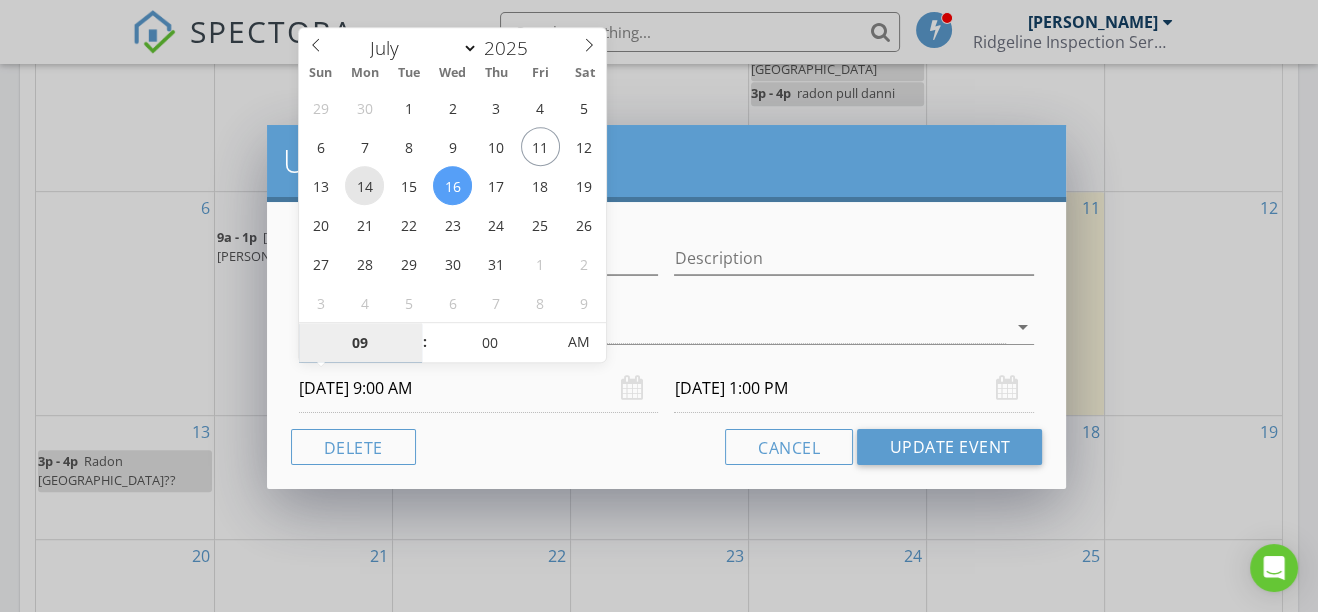 type on "07/14/2025 9:00 AM" 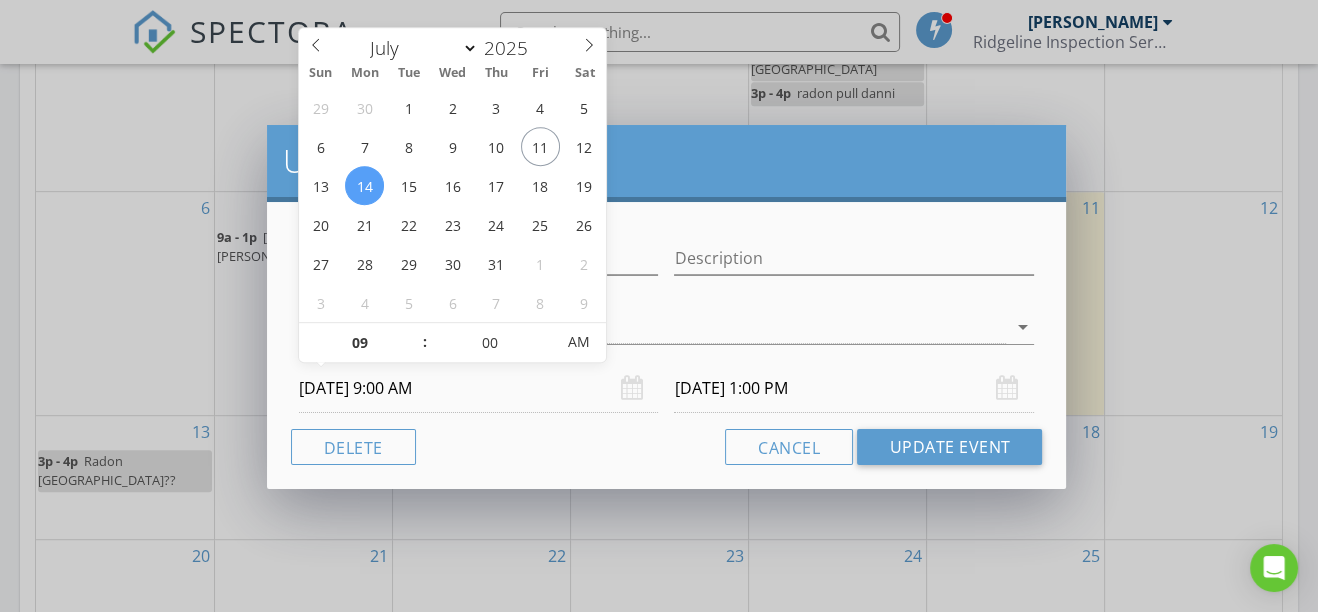 click on "07/14/2025 1:00 PM" at bounding box center [854, 388] 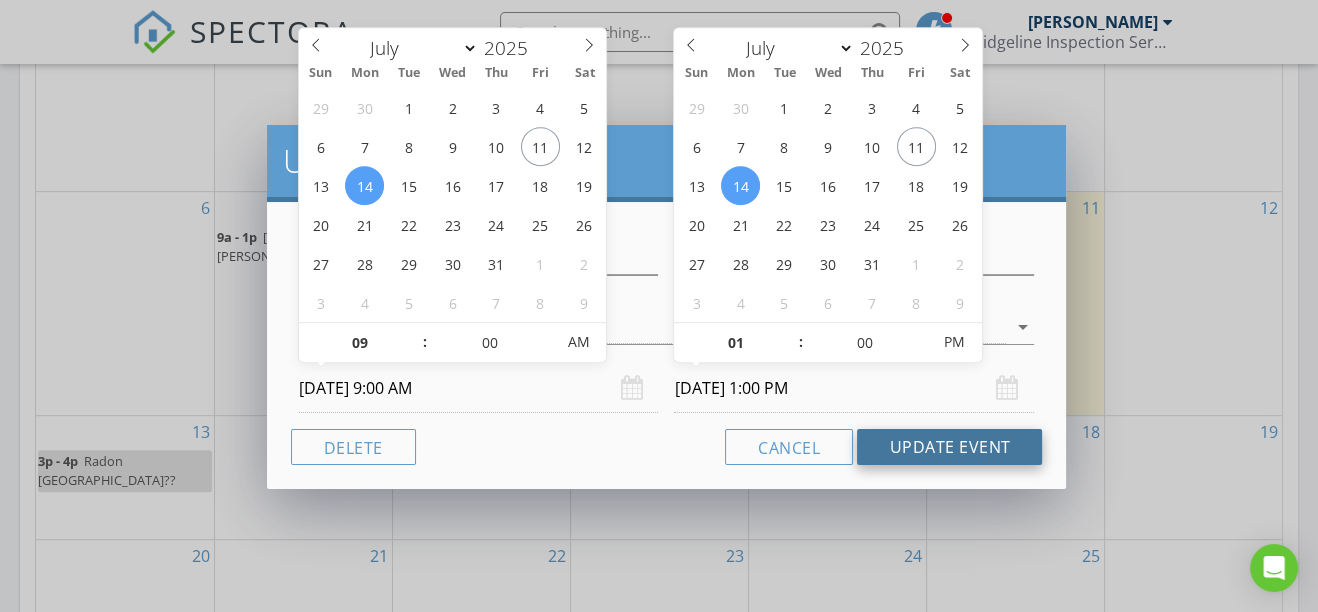 click on "Update Event" at bounding box center [949, 447] 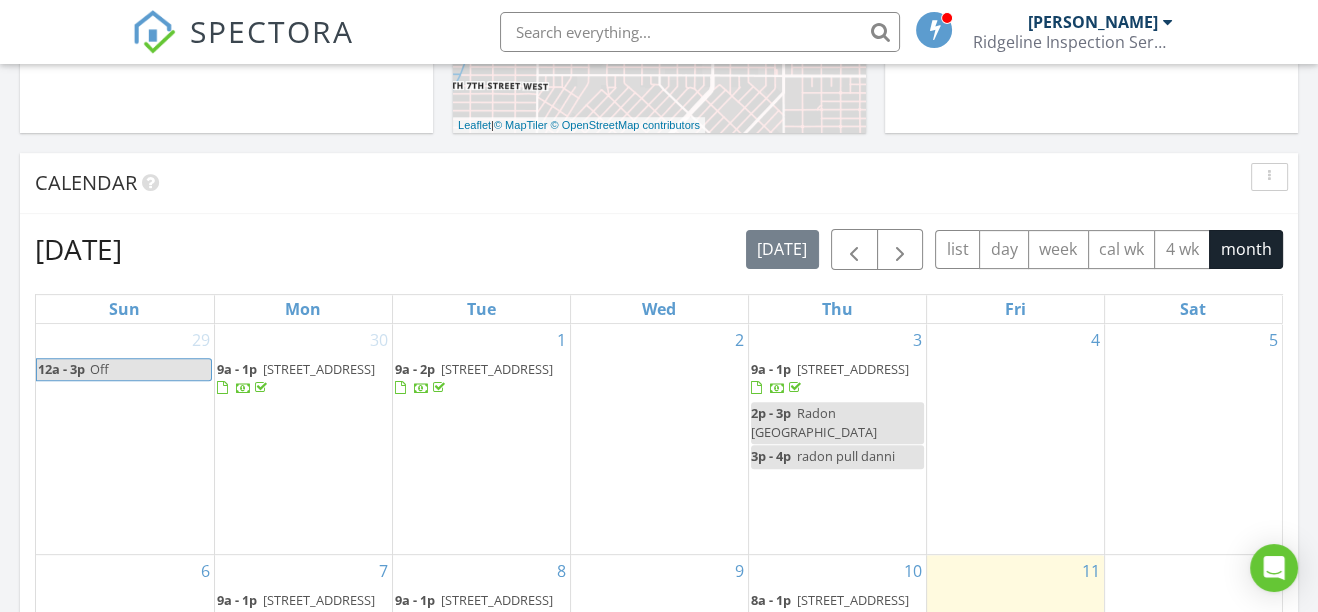 scroll, scrollTop: 272, scrollLeft: 0, axis: vertical 